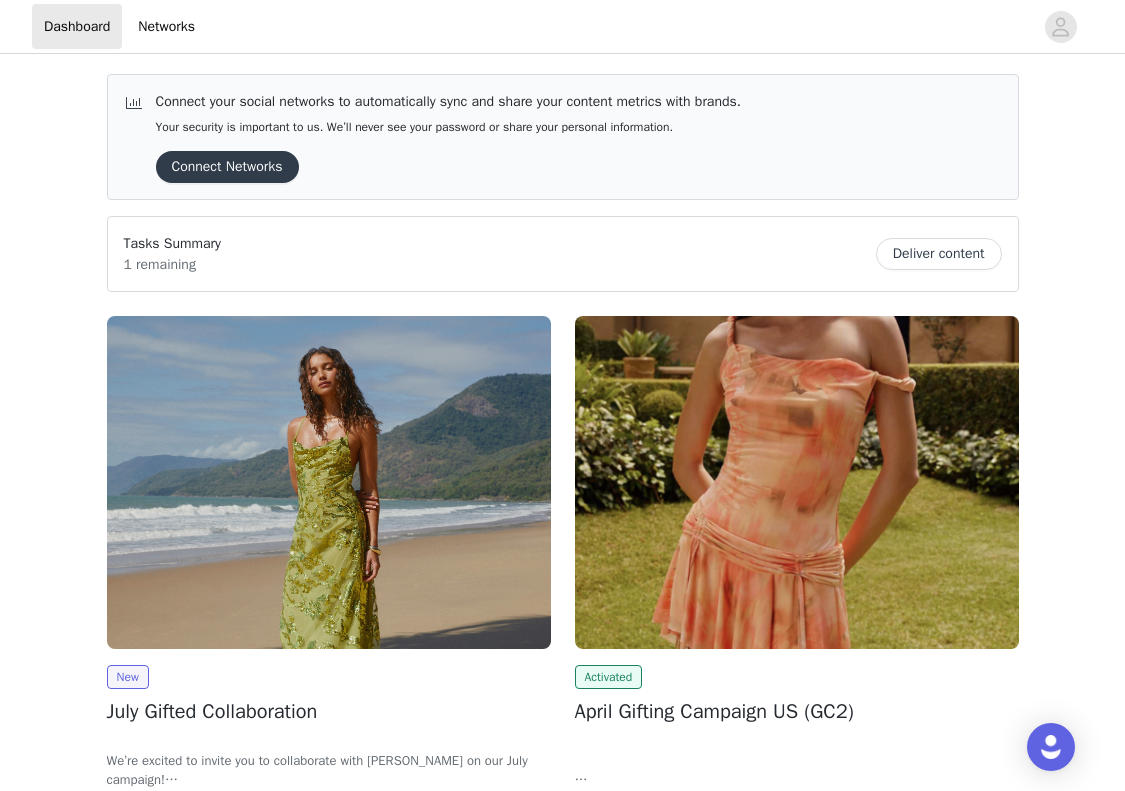 scroll, scrollTop: 0, scrollLeft: 0, axis: both 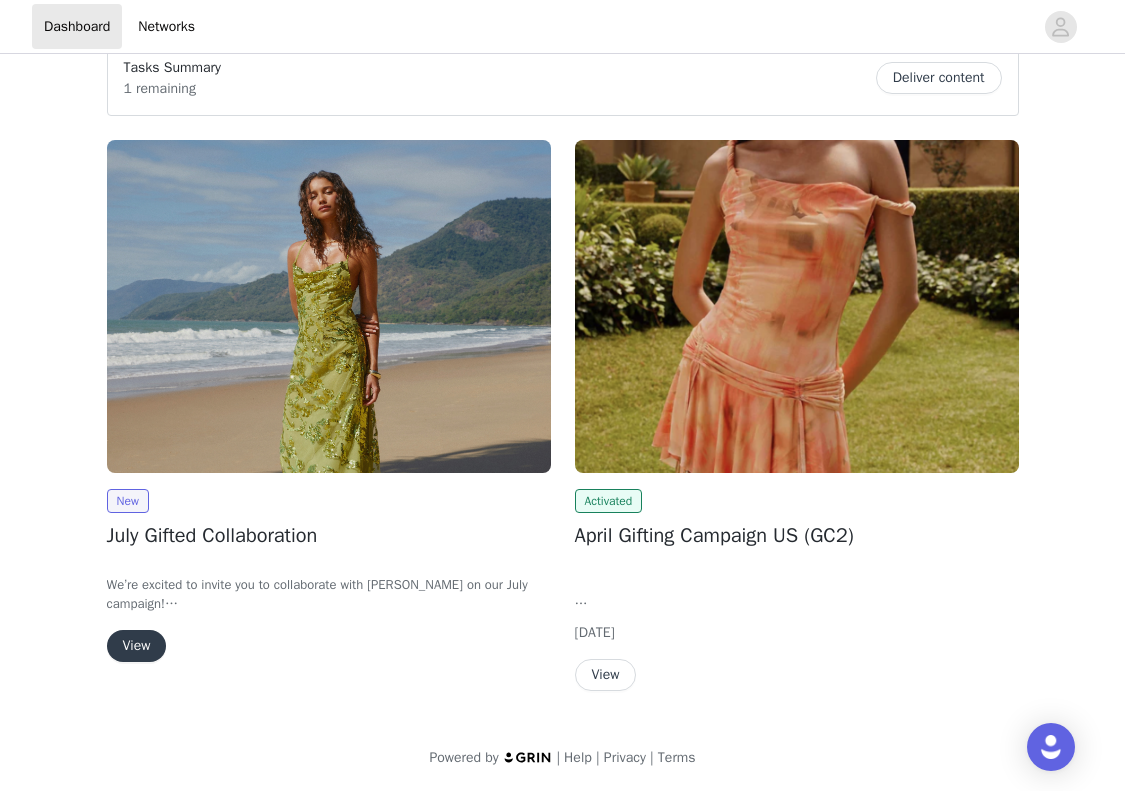 click on "View" at bounding box center [137, 646] 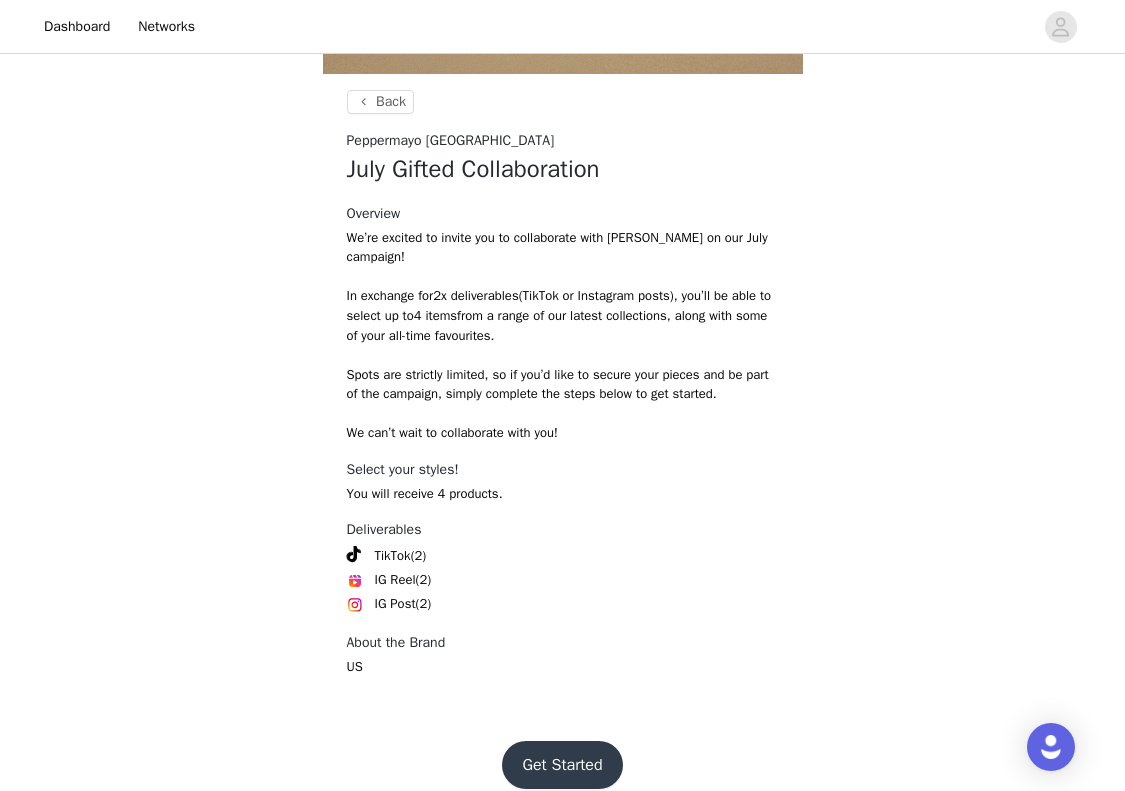 scroll, scrollTop: 725, scrollLeft: 0, axis: vertical 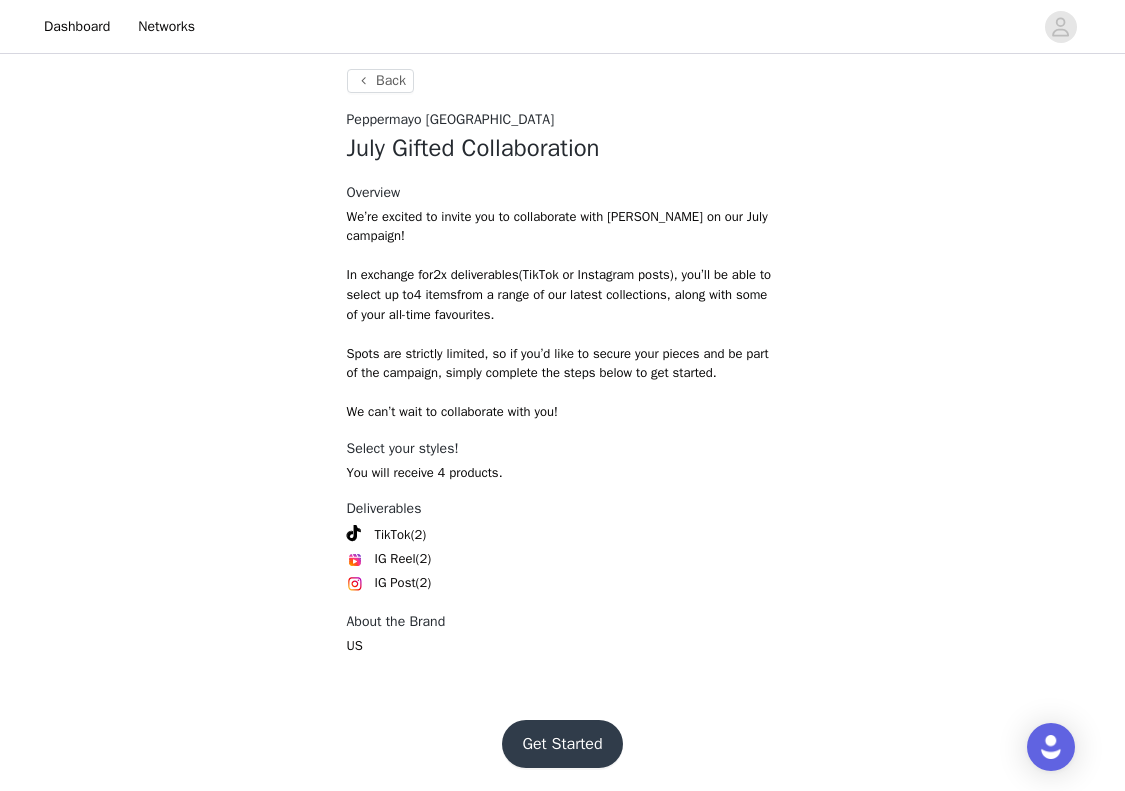 click on "Get Started" at bounding box center [562, 744] 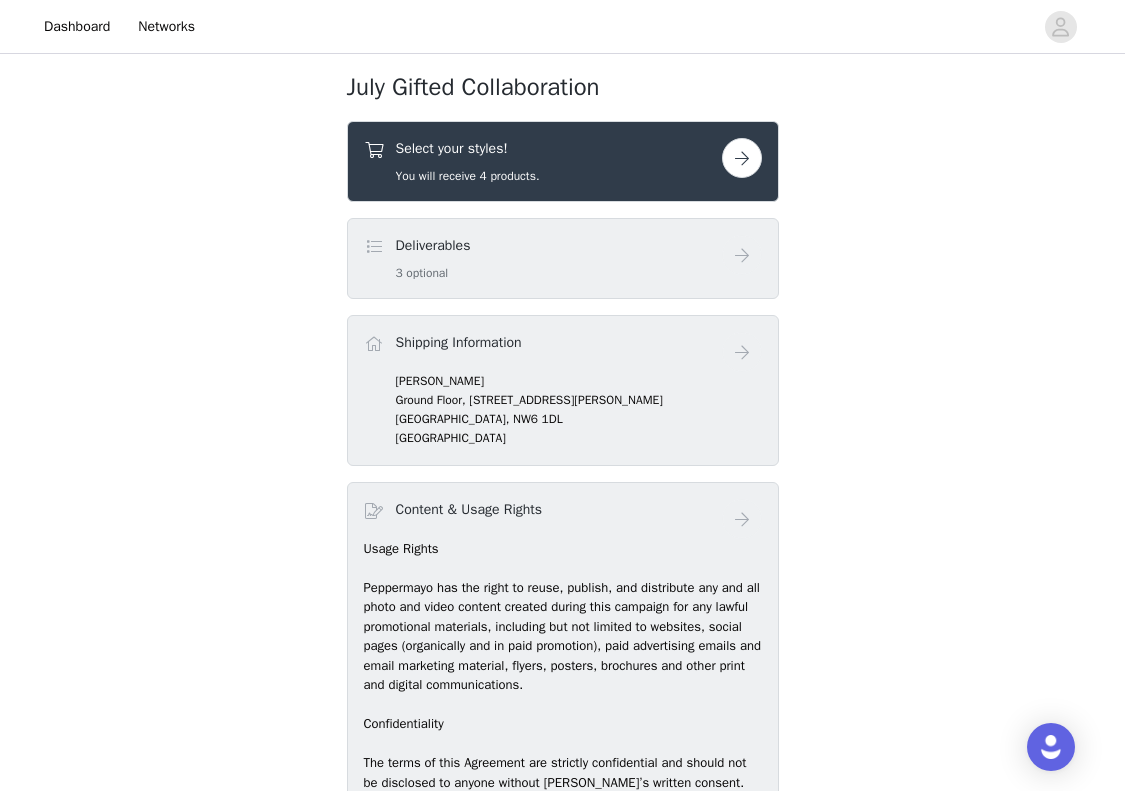 scroll, scrollTop: 777, scrollLeft: 0, axis: vertical 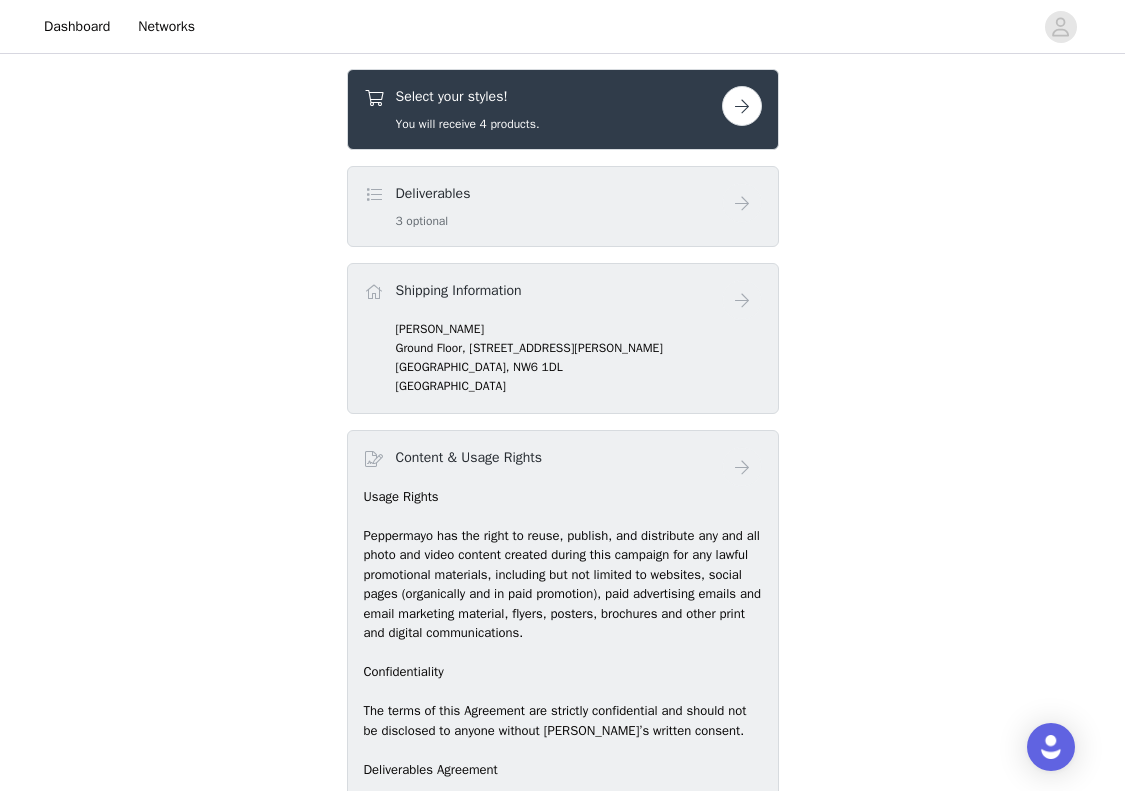 click on "Deliverables   3 optional" at bounding box center (543, 206) 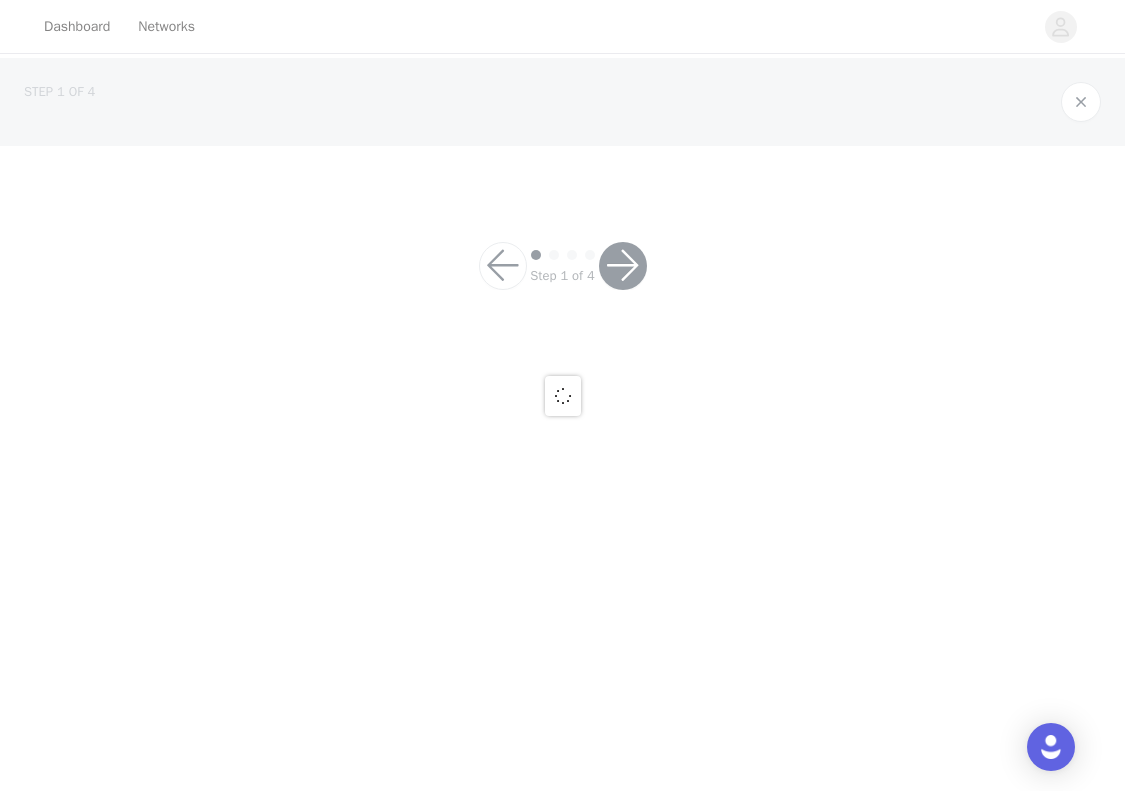 scroll, scrollTop: 0, scrollLeft: 0, axis: both 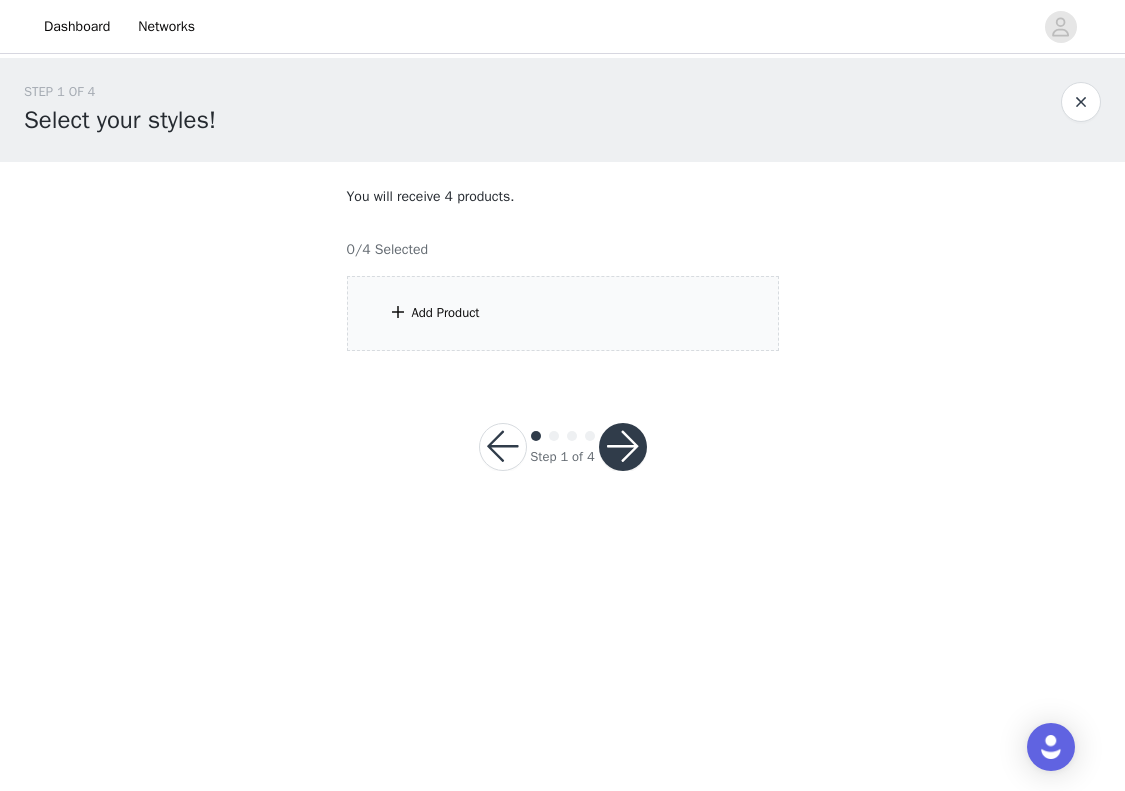 click on "Add Product" at bounding box center (446, 313) 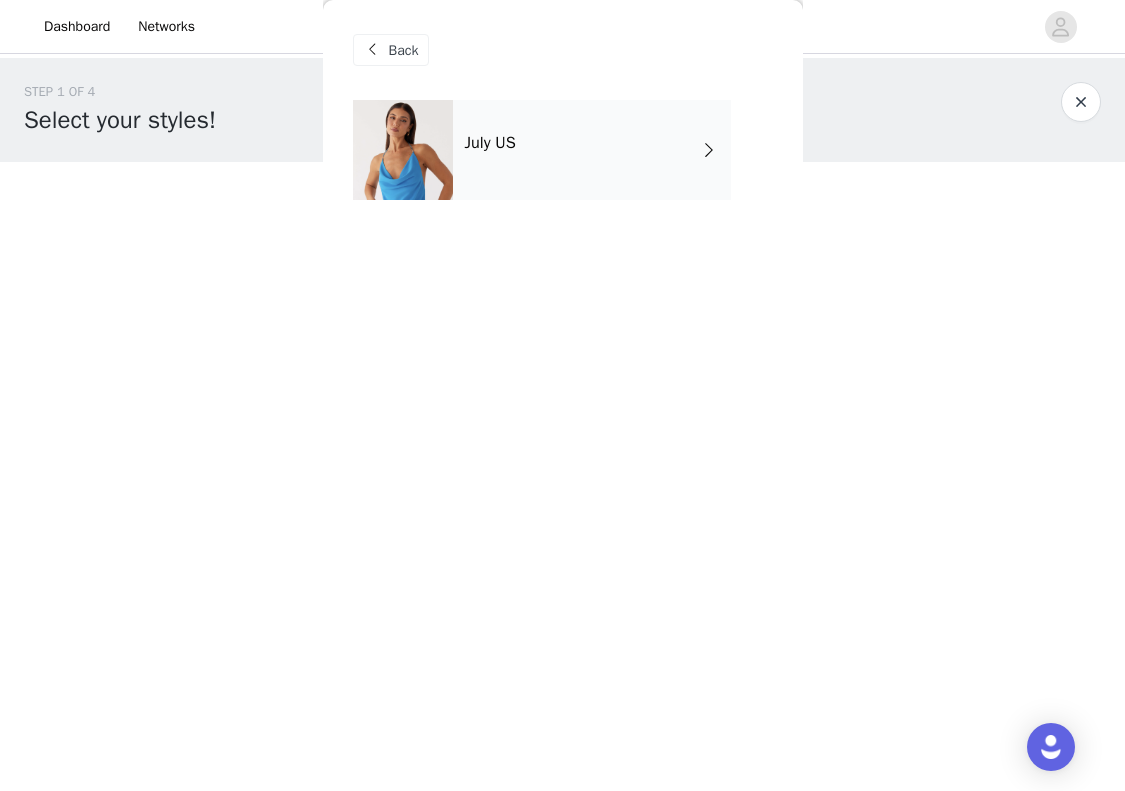 click on "July US" at bounding box center (592, 150) 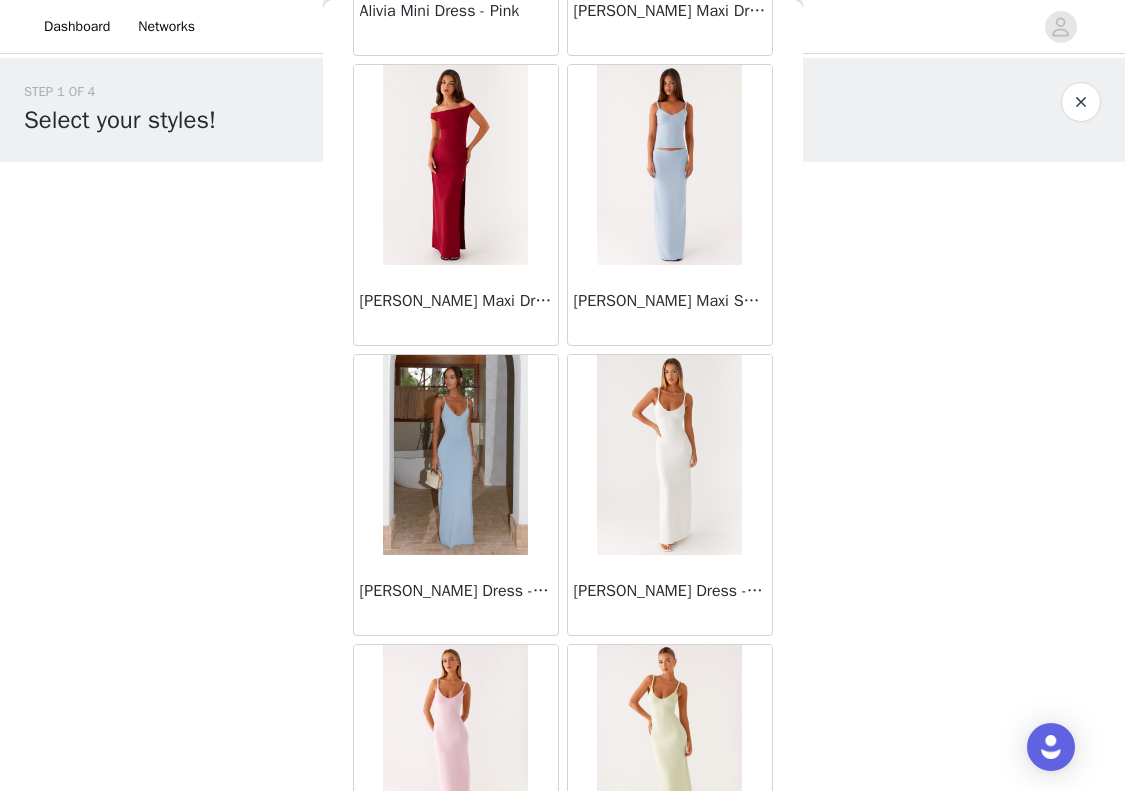 scroll, scrollTop: 2269, scrollLeft: 0, axis: vertical 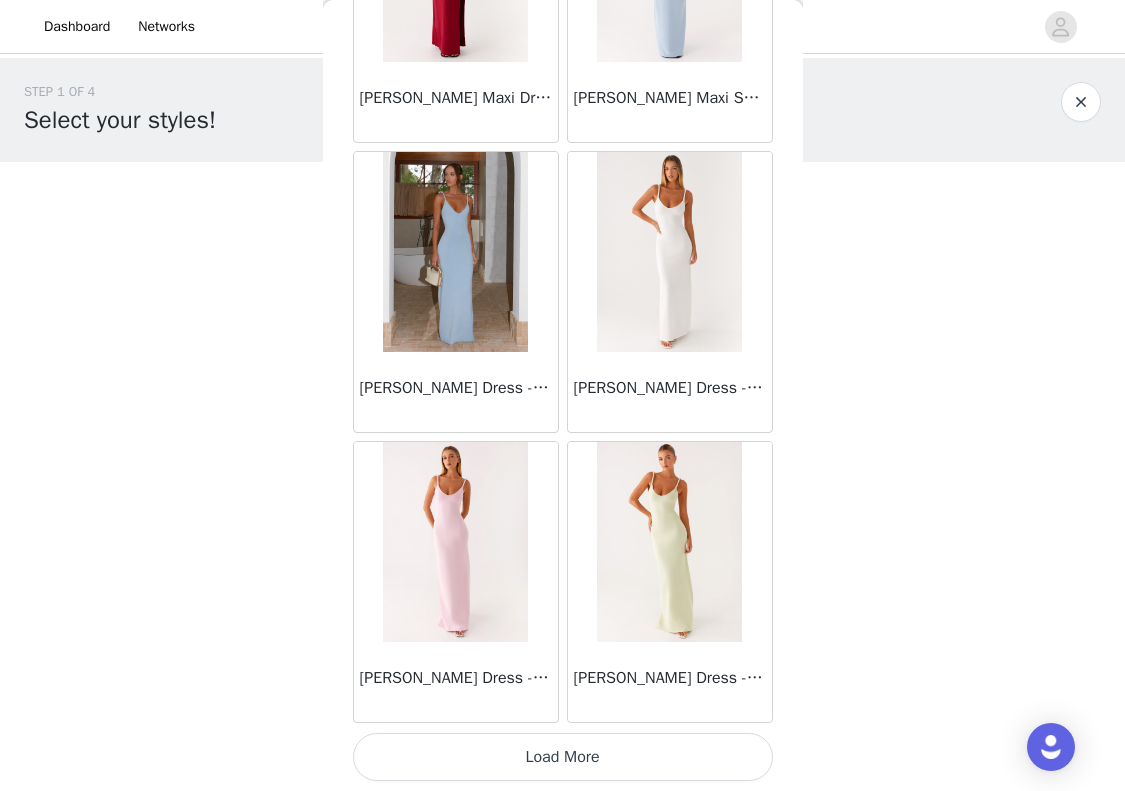 click on "Load More" at bounding box center [563, 757] 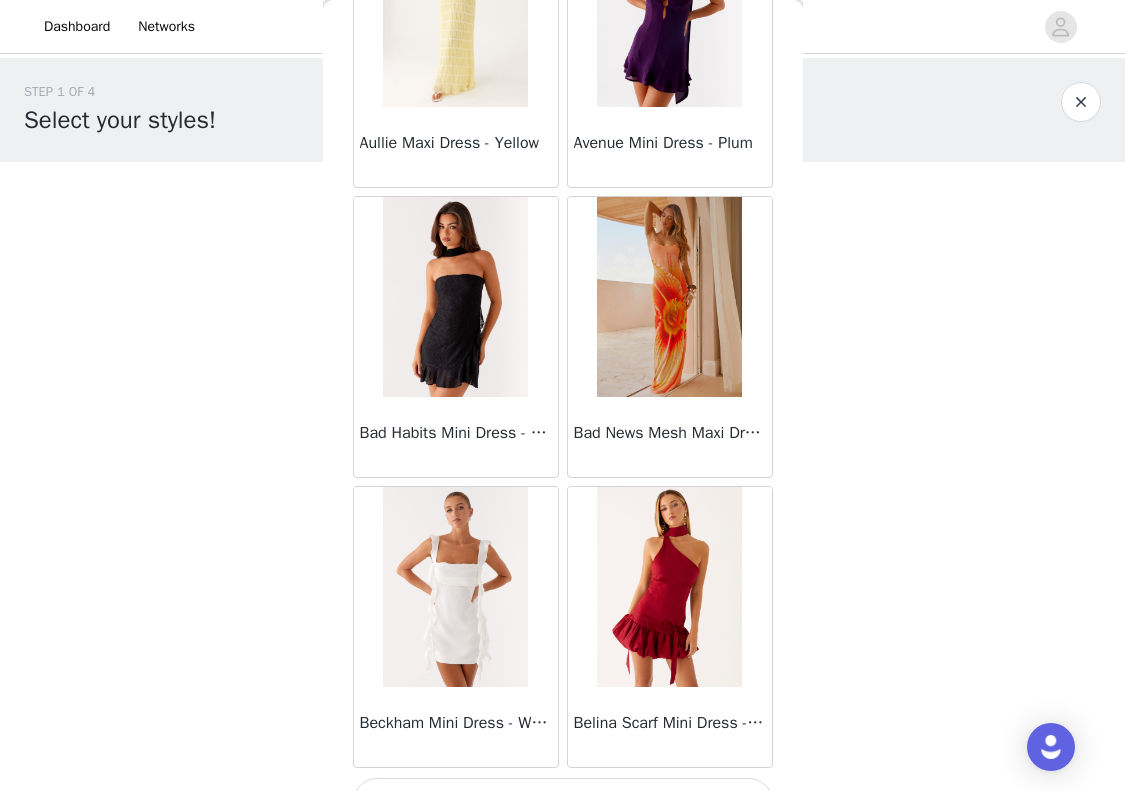 scroll, scrollTop: 5169, scrollLeft: 0, axis: vertical 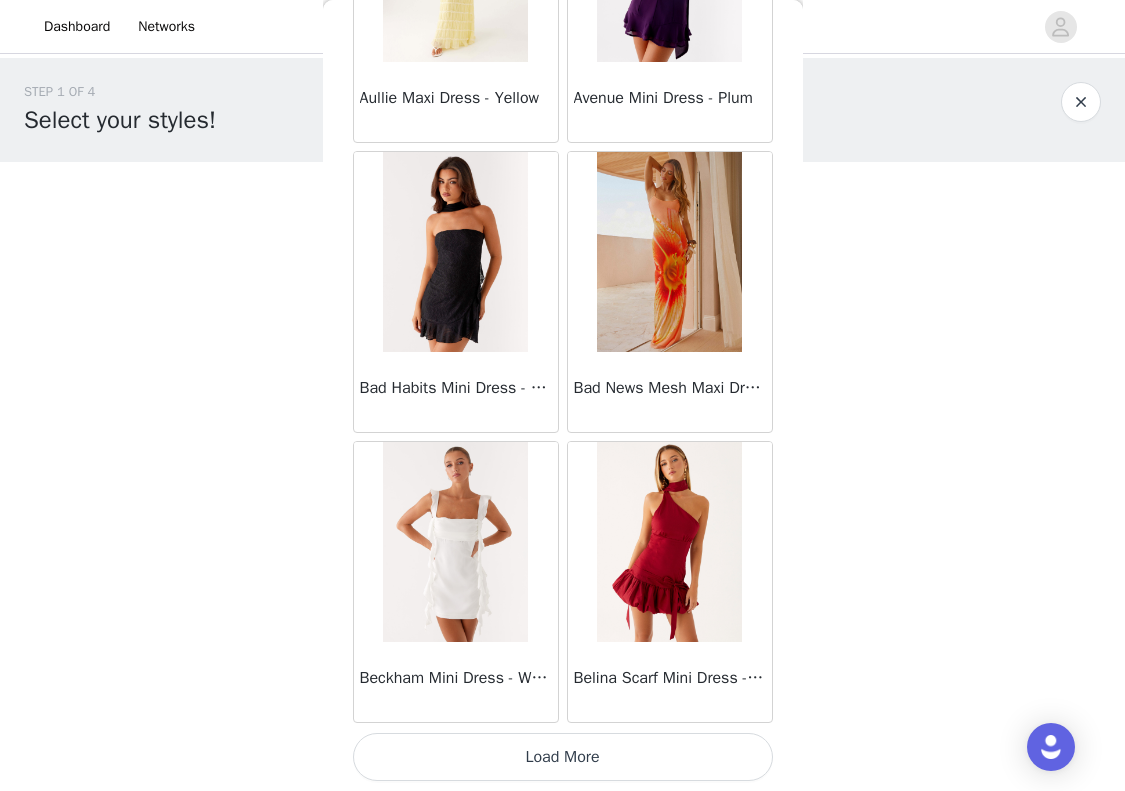 click on "Load More" at bounding box center [563, 757] 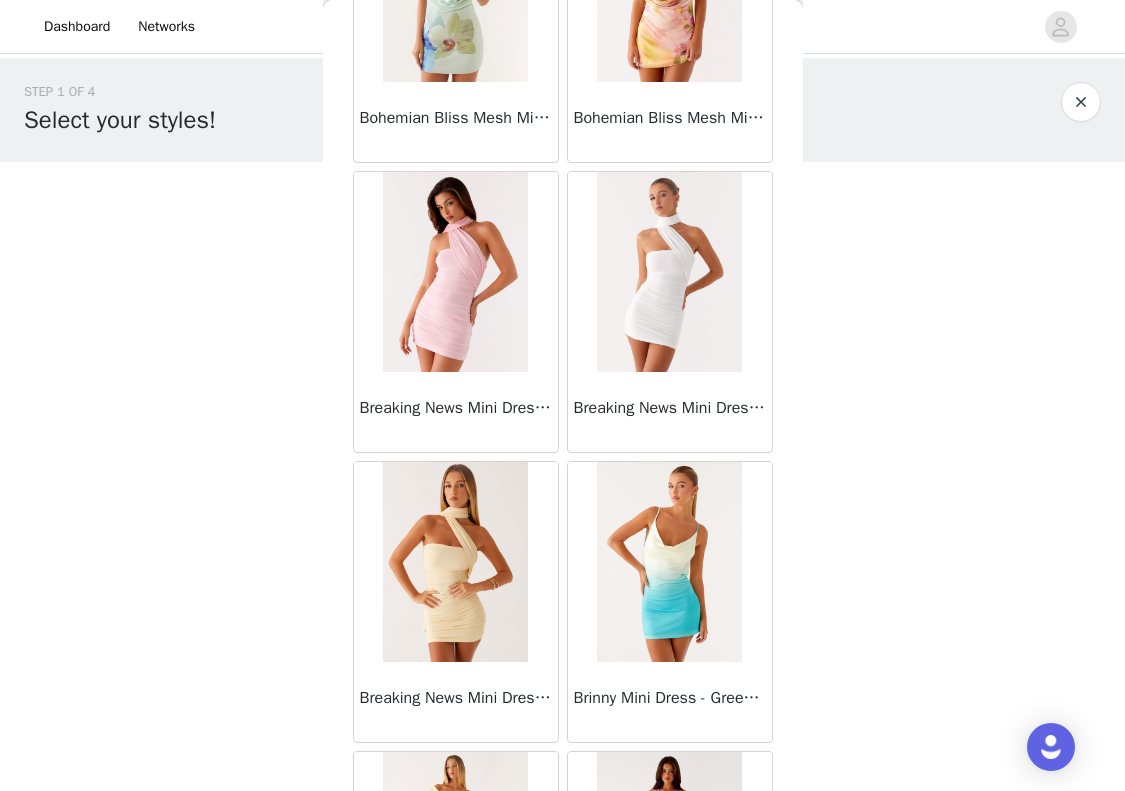 scroll, scrollTop: 8069, scrollLeft: 0, axis: vertical 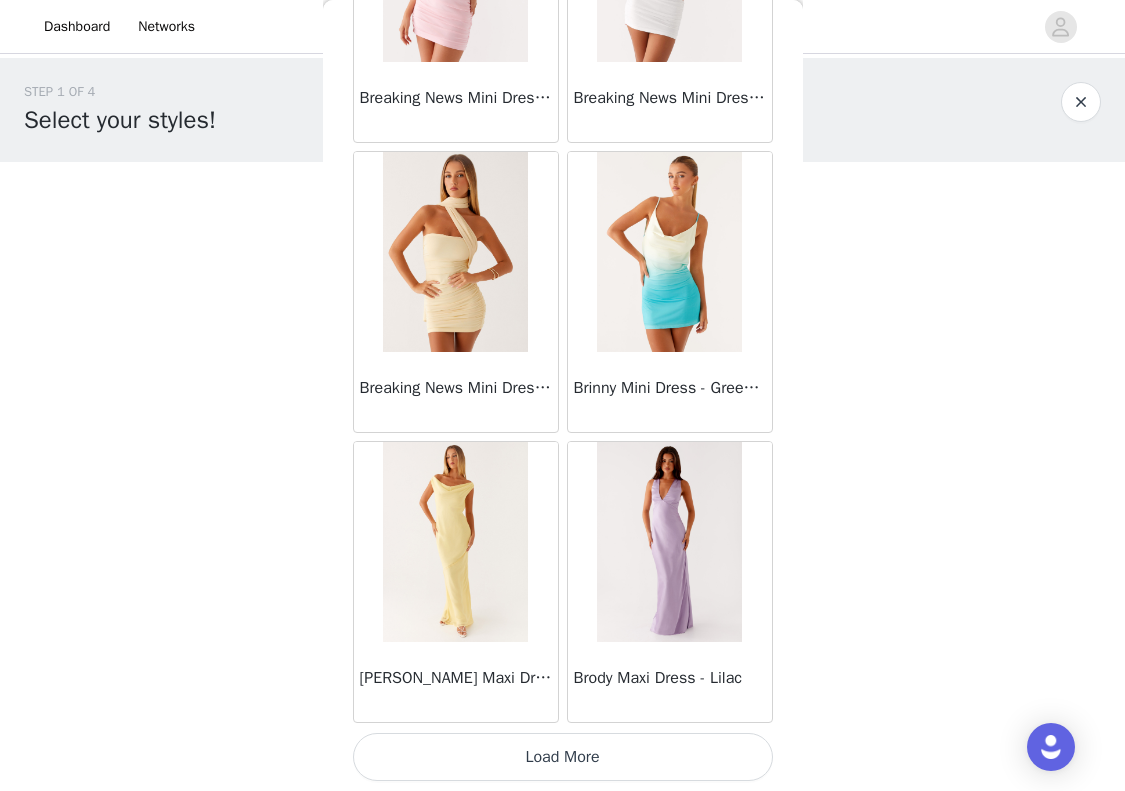 click on "Load More" at bounding box center [563, 757] 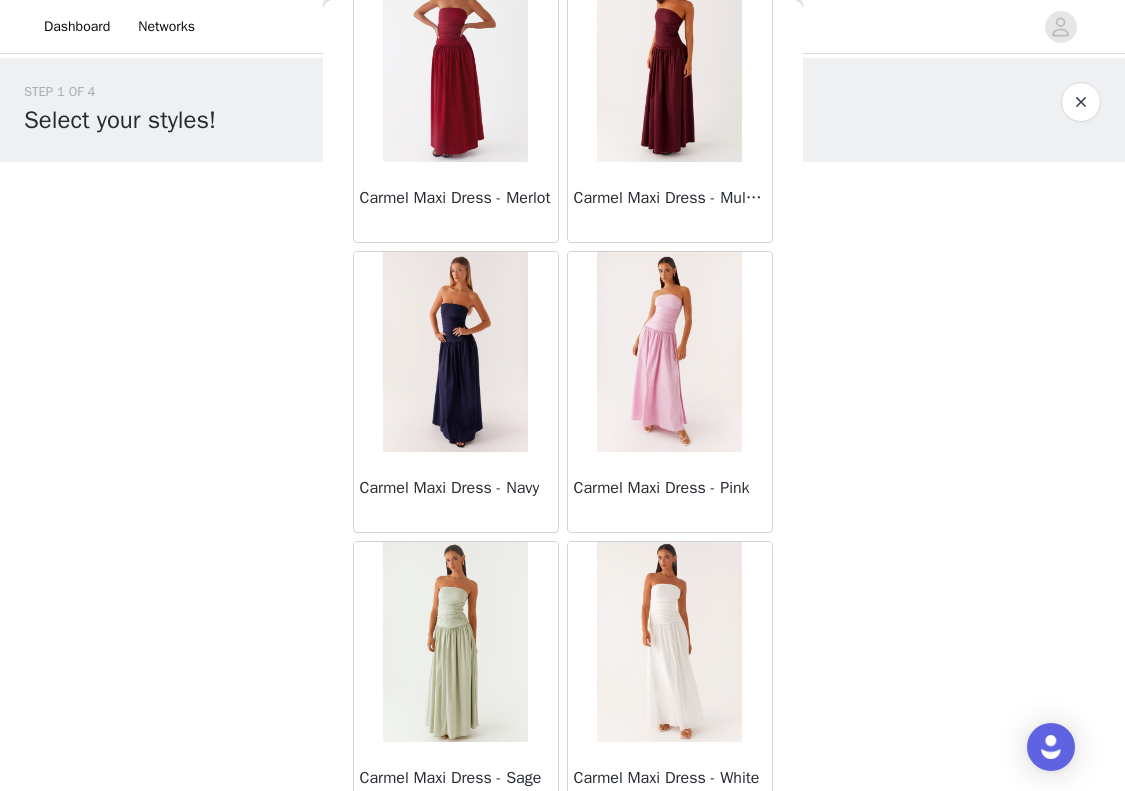 scroll, scrollTop: 10969, scrollLeft: 0, axis: vertical 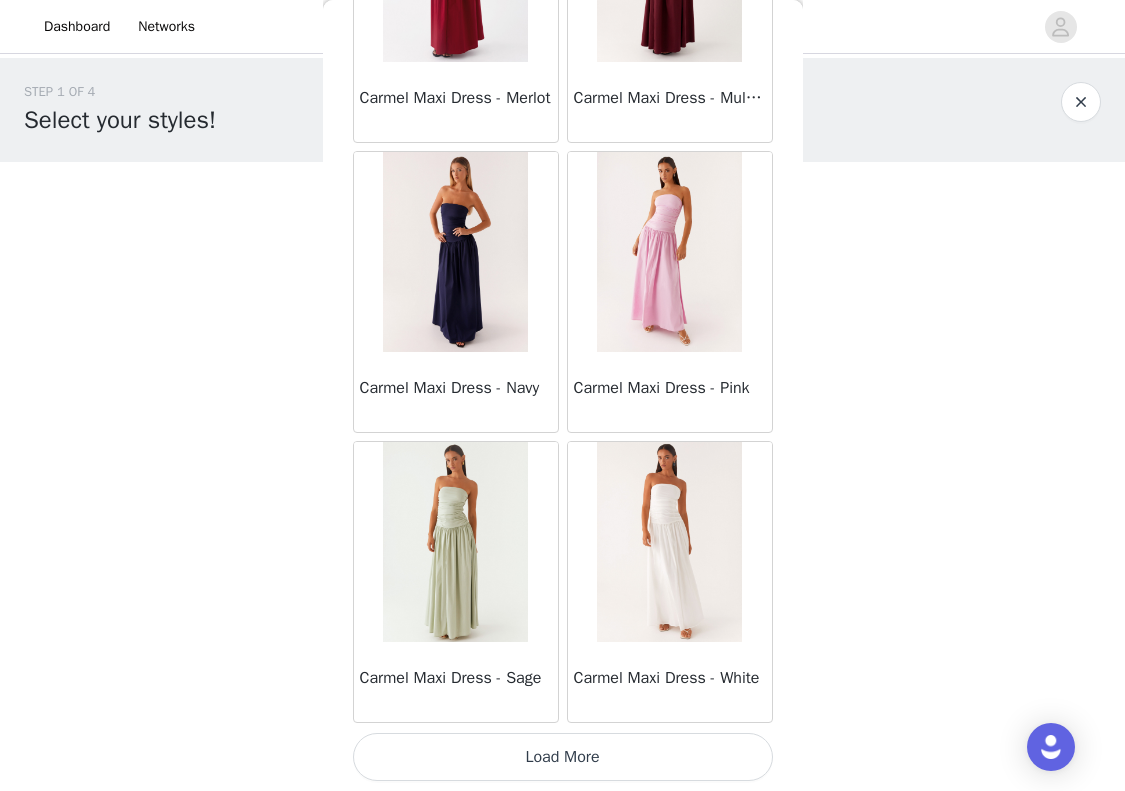 click on "Load More" at bounding box center (563, 757) 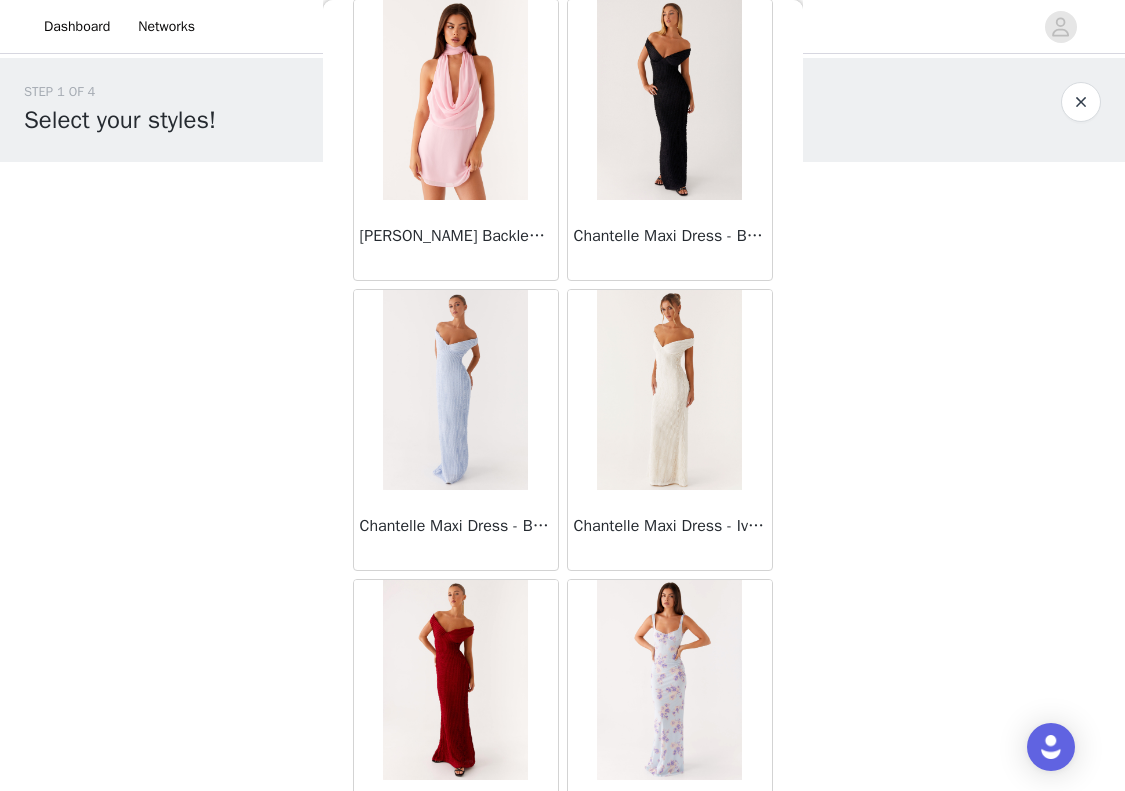 scroll, scrollTop: 13869, scrollLeft: 0, axis: vertical 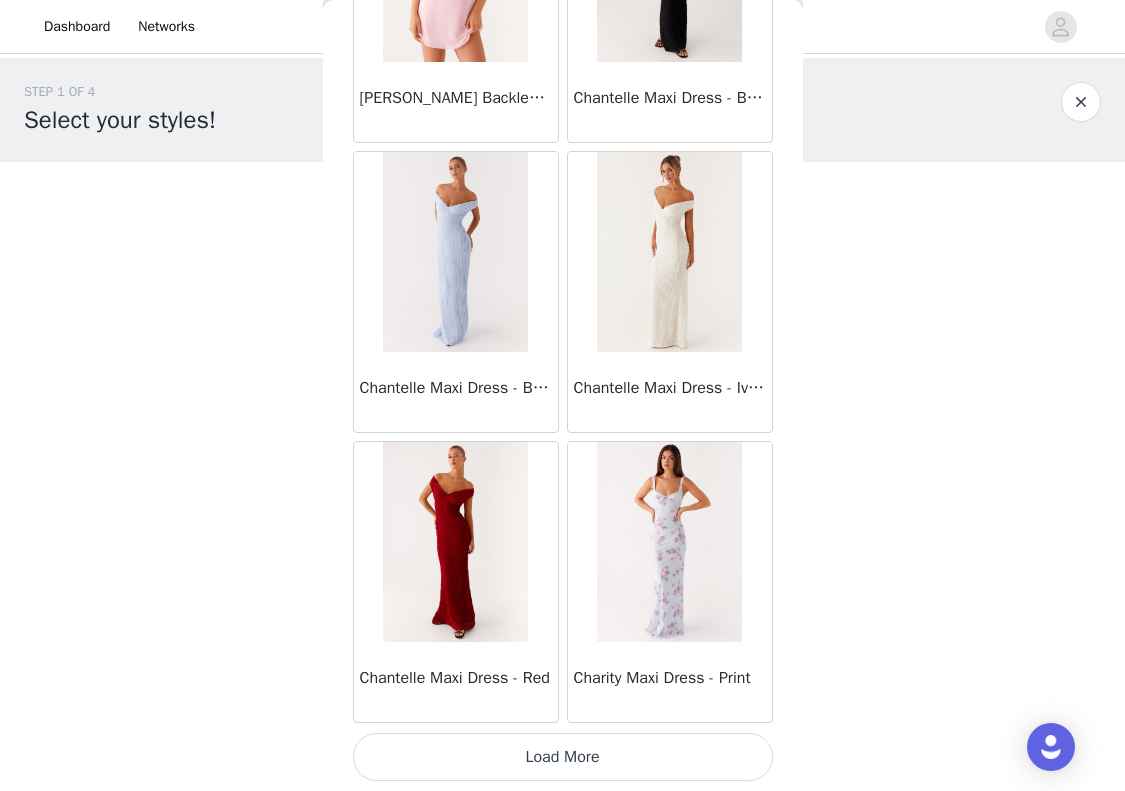 click on "Load More" at bounding box center (563, 757) 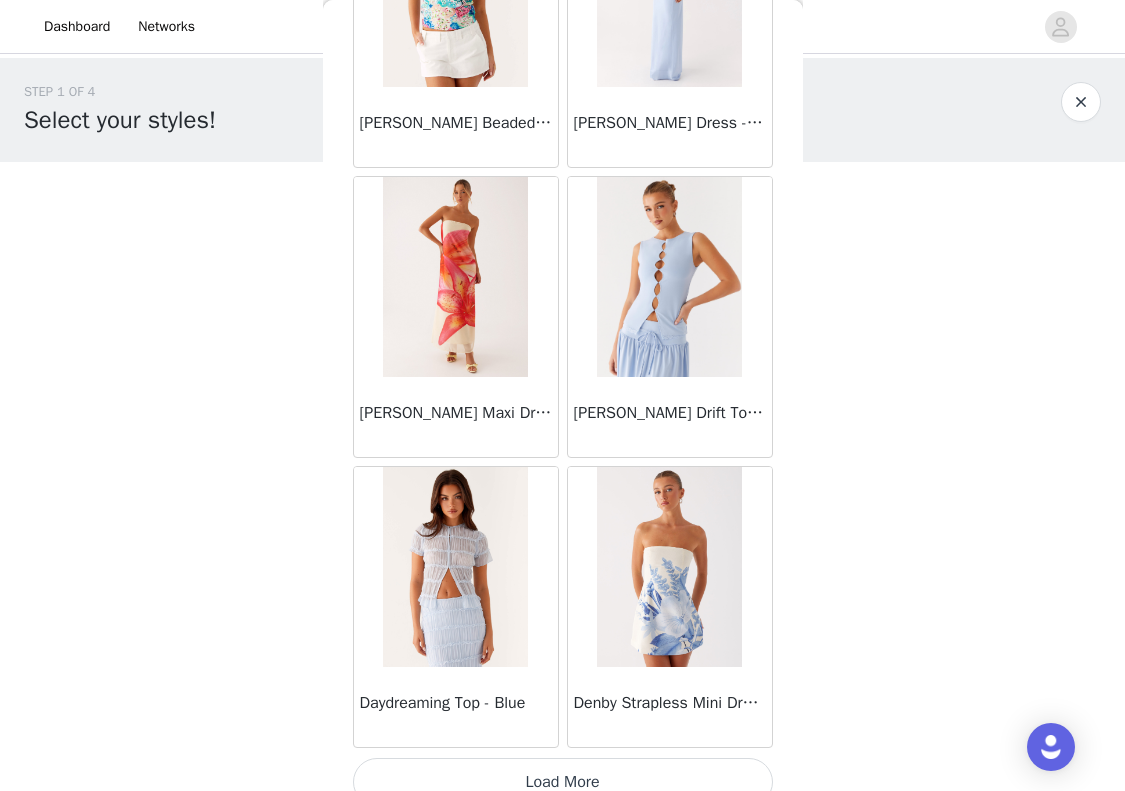 scroll, scrollTop: 16769, scrollLeft: 0, axis: vertical 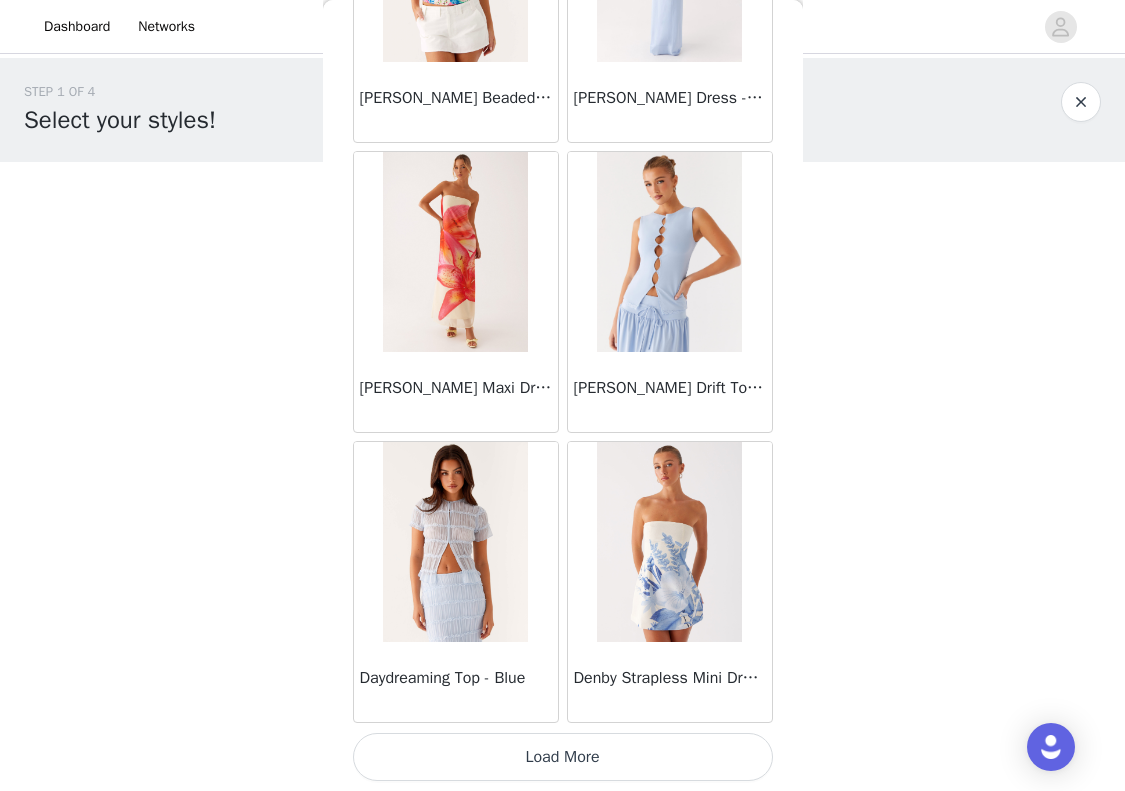 click on "Load More" at bounding box center [563, 757] 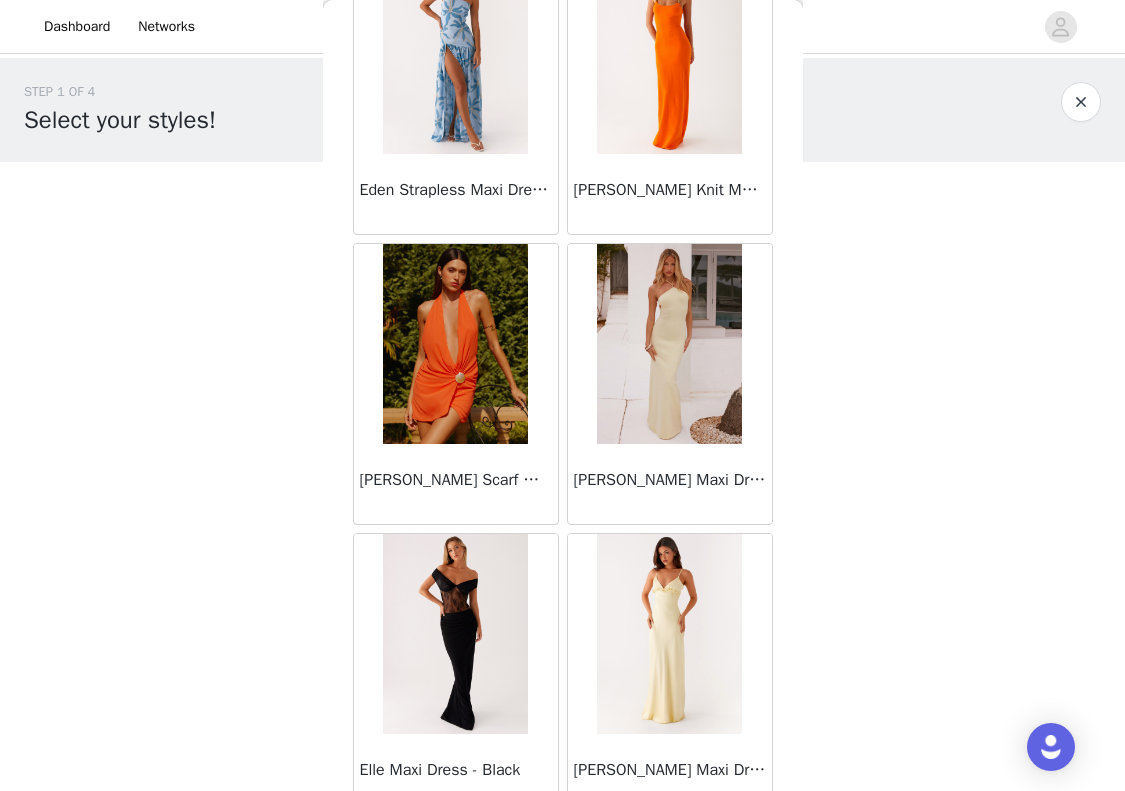 scroll, scrollTop: 19669, scrollLeft: 0, axis: vertical 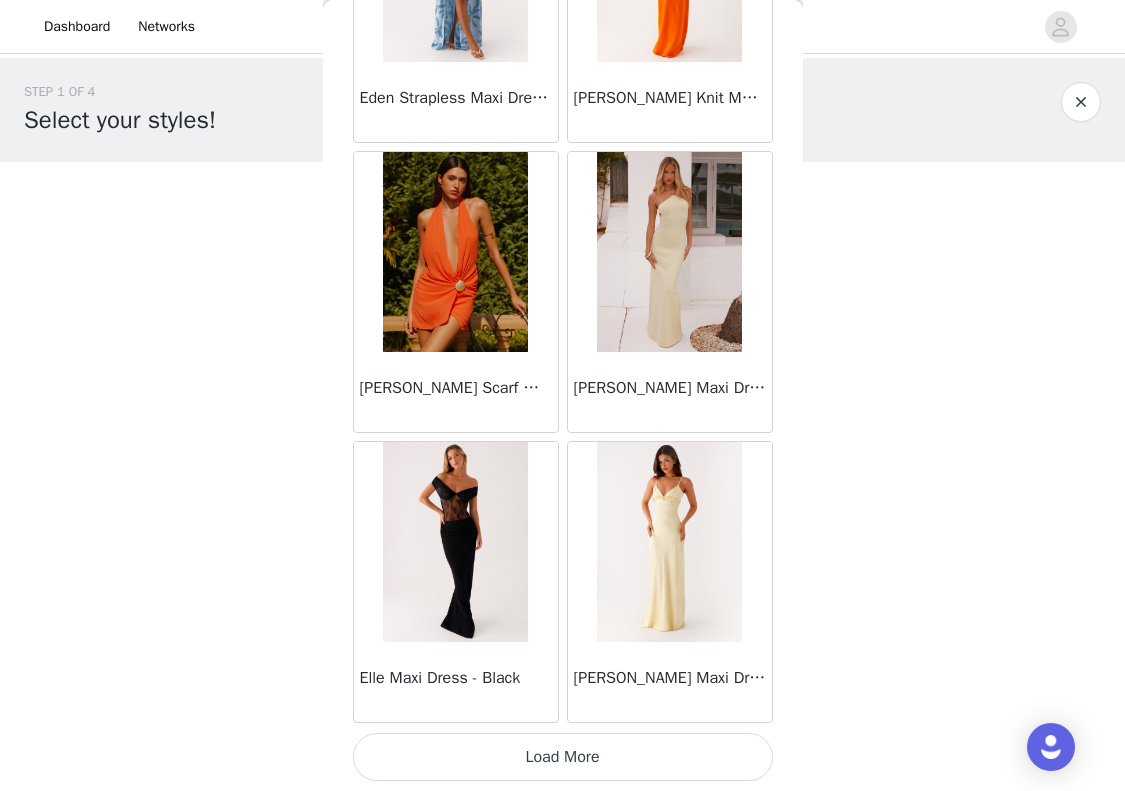 click on "Load More" at bounding box center [563, 757] 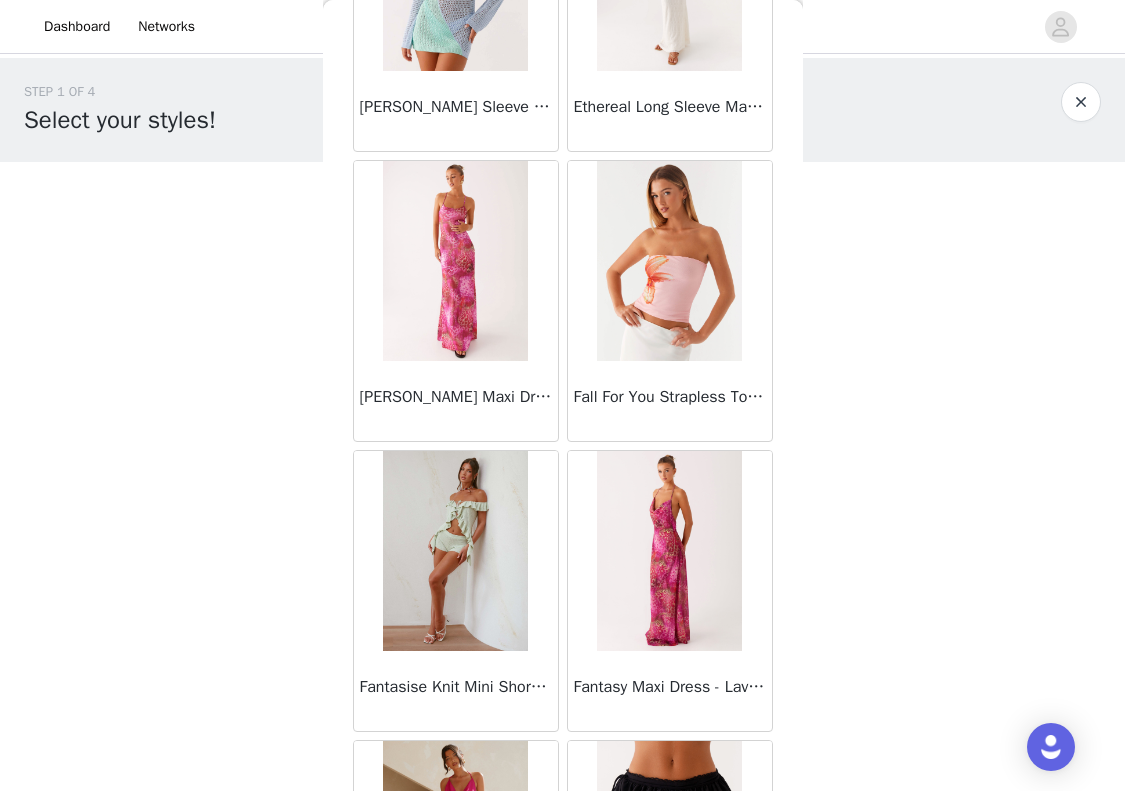 scroll, scrollTop: 22453, scrollLeft: 0, axis: vertical 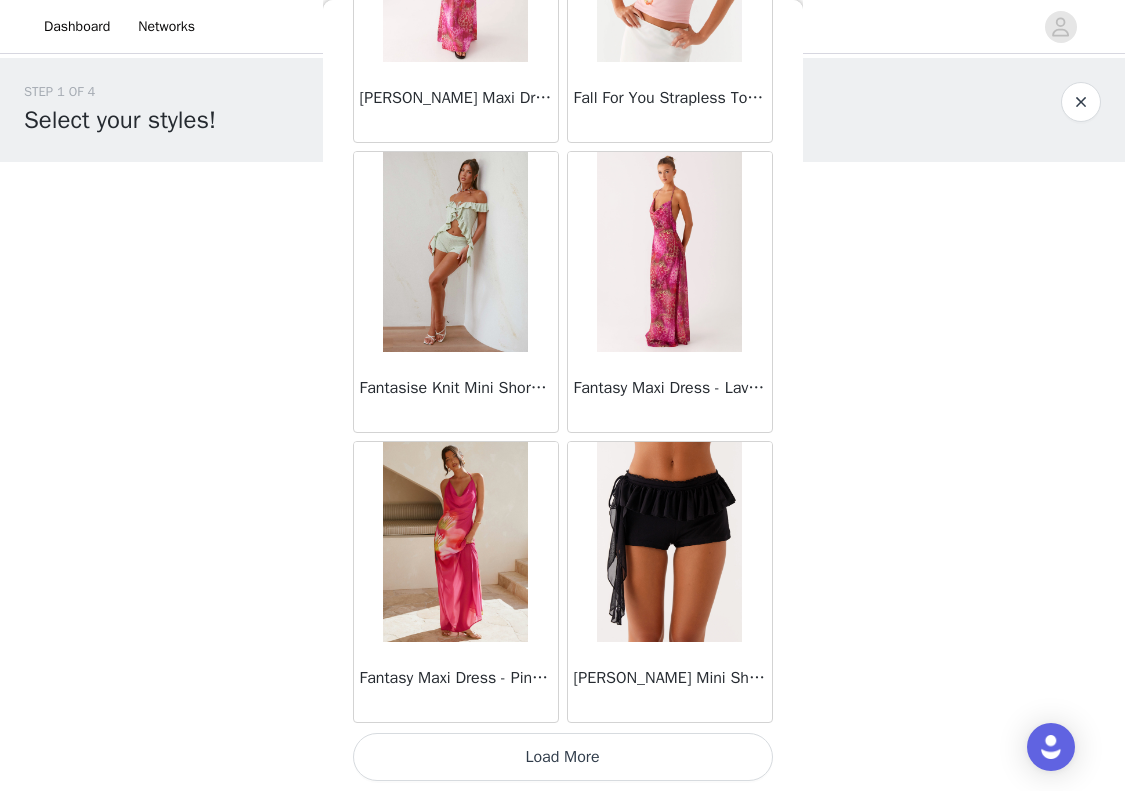 click on "Load More" at bounding box center (563, 757) 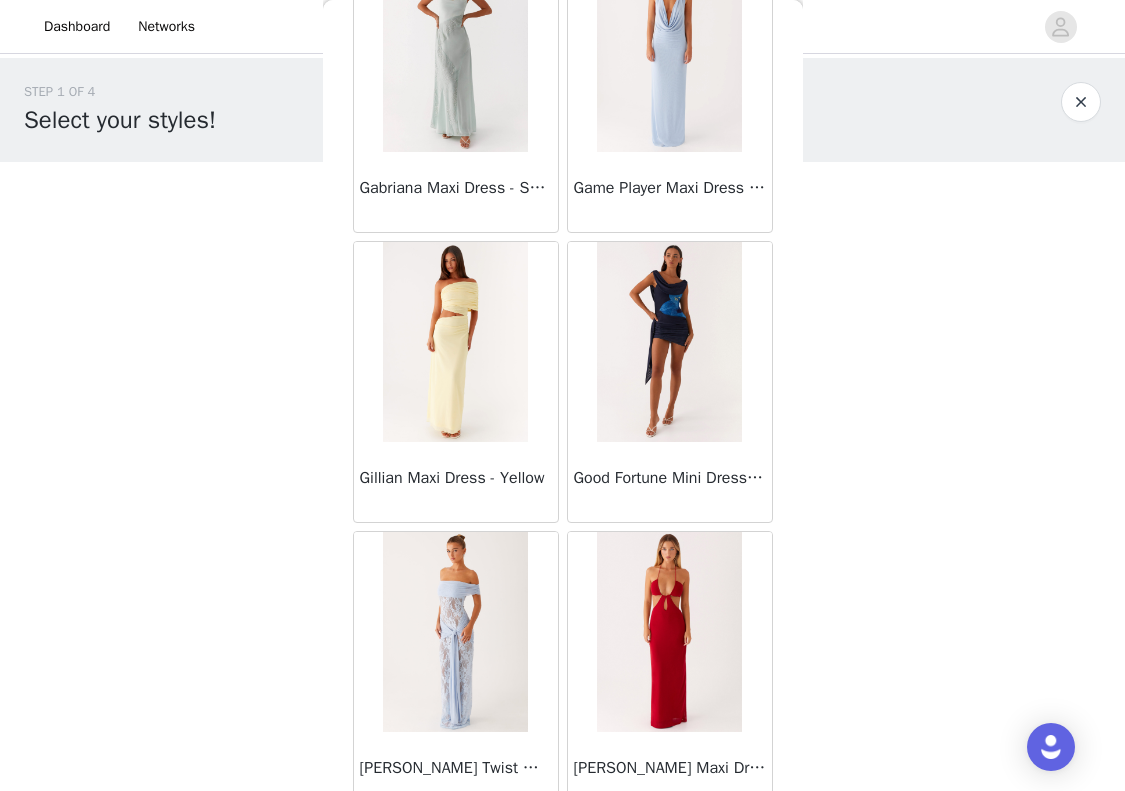 scroll, scrollTop: 25469, scrollLeft: 0, axis: vertical 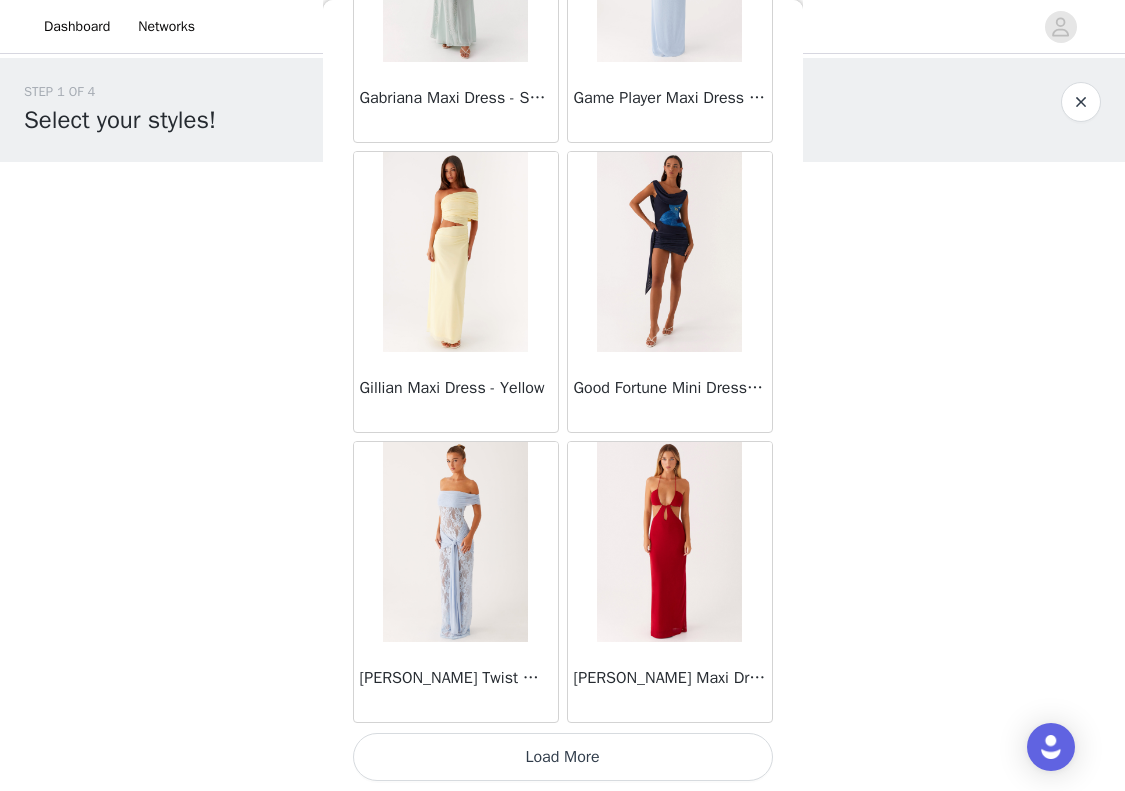 click on "Load More" at bounding box center (563, 757) 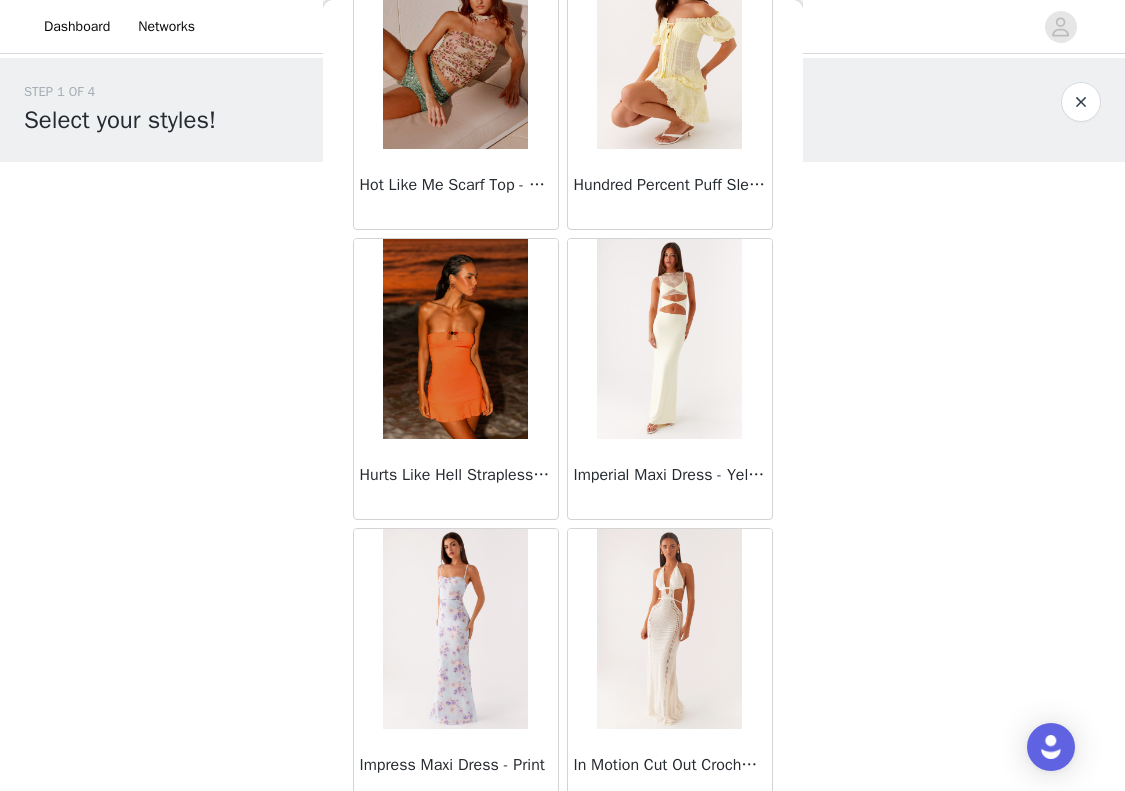 scroll, scrollTop: 28369, scrollLeft: 0, axis: vertical 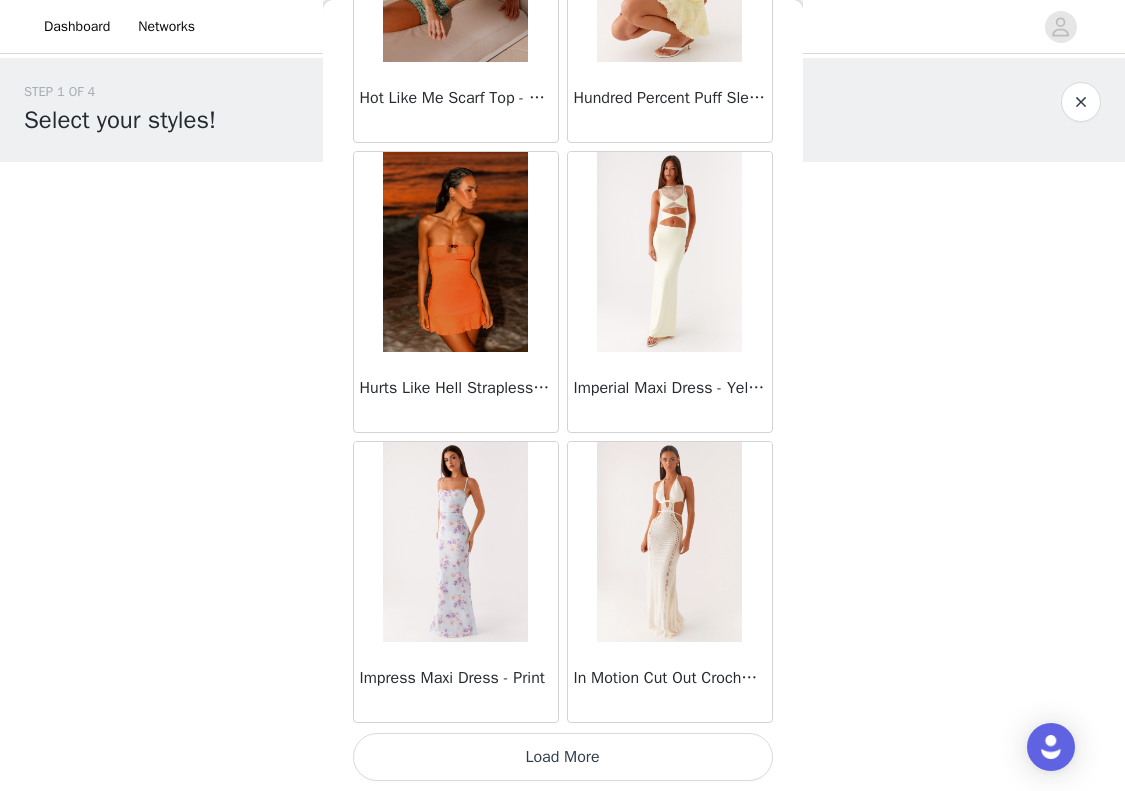 click on "Load More" at bounding box center (563, 757) 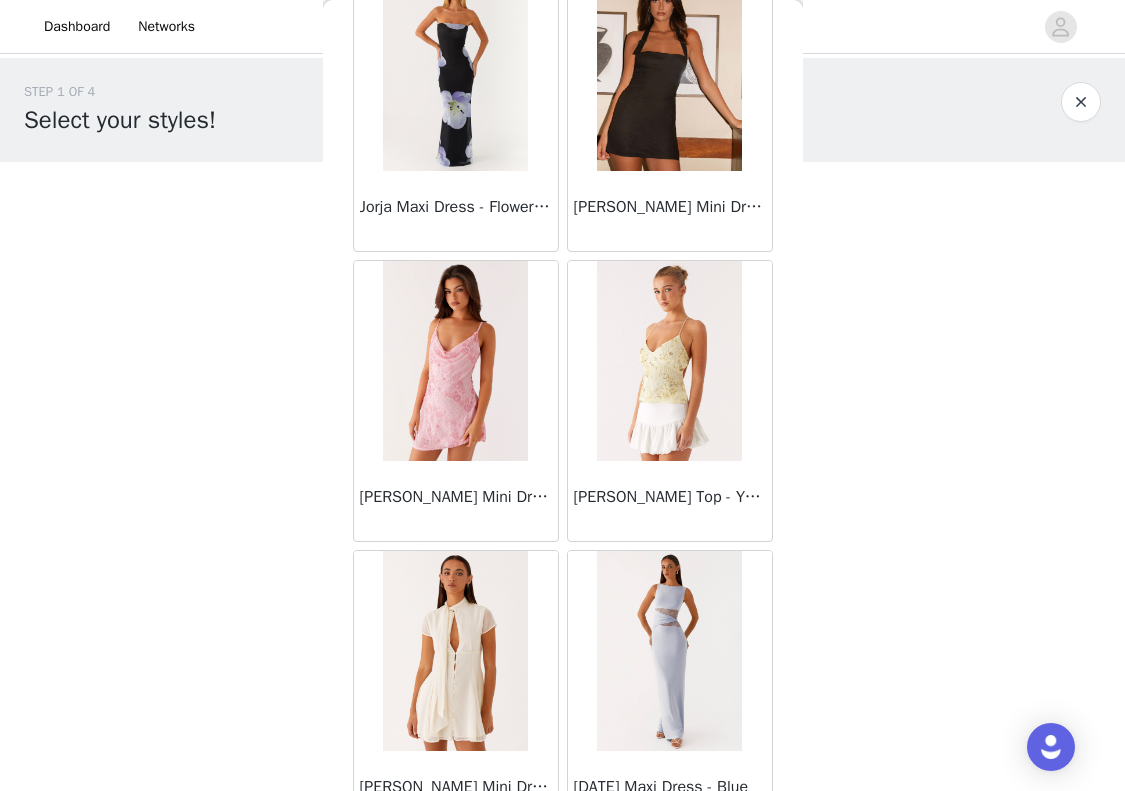 scroll, scrollTop: 31269, scrollLeft: 0, axis: vertical 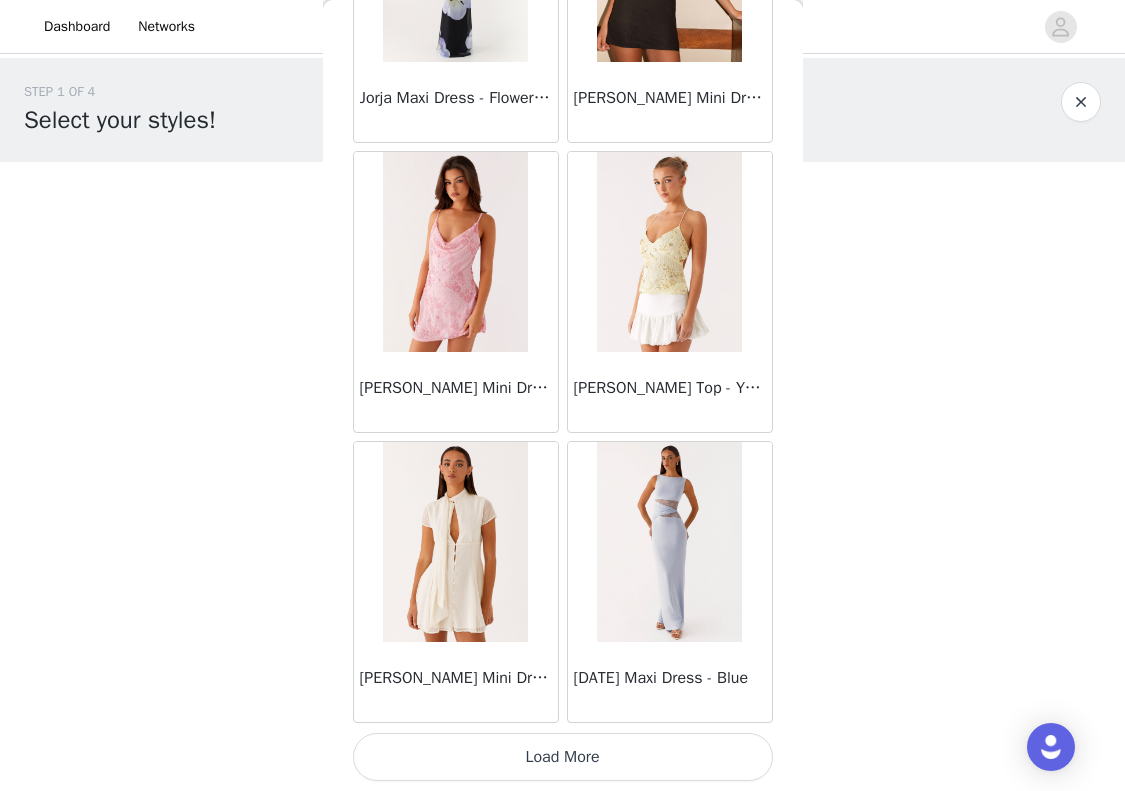click on "Load More" at bounding box center (563, 757) 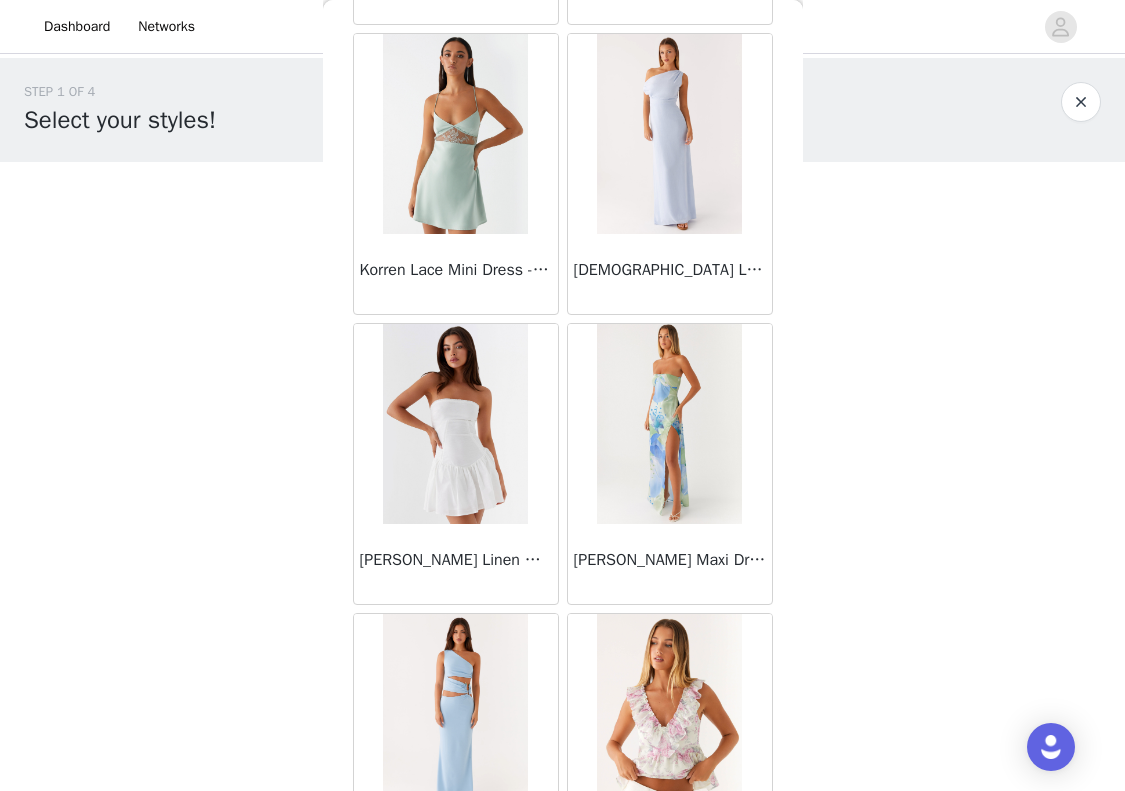 scroll, scrollTop: 34169, scrollLeft: 0, axis: vertical 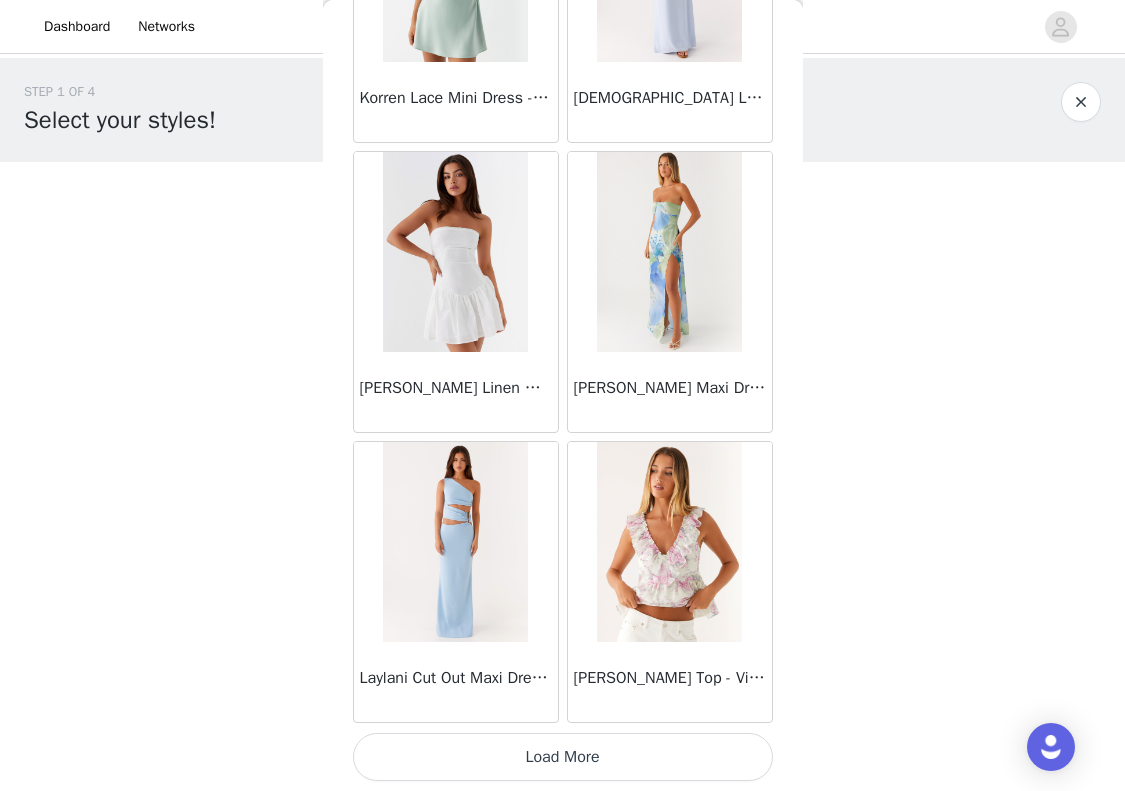 click on "Load More" at bounding box center (563, 757) 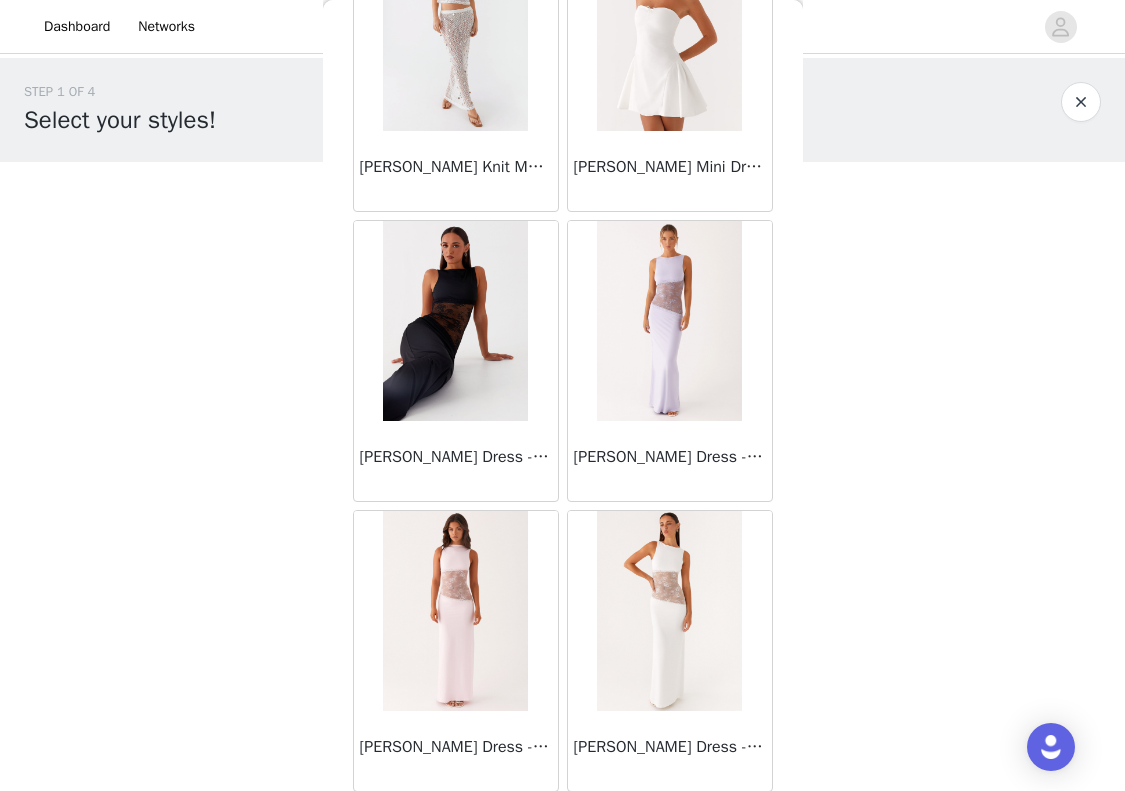scroll, scrollTop: 37069, scrollLeft: 0, axis: vertical 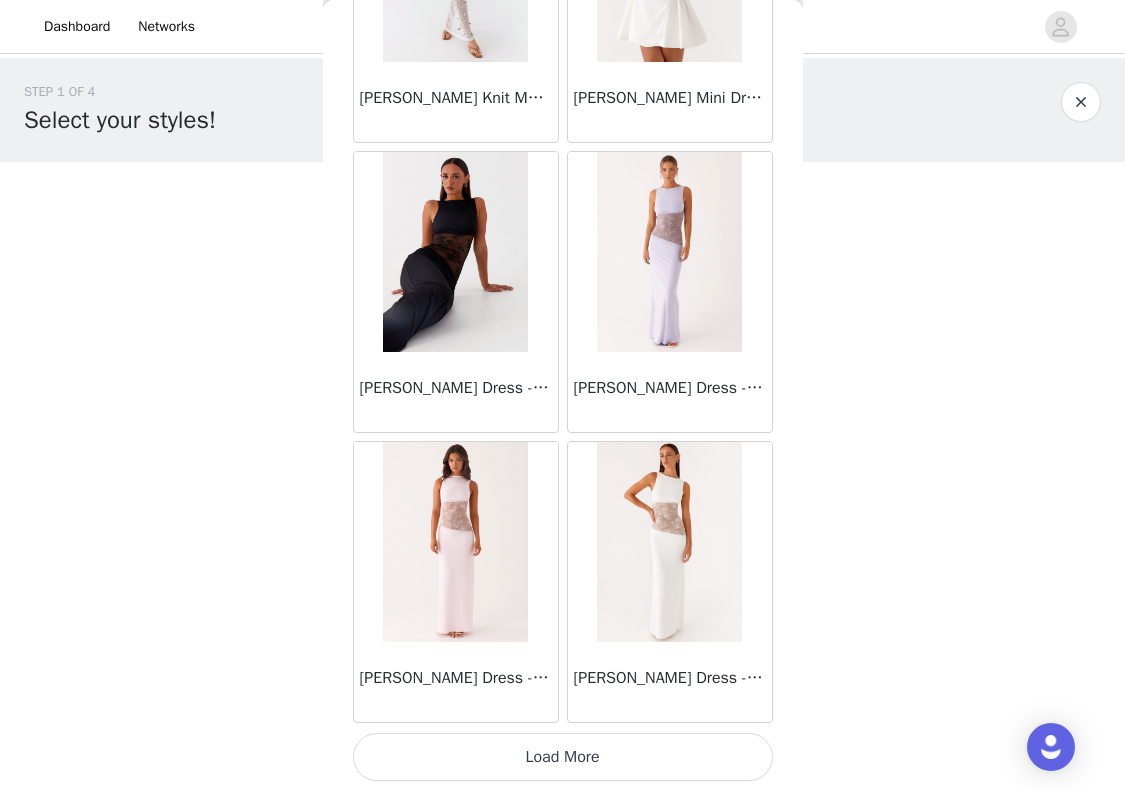 click on "Load More" at bounding box center [563, 757] 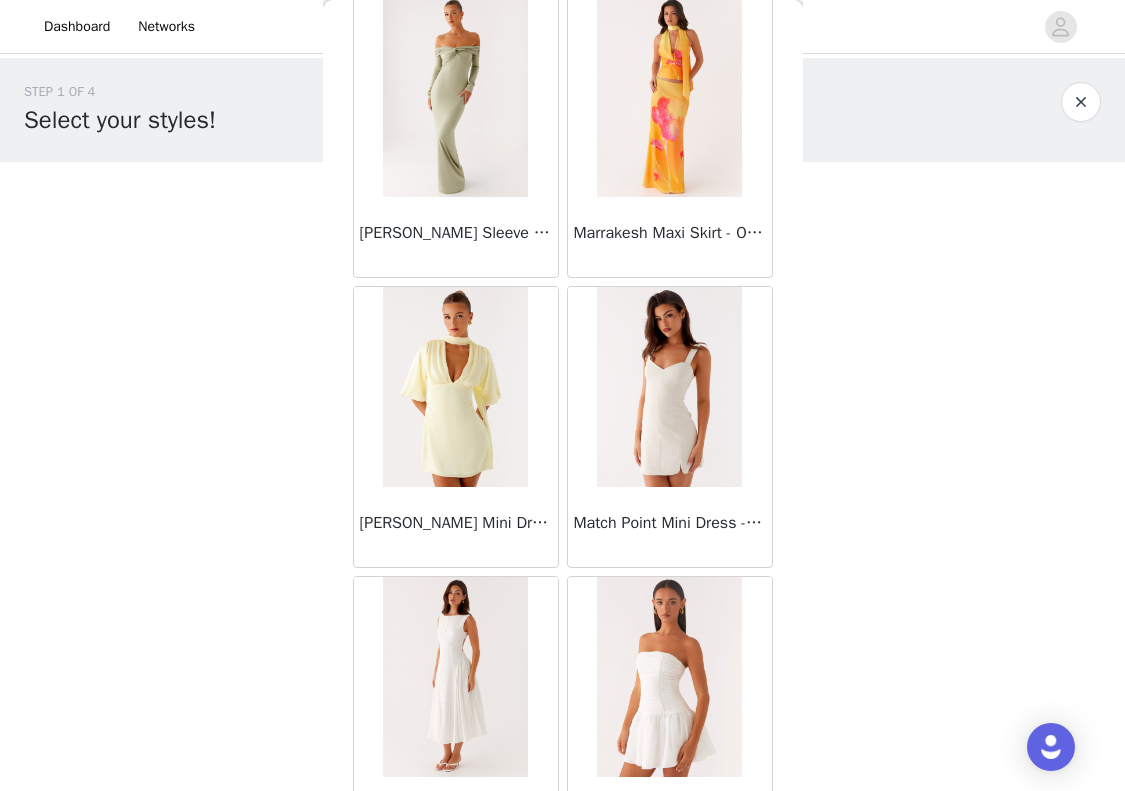 scroll, scrollTop: 39969, scrollLeft: 0, axis: vertical 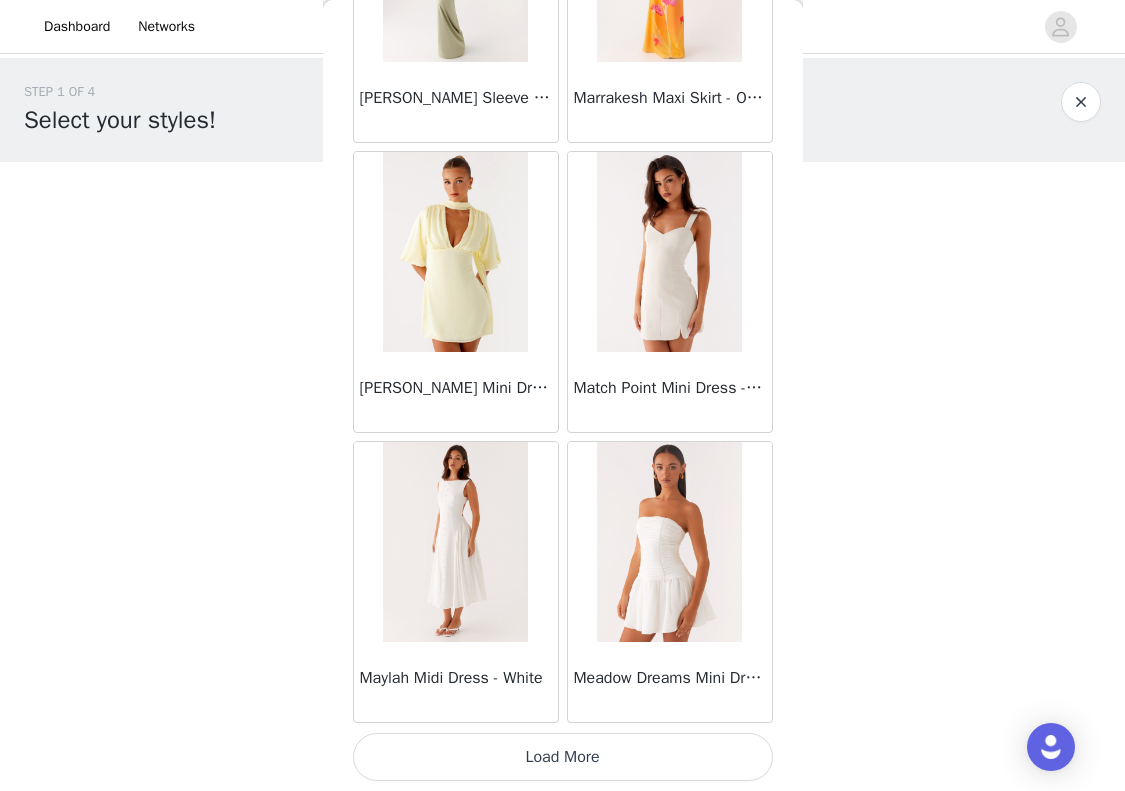 click on "Load More" at bounding box center (563, 757) 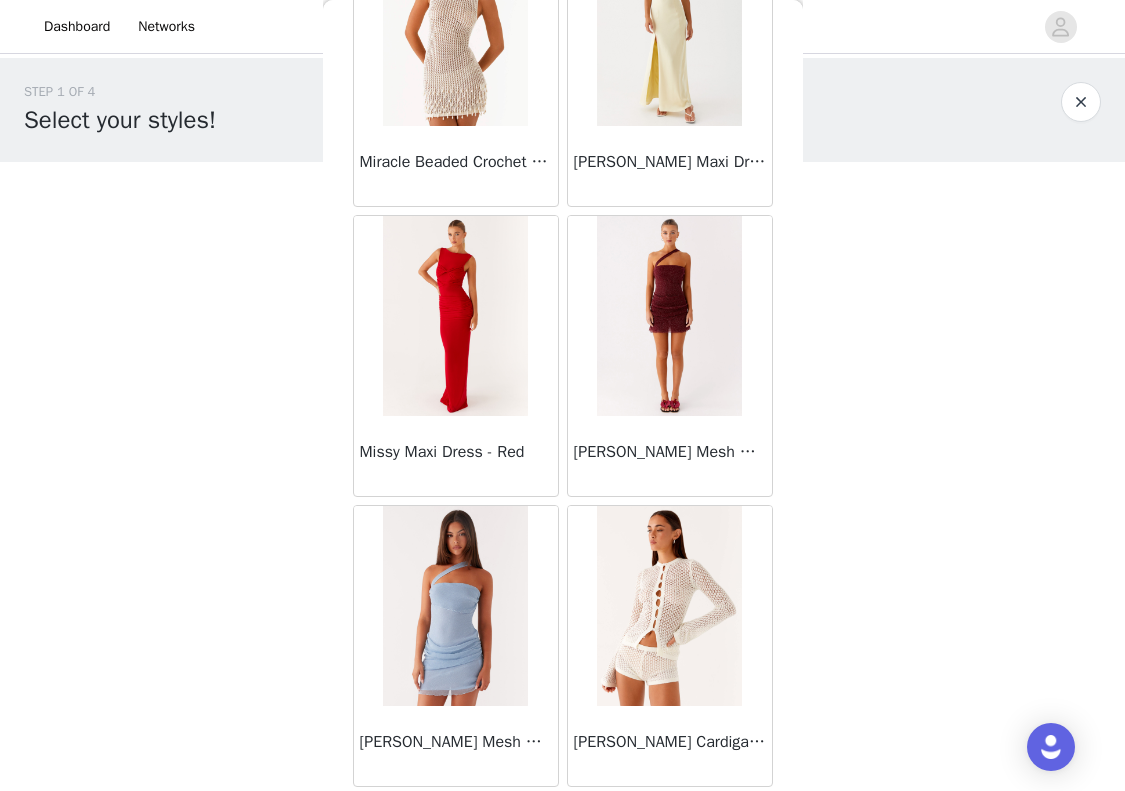 scroll, scrollTop: 42869, scrollLeft: 0, axis: vertical 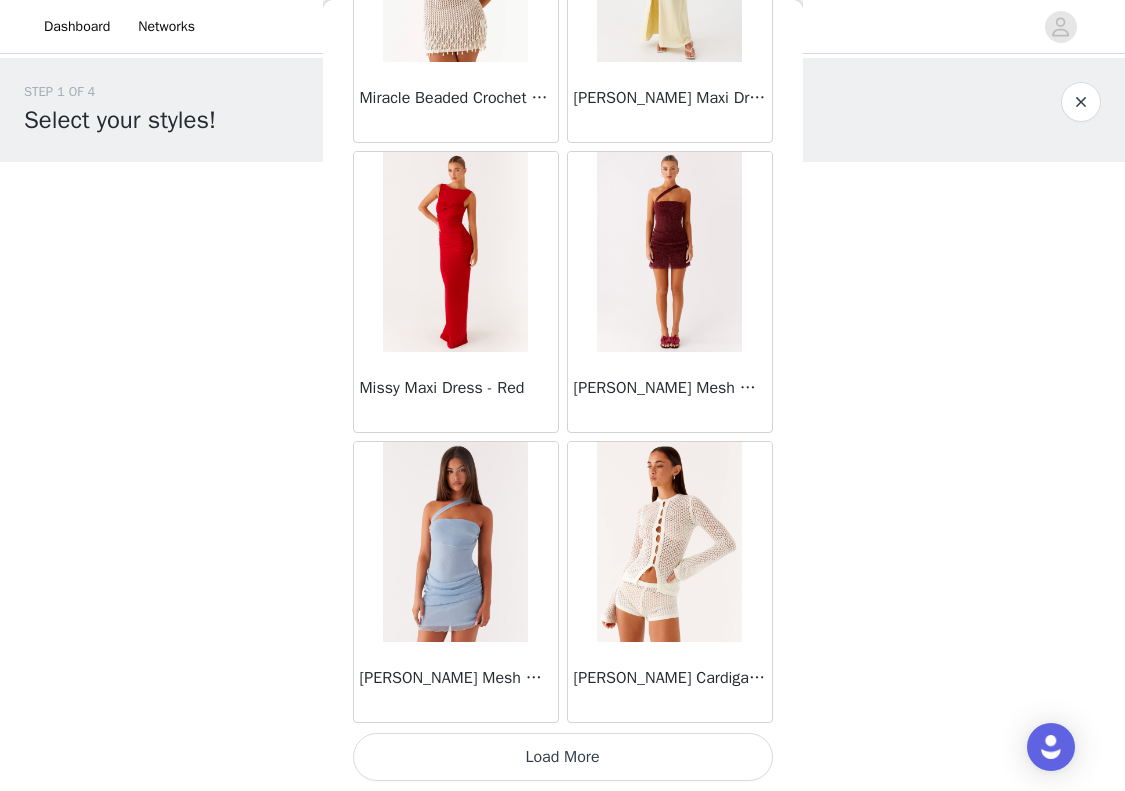 click on "Load More" at bounding box center (563, 757) 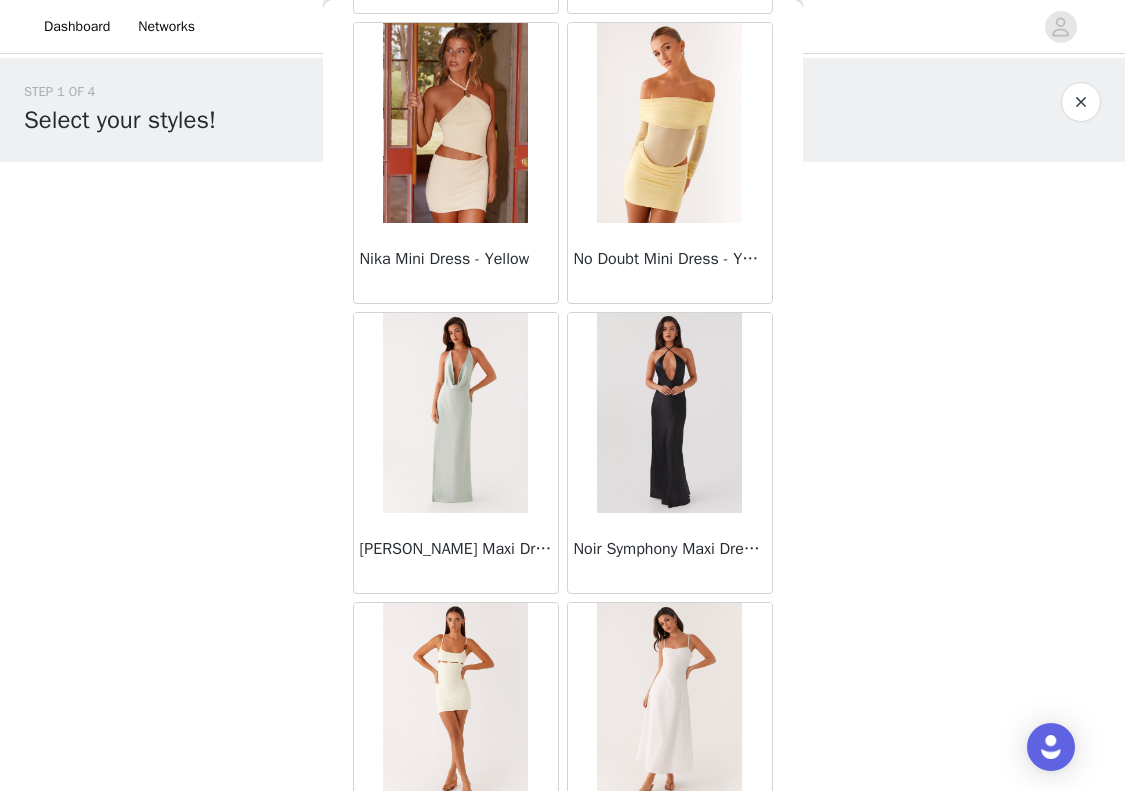 scroll, scrollTop: 45769, scrollLeft: 0, axis: vertical 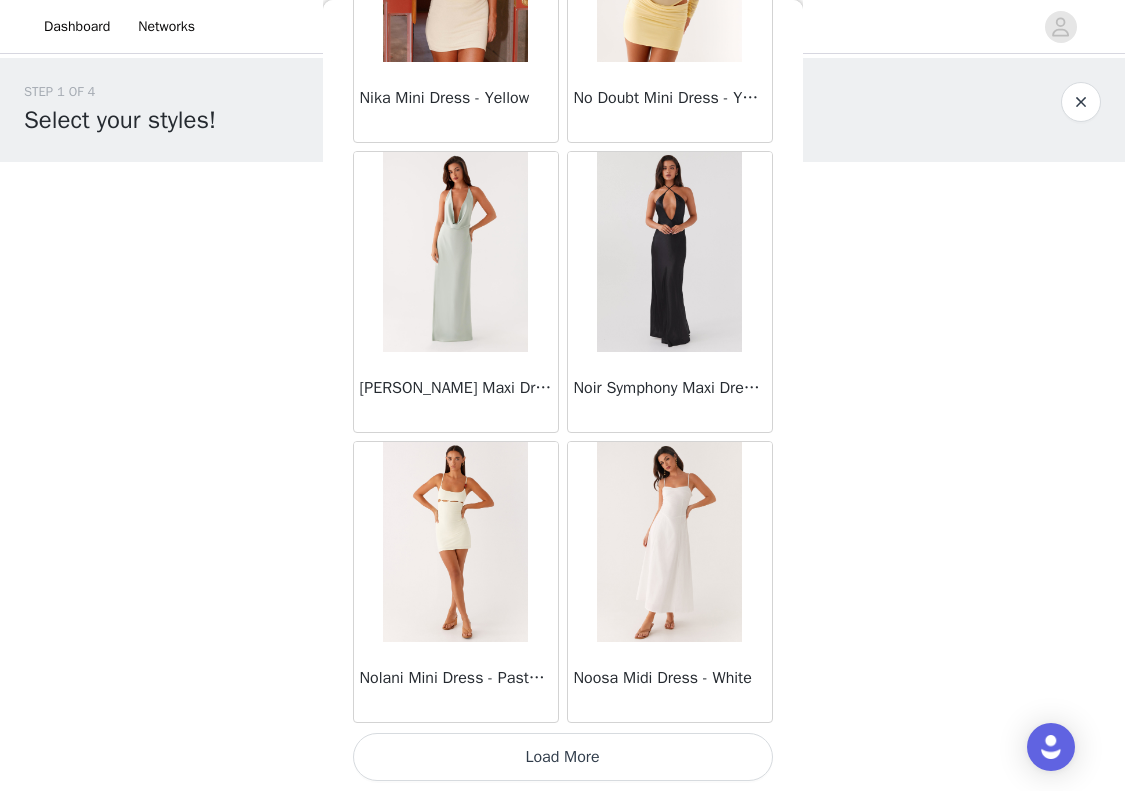 click on "Load More" at bounding box center [563, 757] 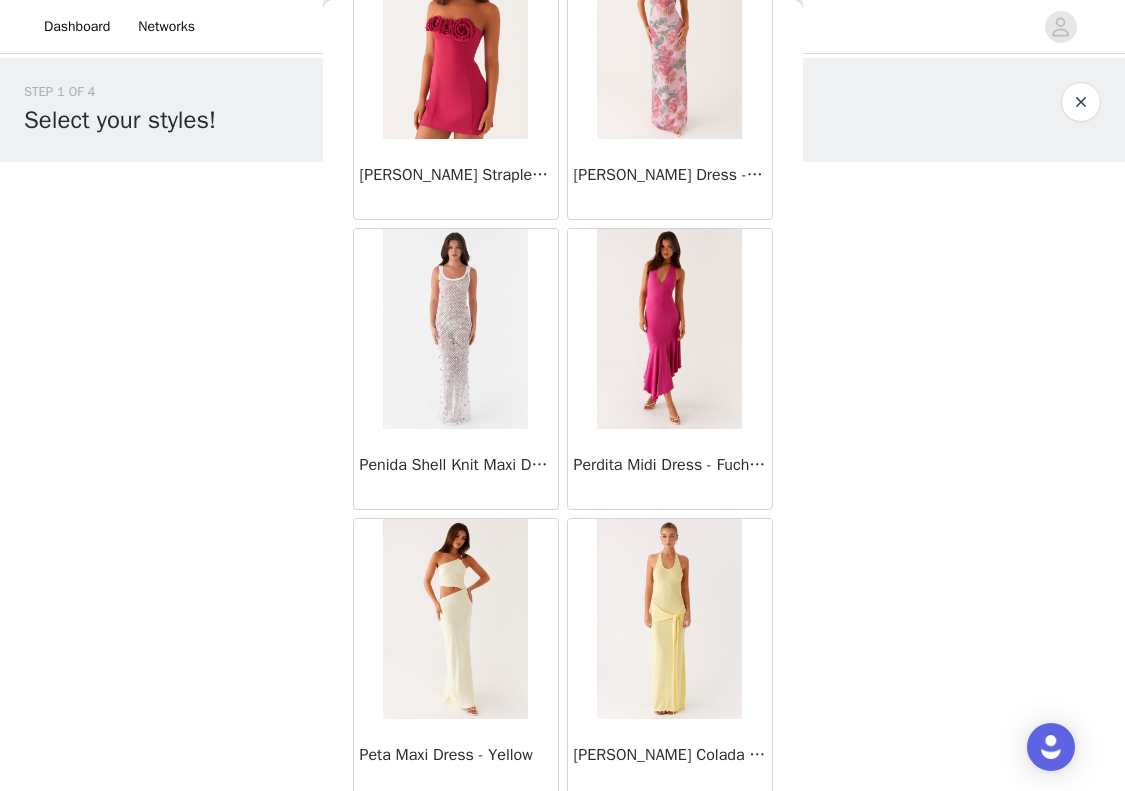 scroll, scrollTop: 48669, scrollLeft: 0, axis: vertical 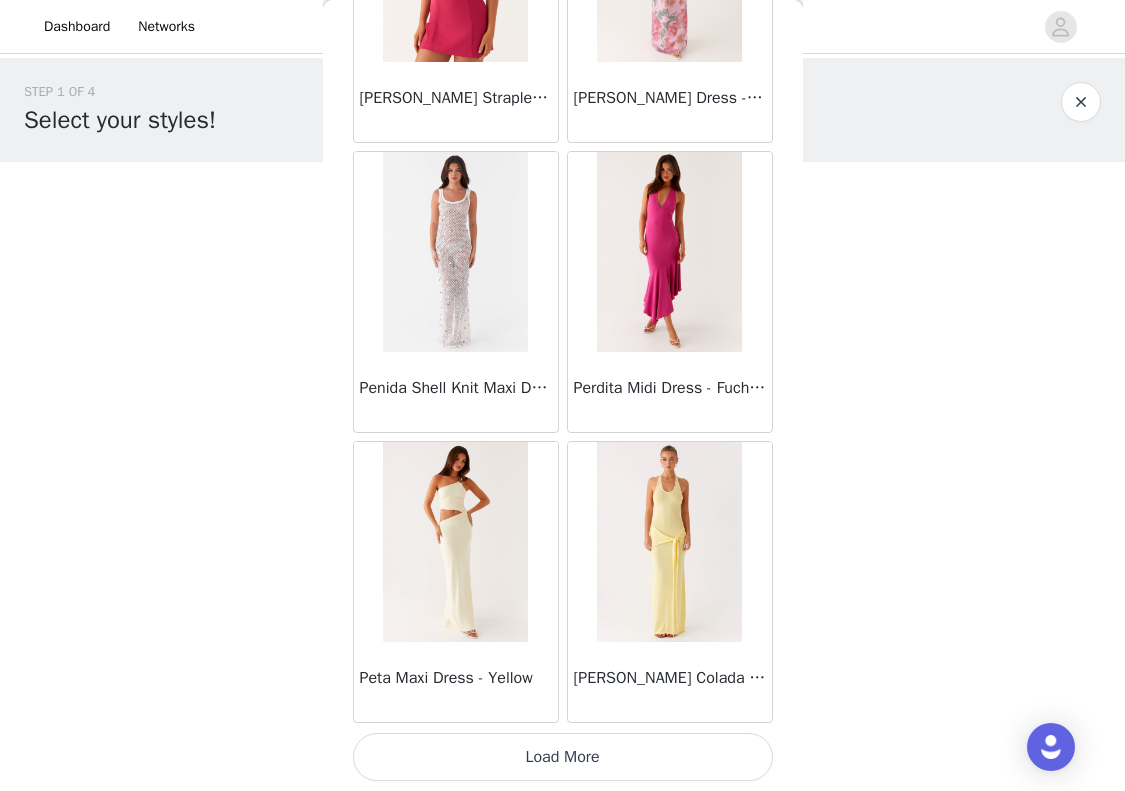click on "Load More" at bounding box center [563, 757] 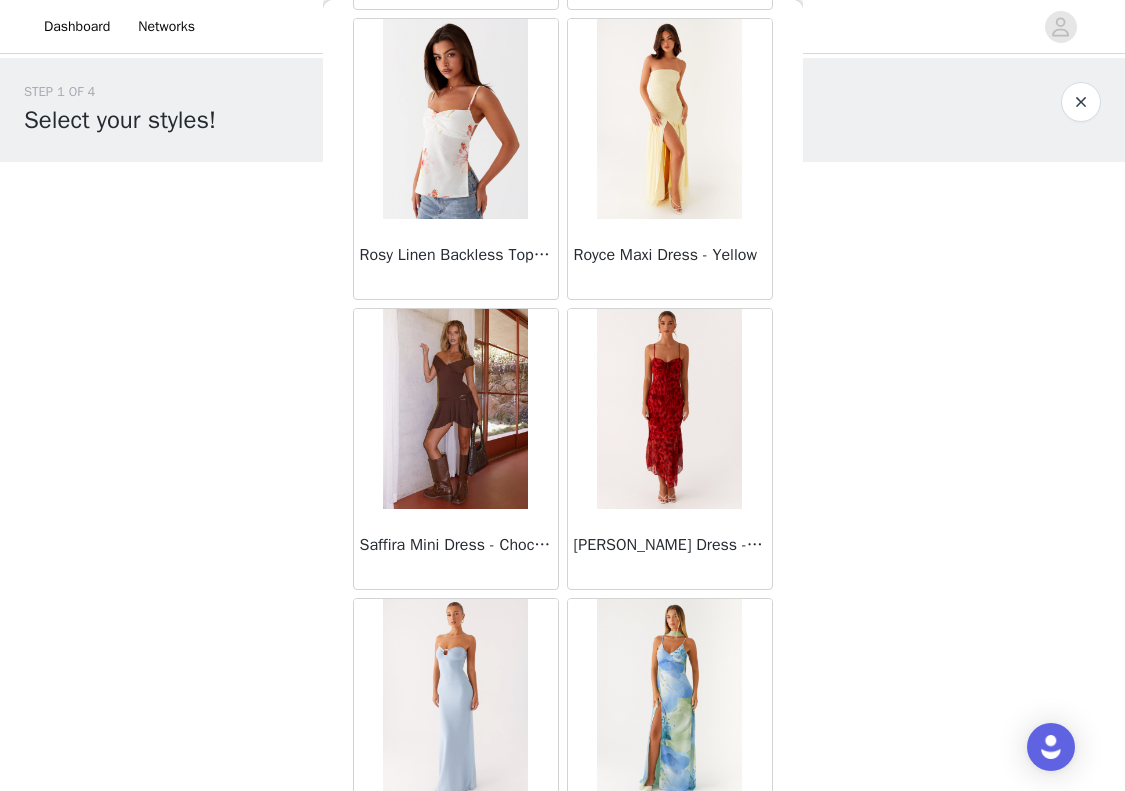 scroll, scrollTop: 51569, scrollLeft: 0, axis: vertical 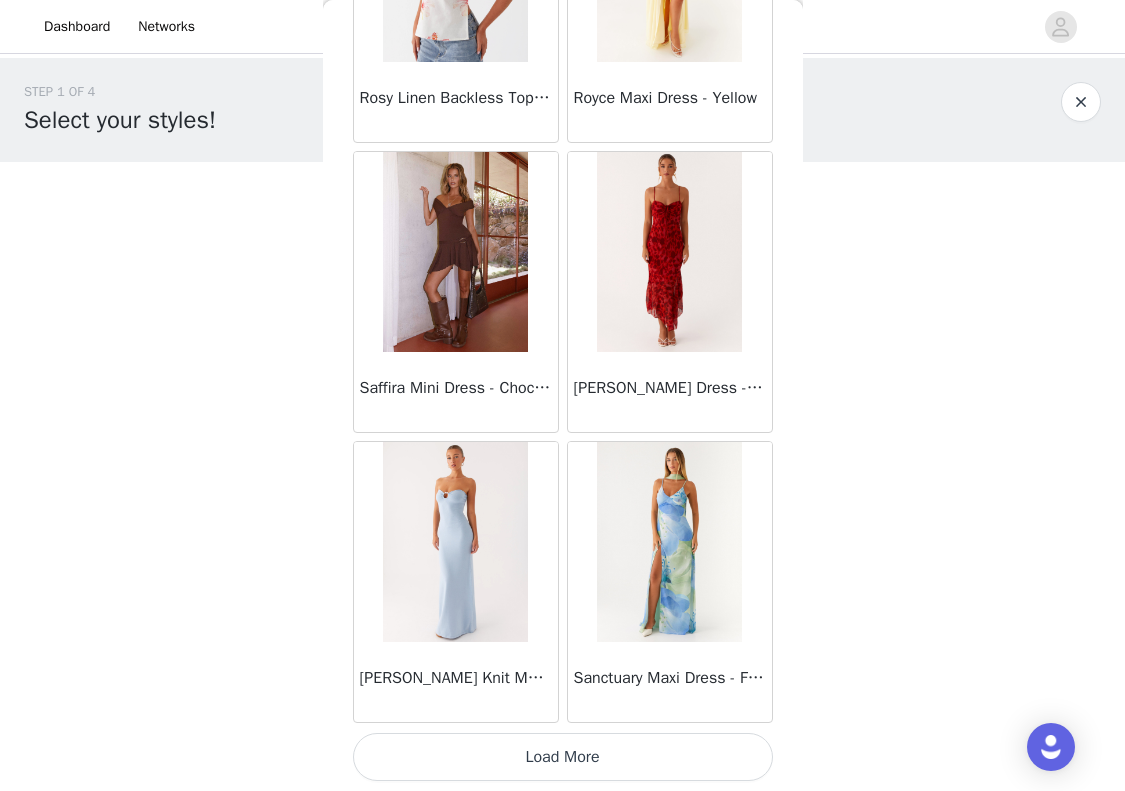 click on "Load More" at bounding box center [563, 757] 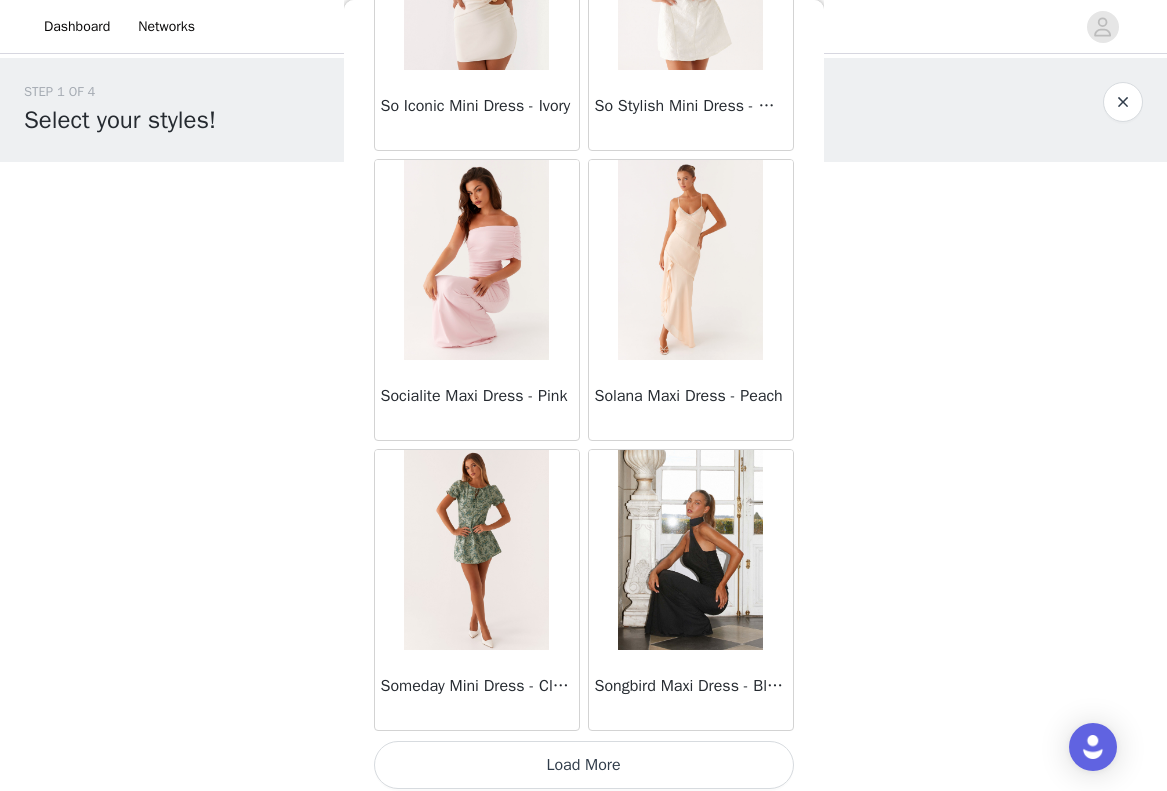 scroll, scrollTop: 54469, scrollLeft: 0, axis: vertical 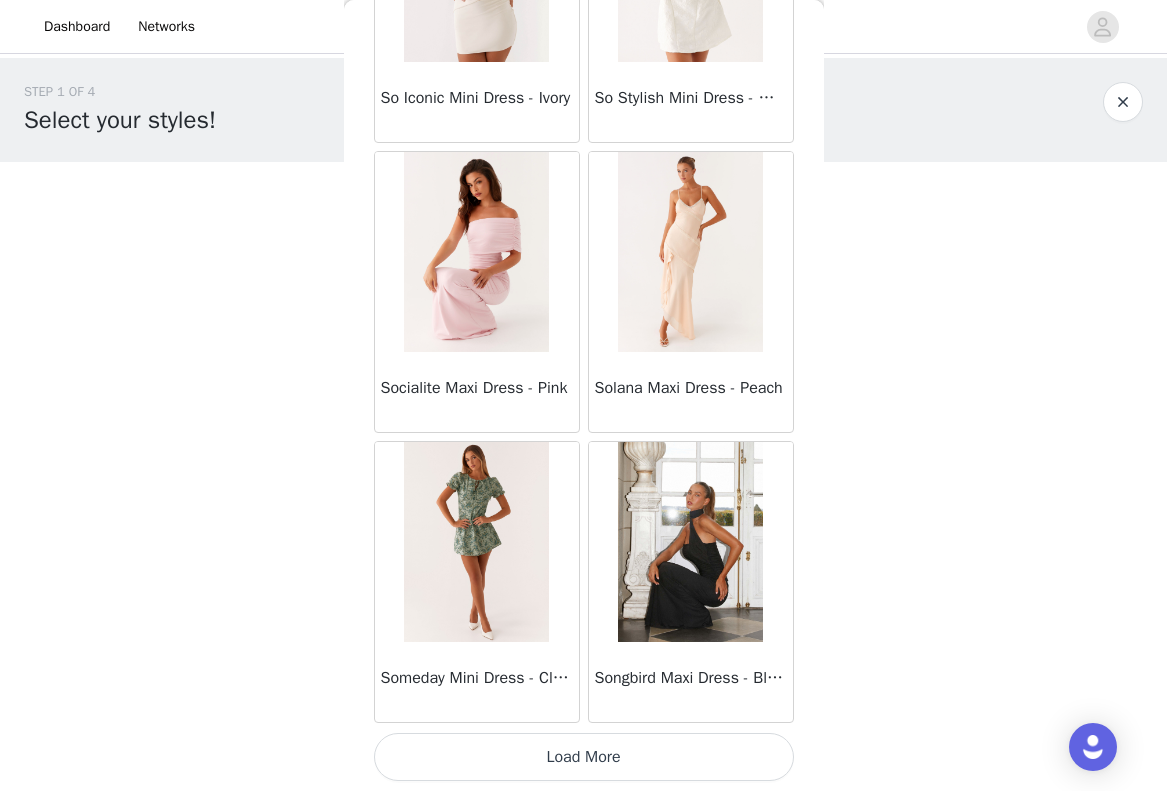 click on "Load More" at bounding box center [584, 757] 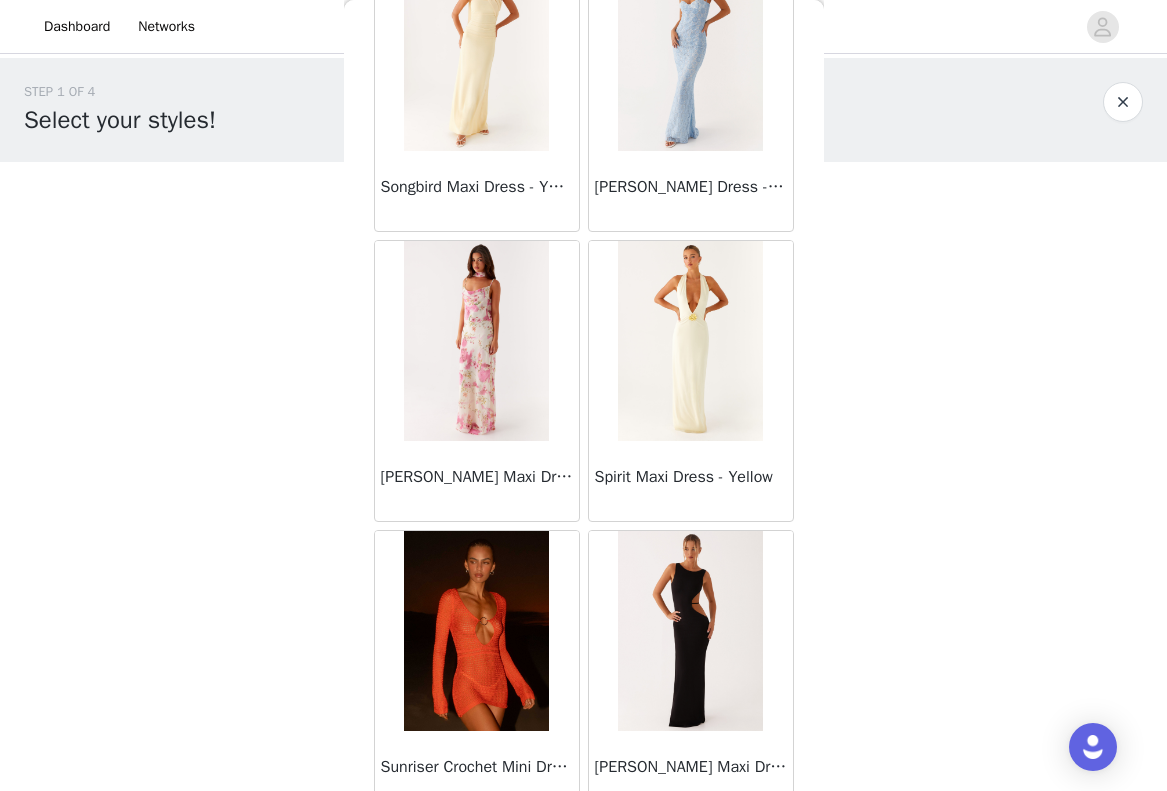 scroll, scrollTop: 55680, scrollLeft: 0, axis: vertical 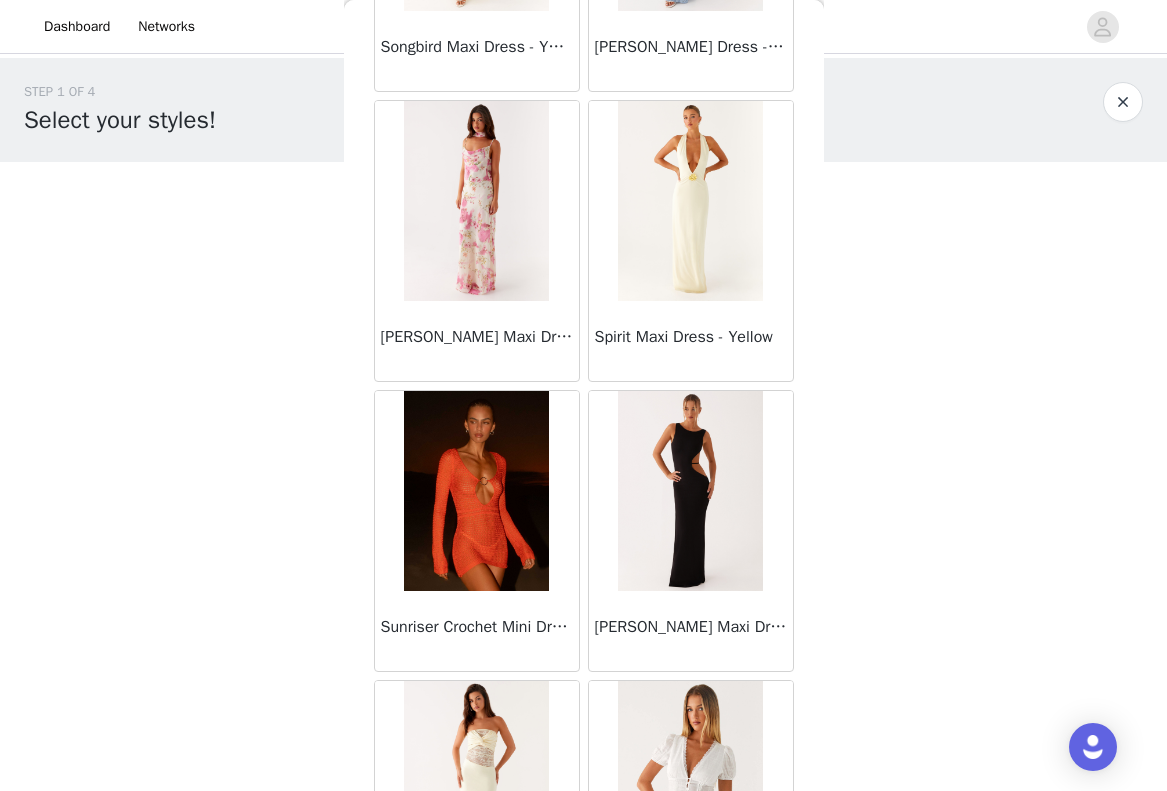 click at bounding box center (476, 491) 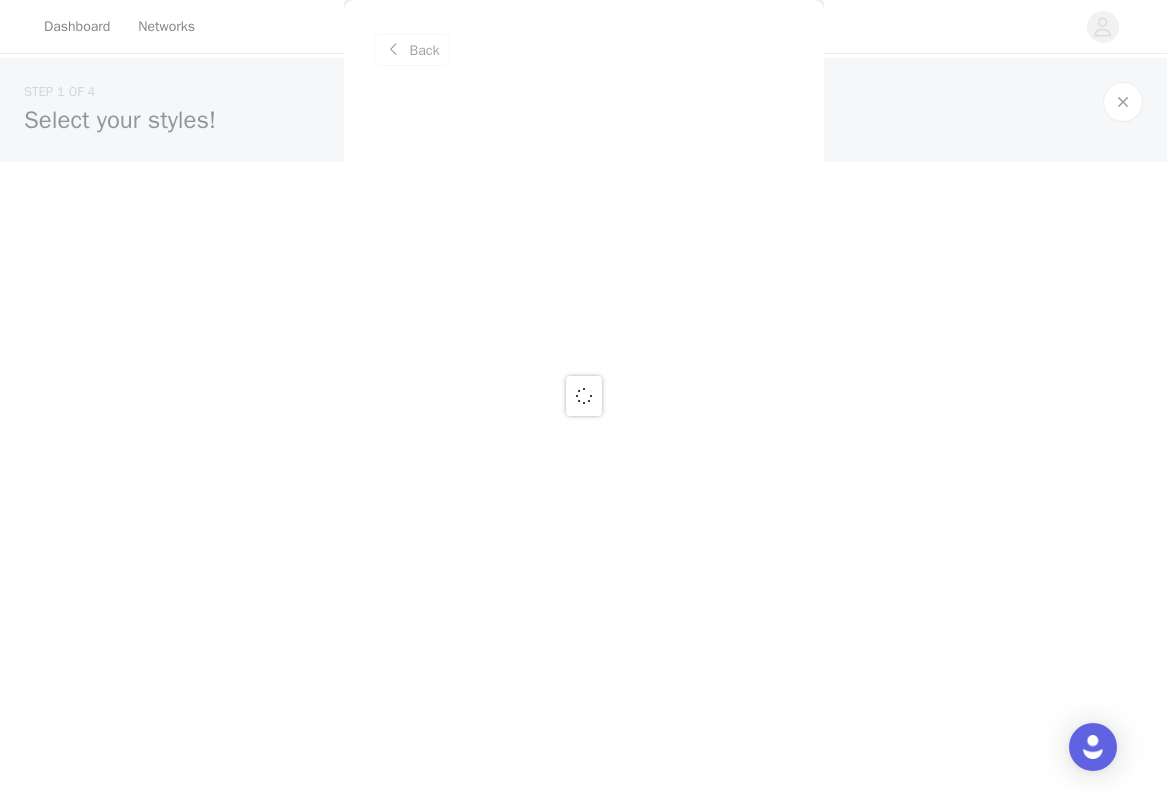 scroll, scrollTop: 0, scrollLeft: 0, axis: both 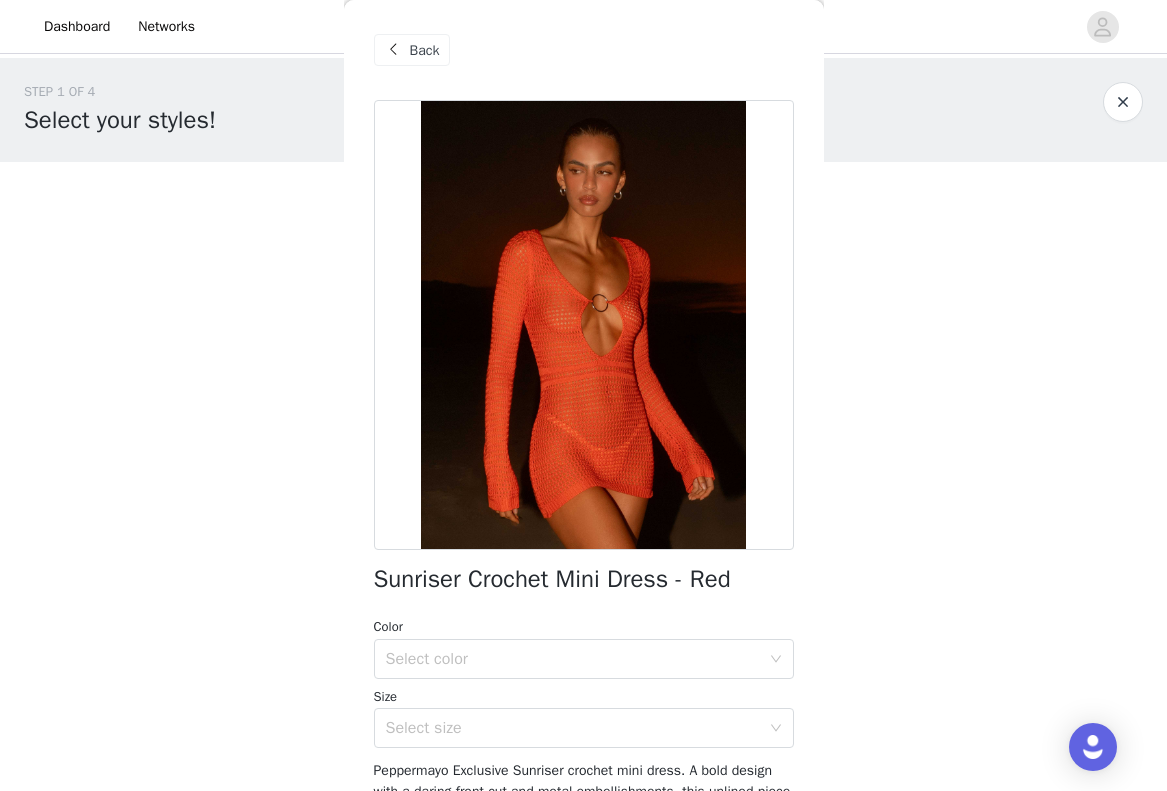 click on "Size" at bounding box center [584, 697] 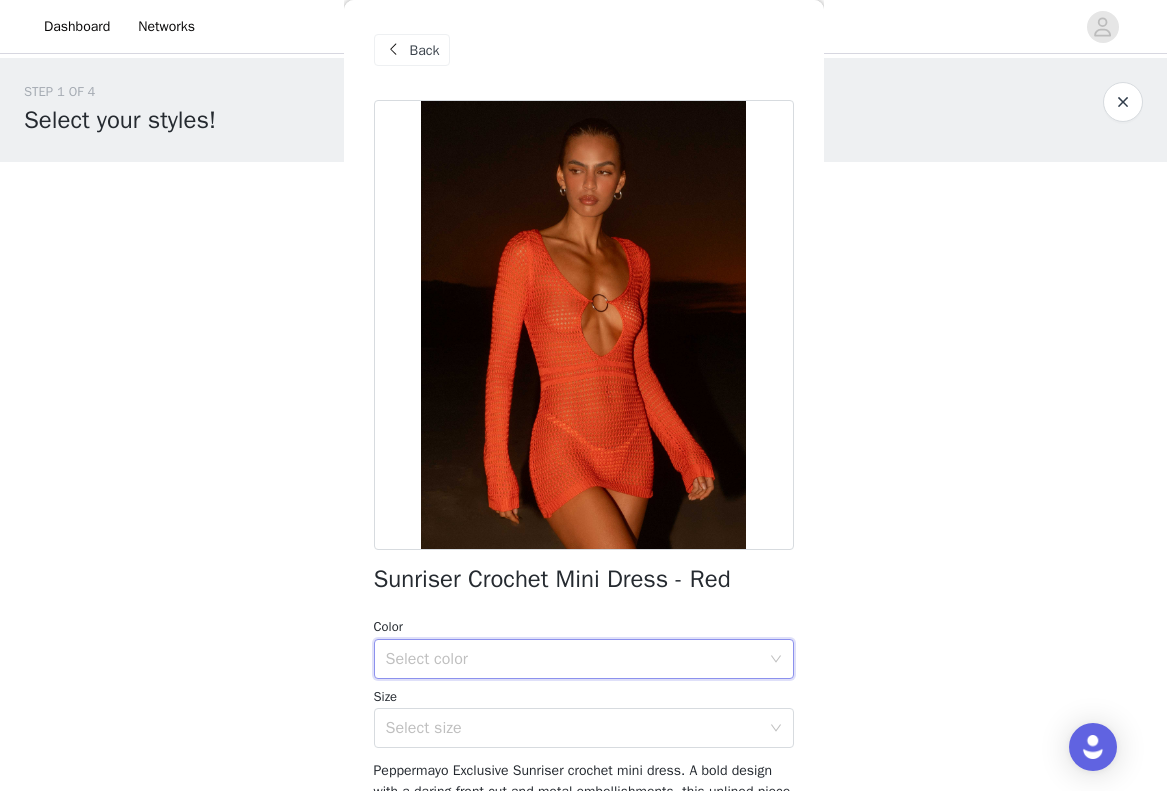 click on "Select color" at bounding box center (577, 659) 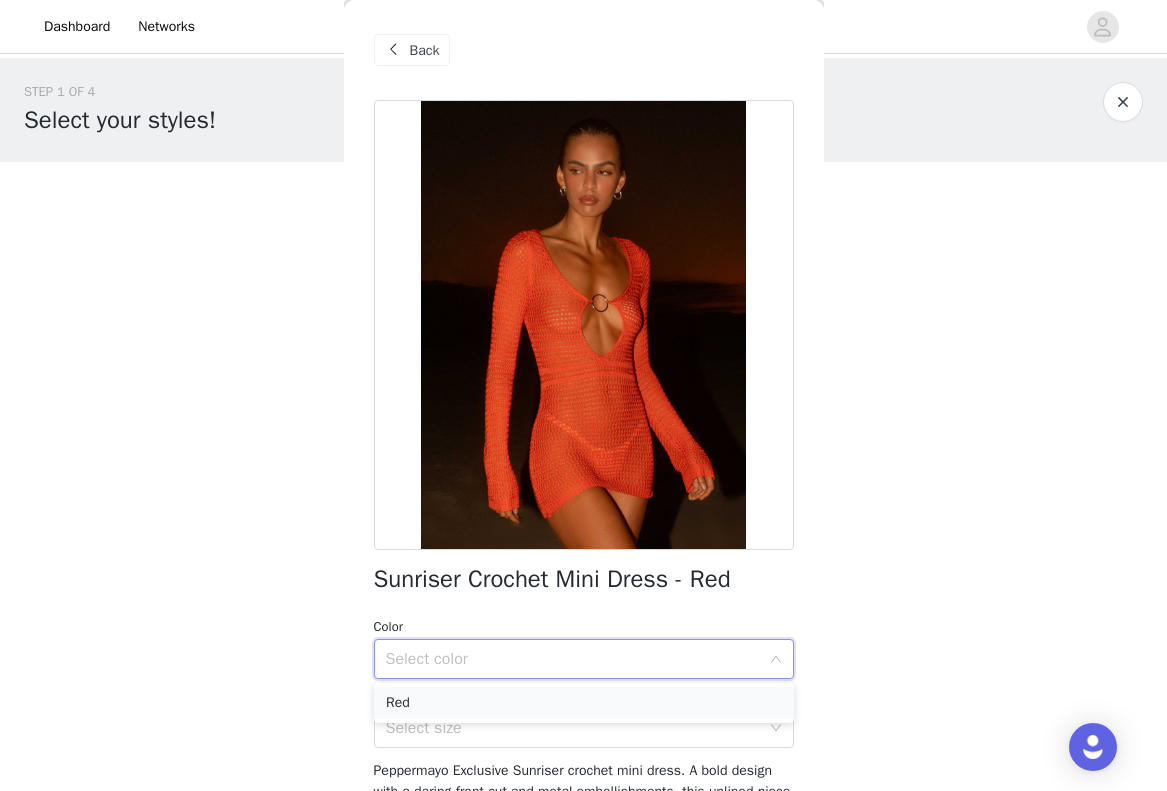 click on "Red" at bounding box center (584, 703) 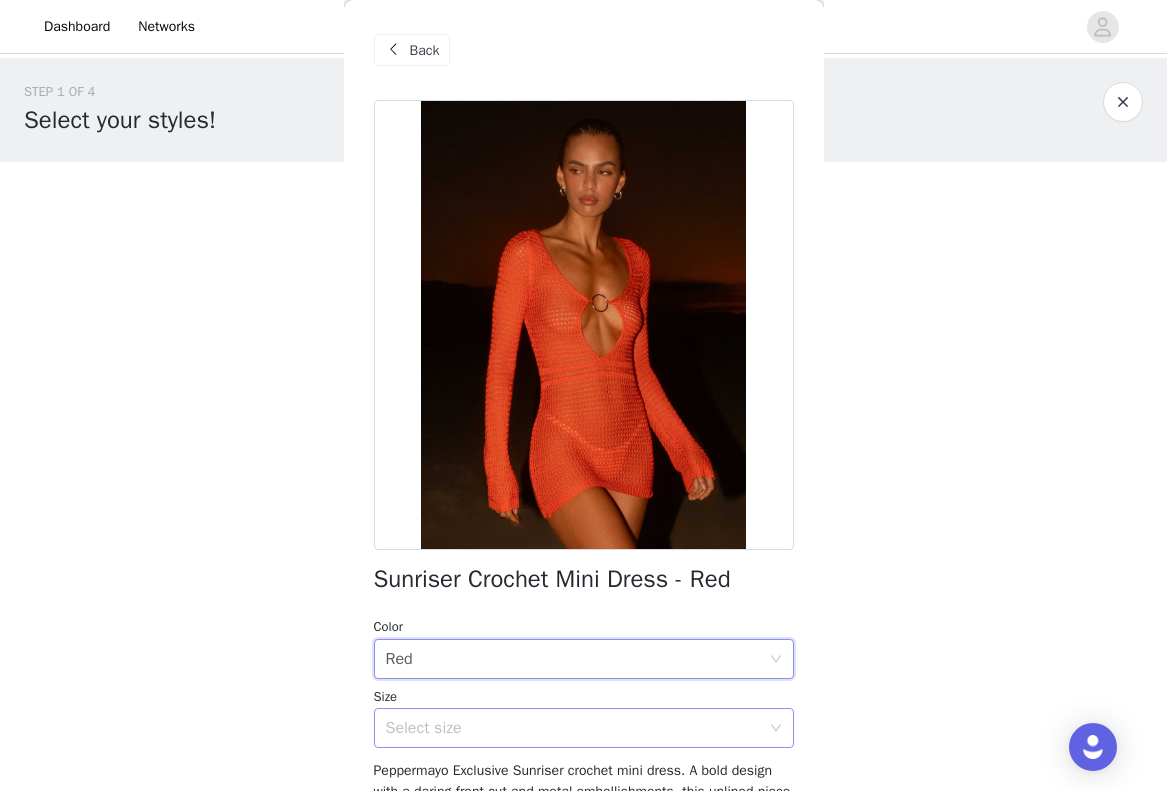 click on "Select size" at bounding box center (573, 728) 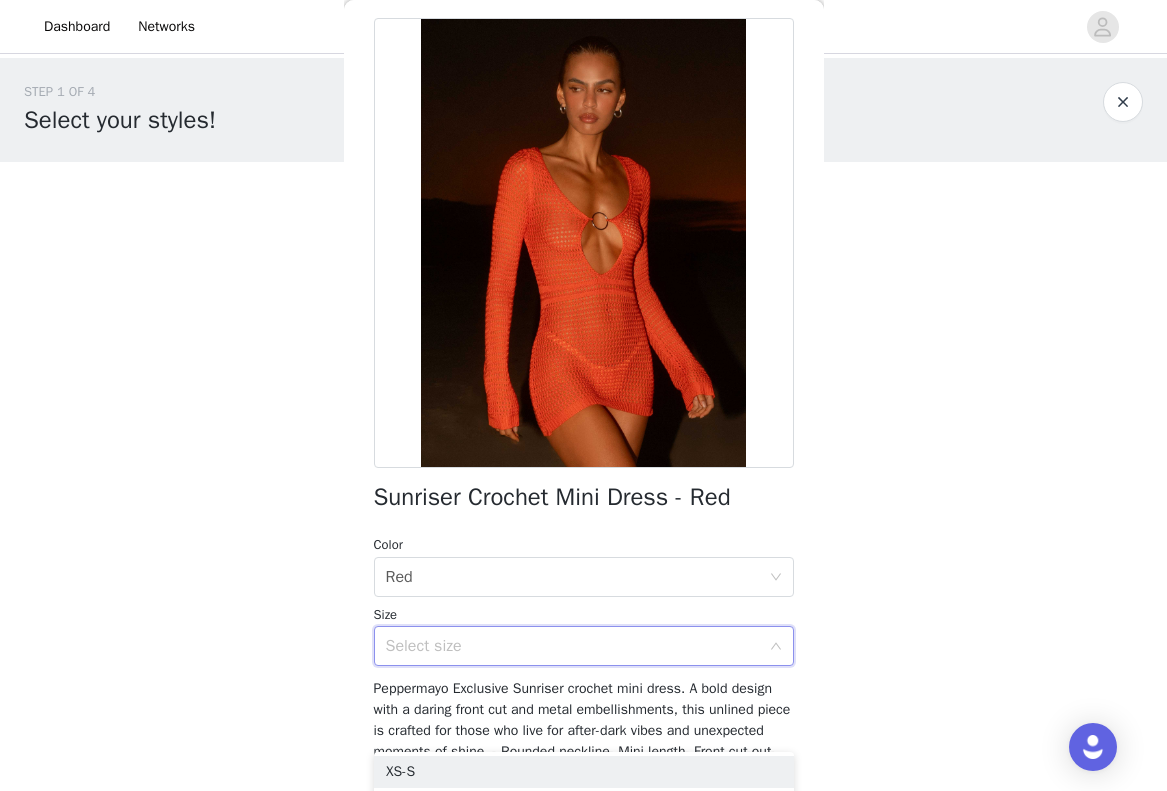 scroll, scrollTop: 91, scrollLeft: 0, axis: vertical 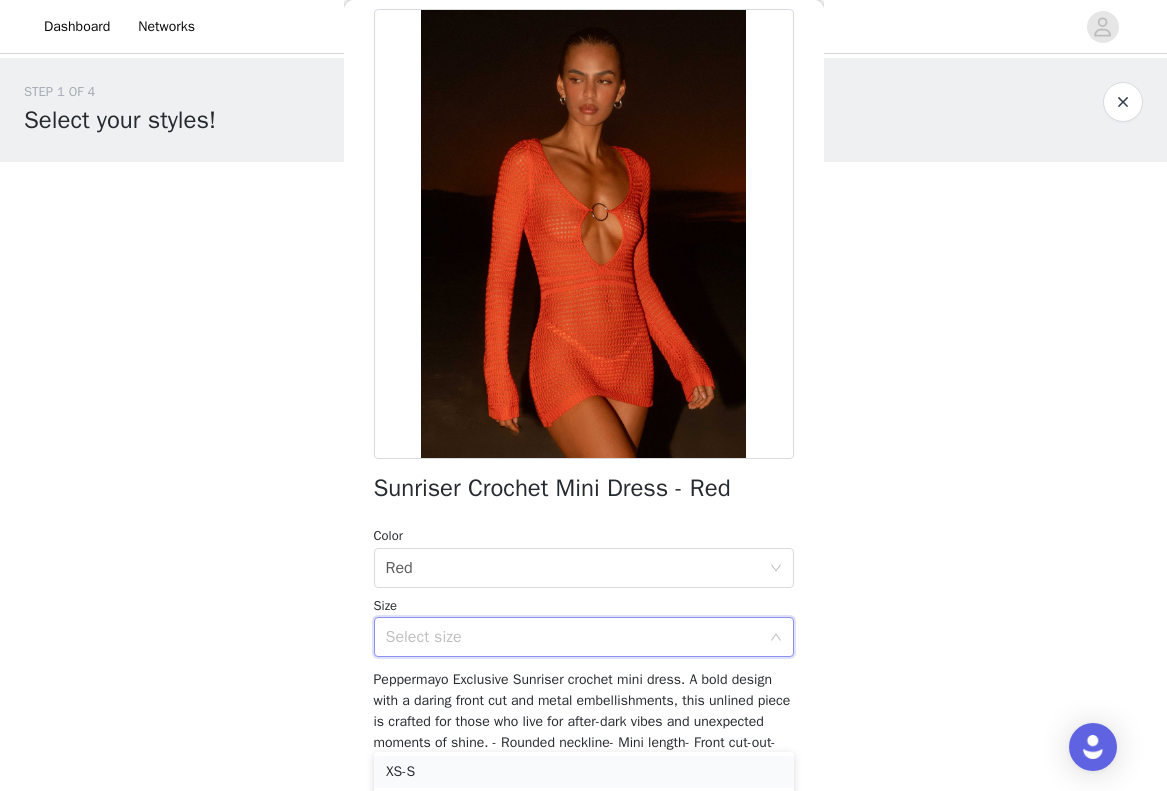 click on "XS-S" at bounding box center (584, 772) 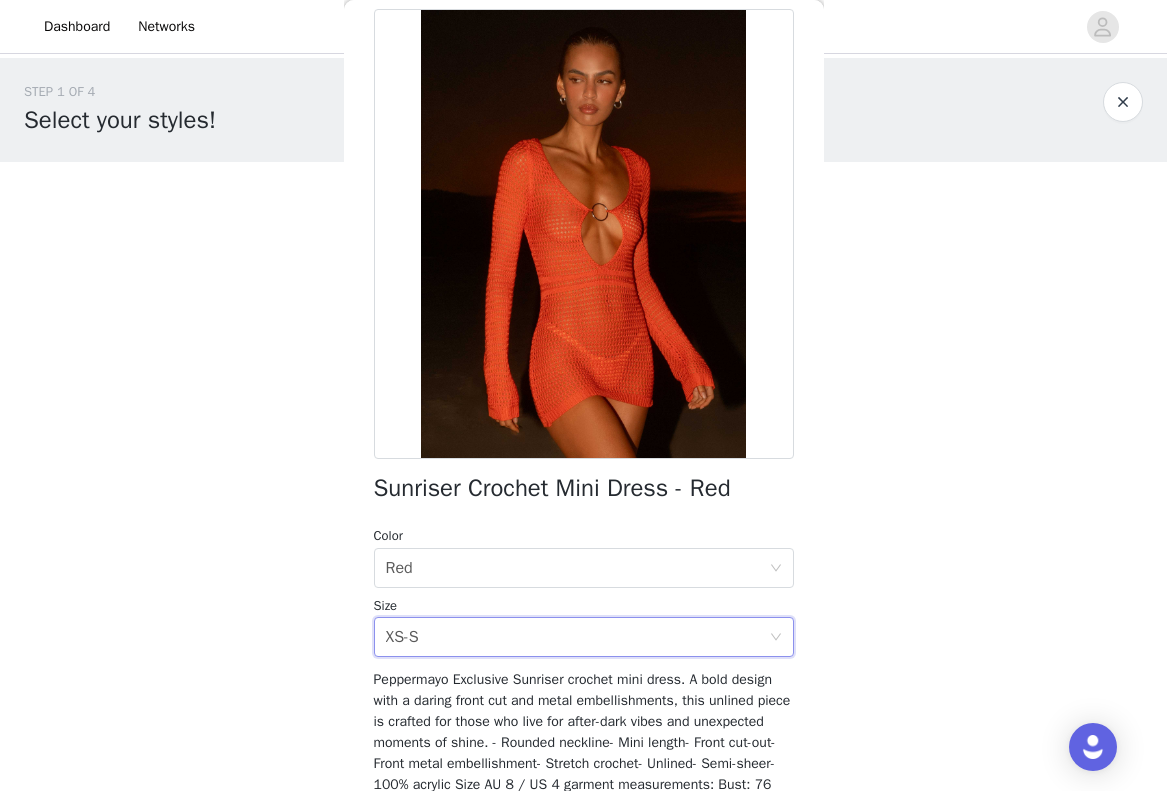 scroll, scrollTop: 242, scrollLeft: 0, axis: vertical 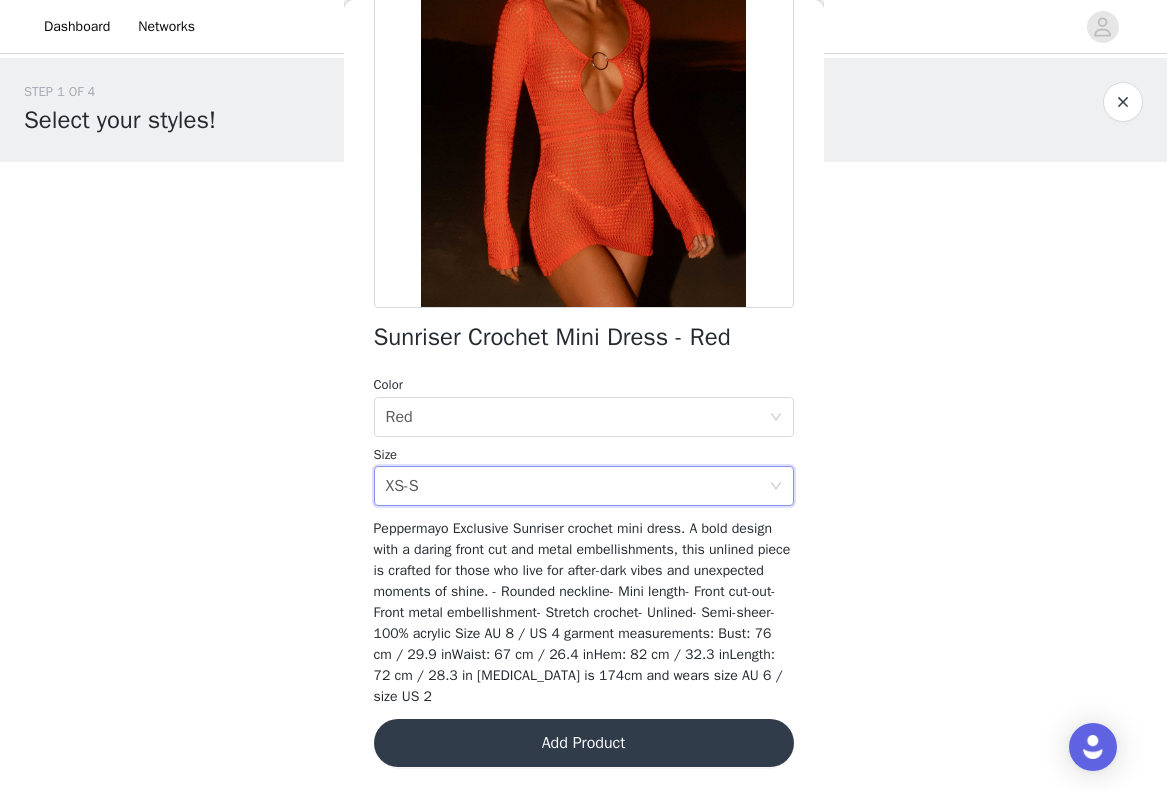 click on "Add Product" at bounding box center (584, 743) 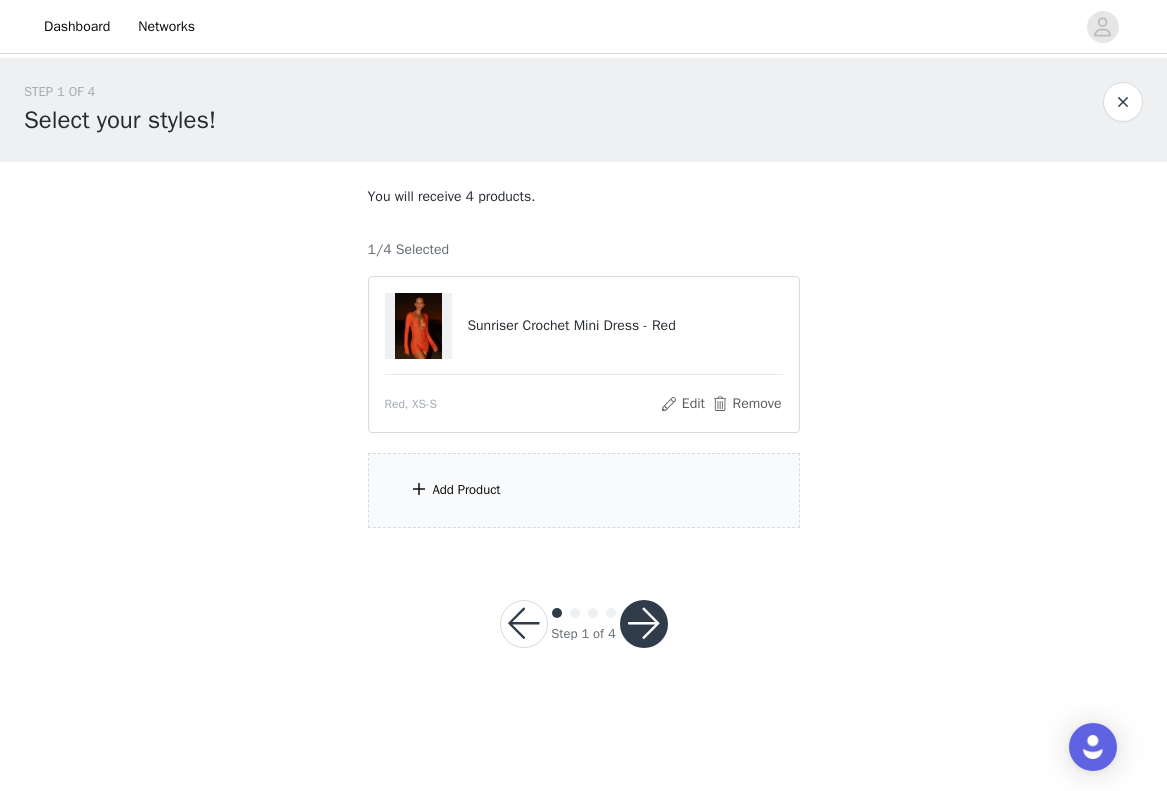 click on "Add Product" at bounding box center (584, 490) 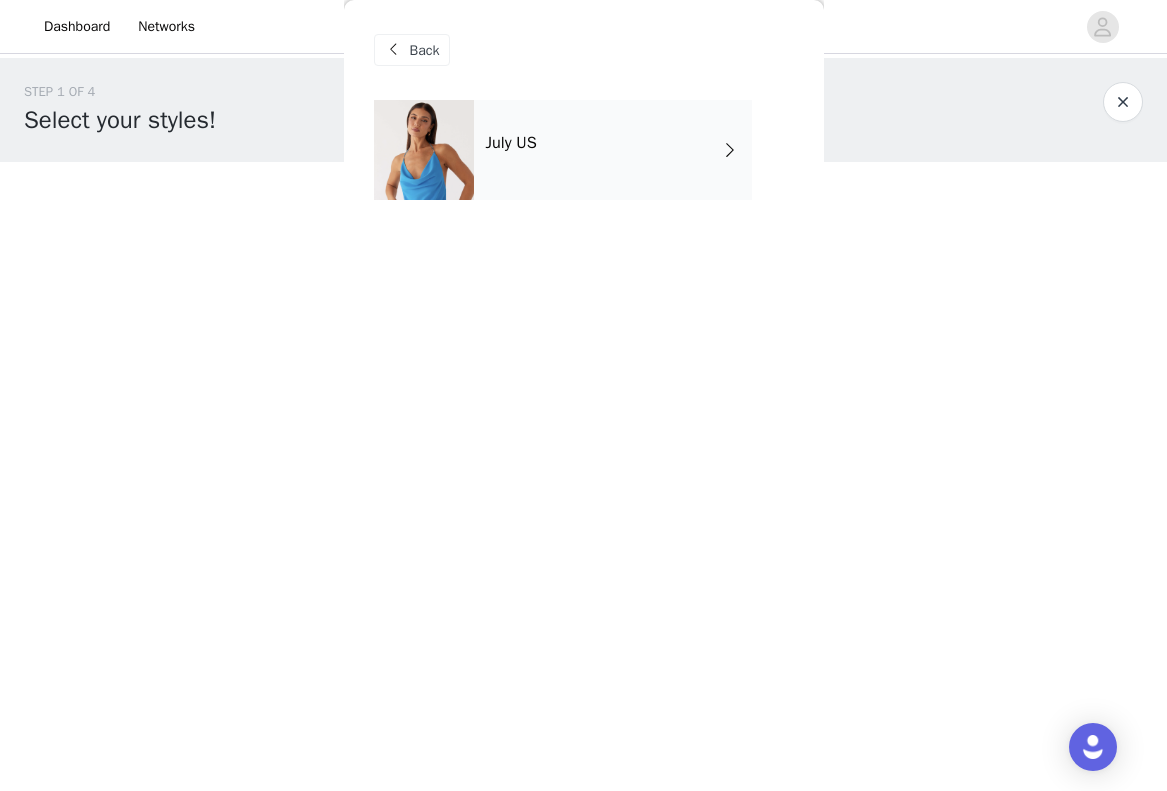click on "July US" at bounding box center [613, 150] 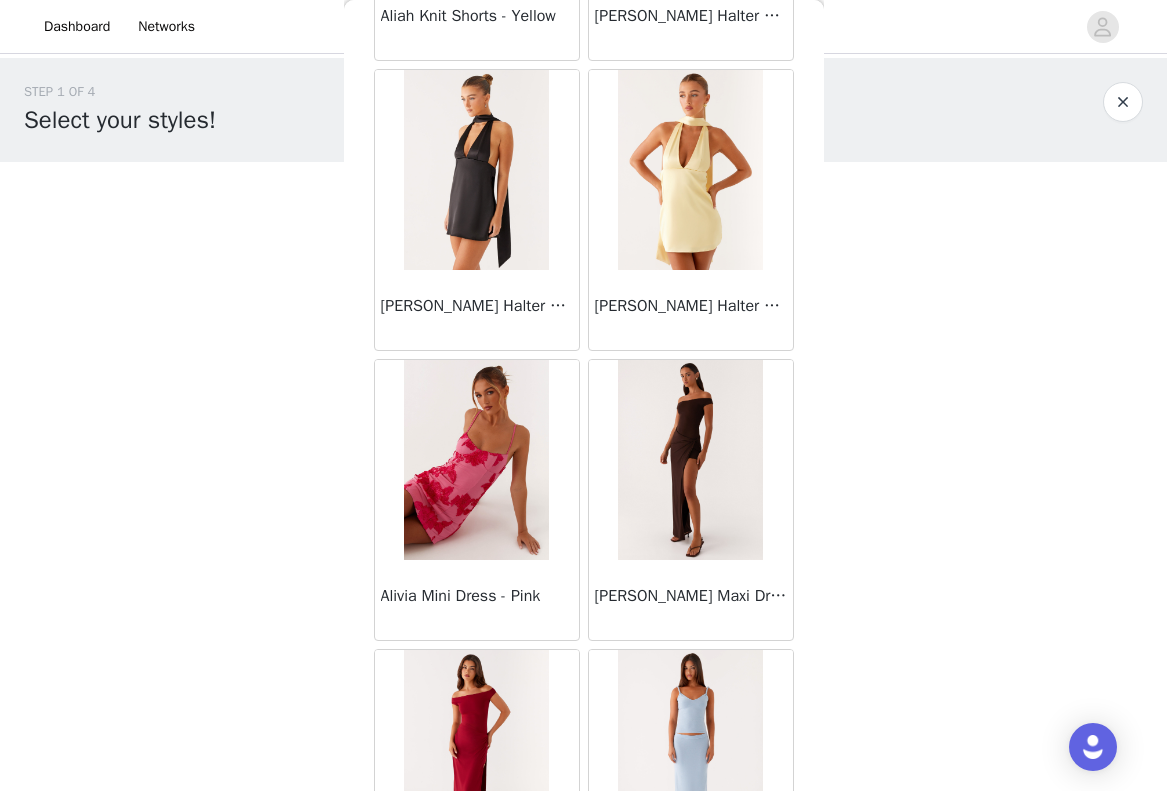 scroll, scrollTop: 2269, scrollLeft: 0, axis: vertical 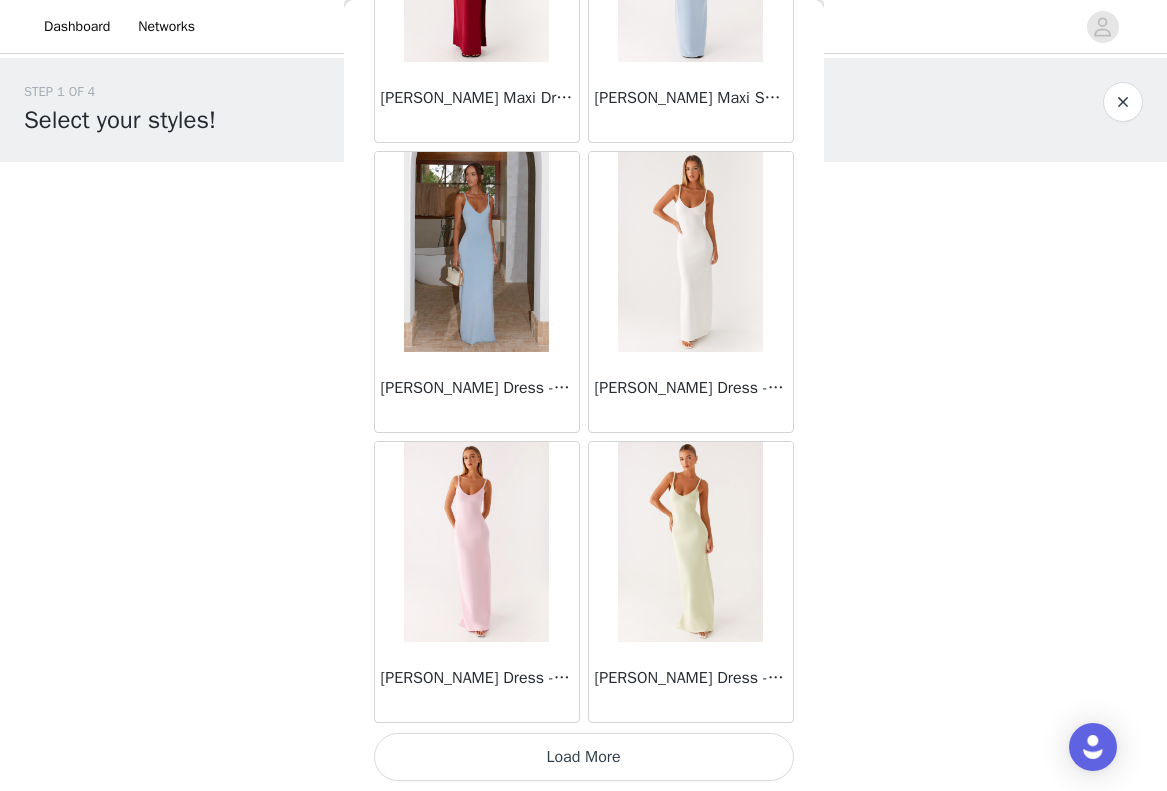 click on "Load More" at bounding box center (584, 757) 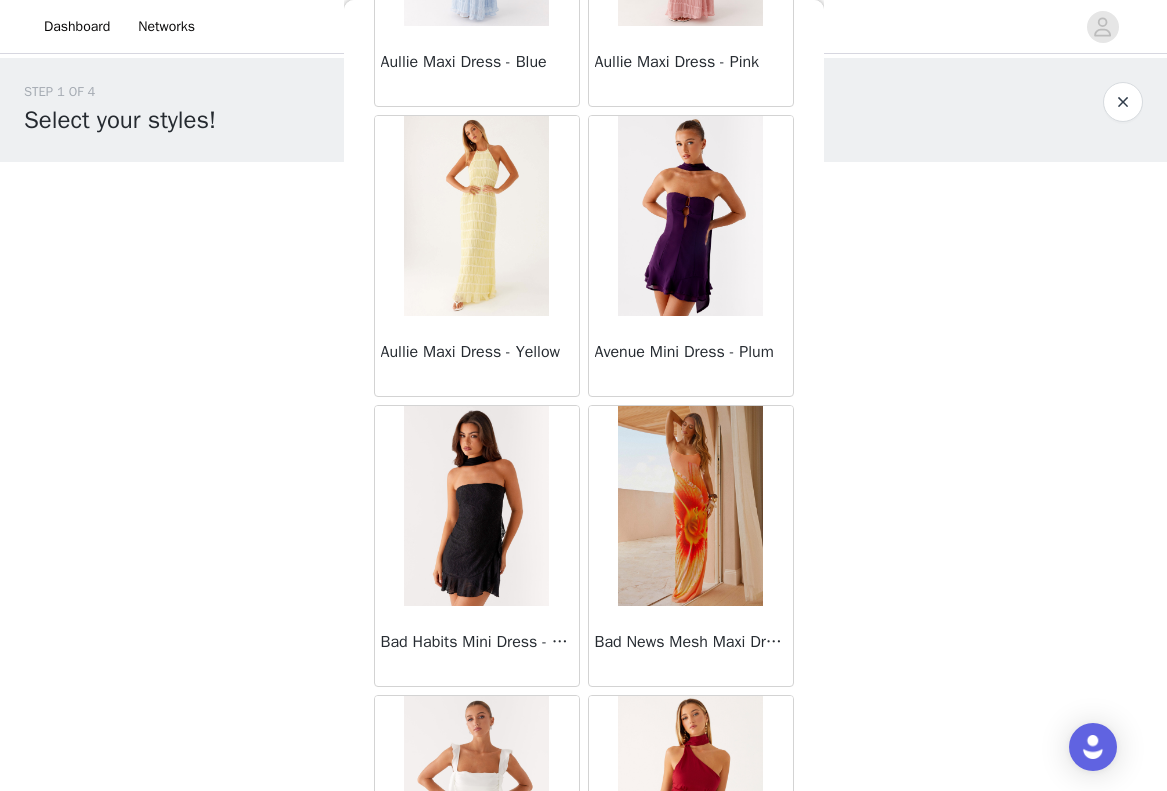 scroll, scrollTop: 5169, scrollLeft: 0, axis: vertical 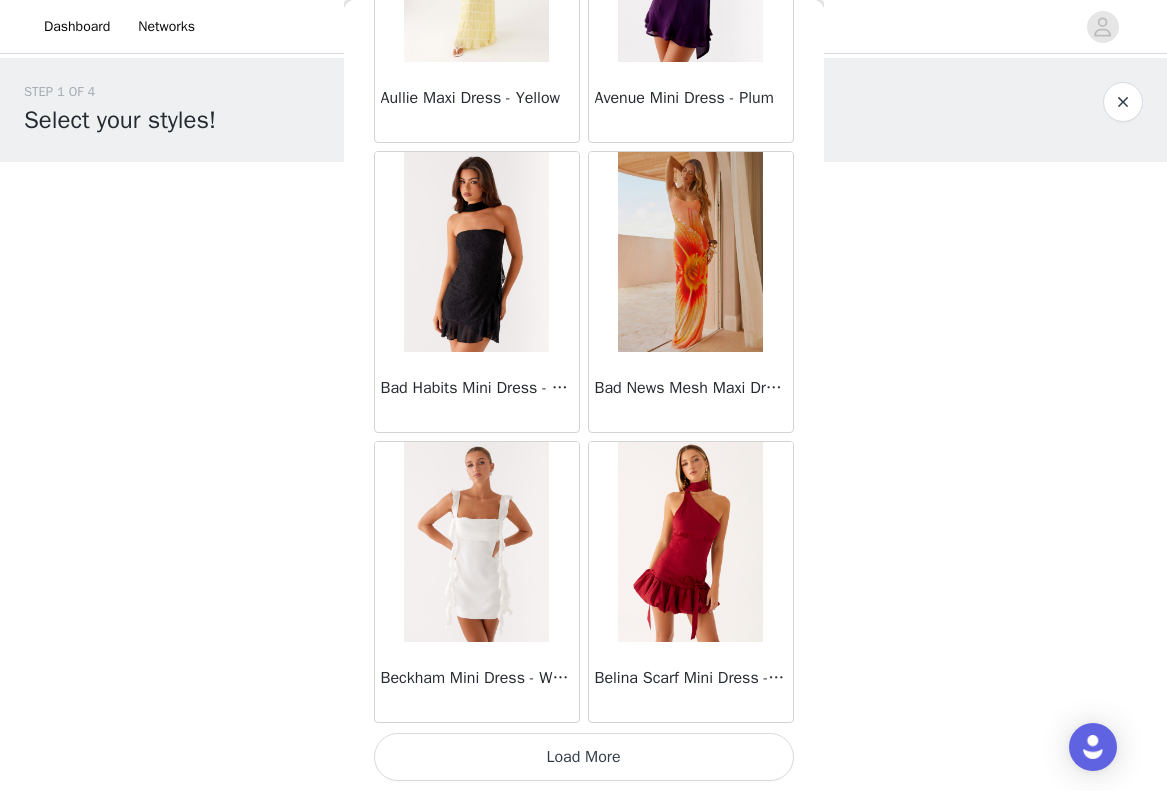 click on "Load More" at bounding box center (584, 757) 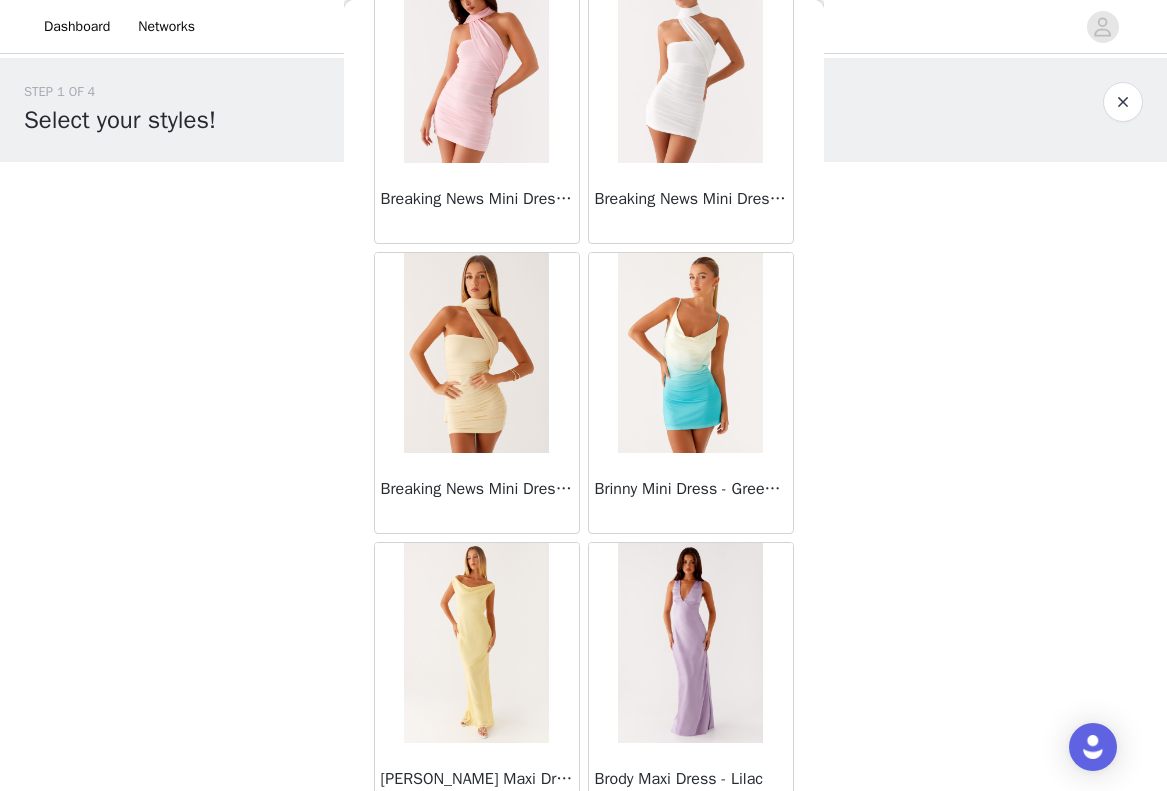 scroll, scrollTop: 8069, scrollLeft: 0, axis: vertical 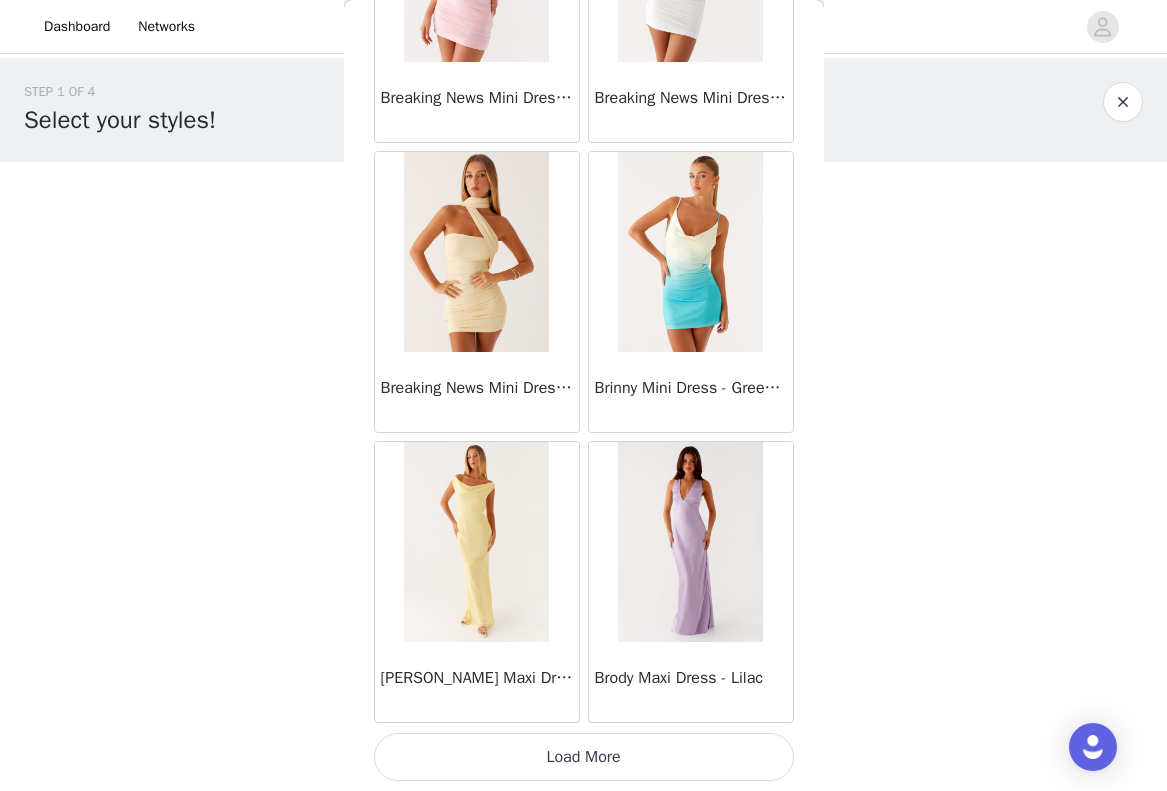 click on "Load More" at bounding box center [584, 757] 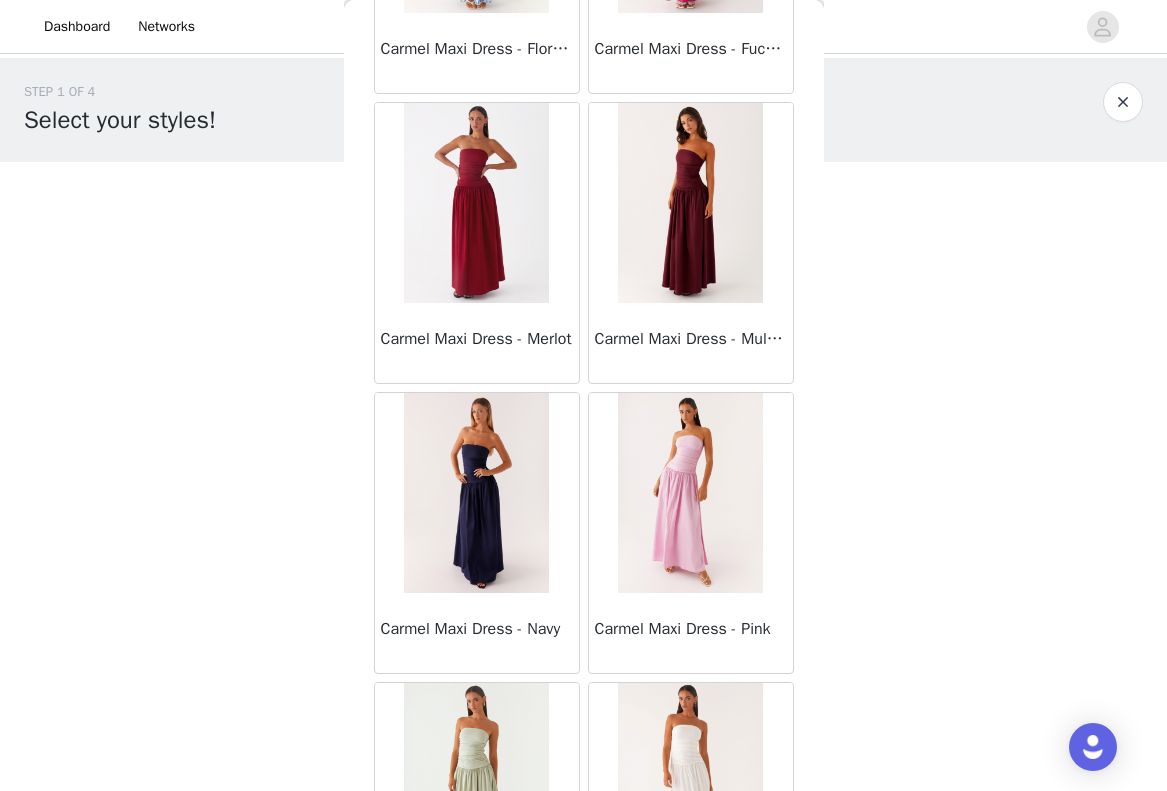 scroll, scrollTop: 10969, scrollLeft: 0, axis: vertical 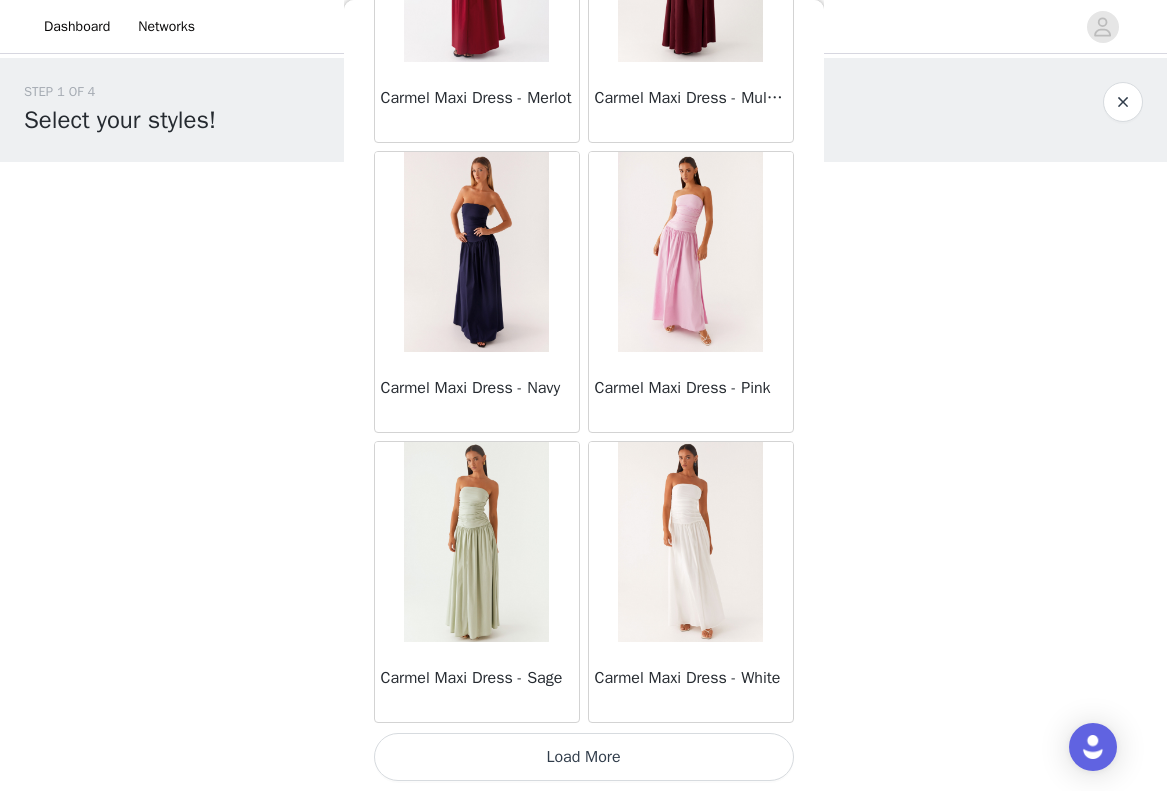 click on "Load More" at bounding box center [584, 757] 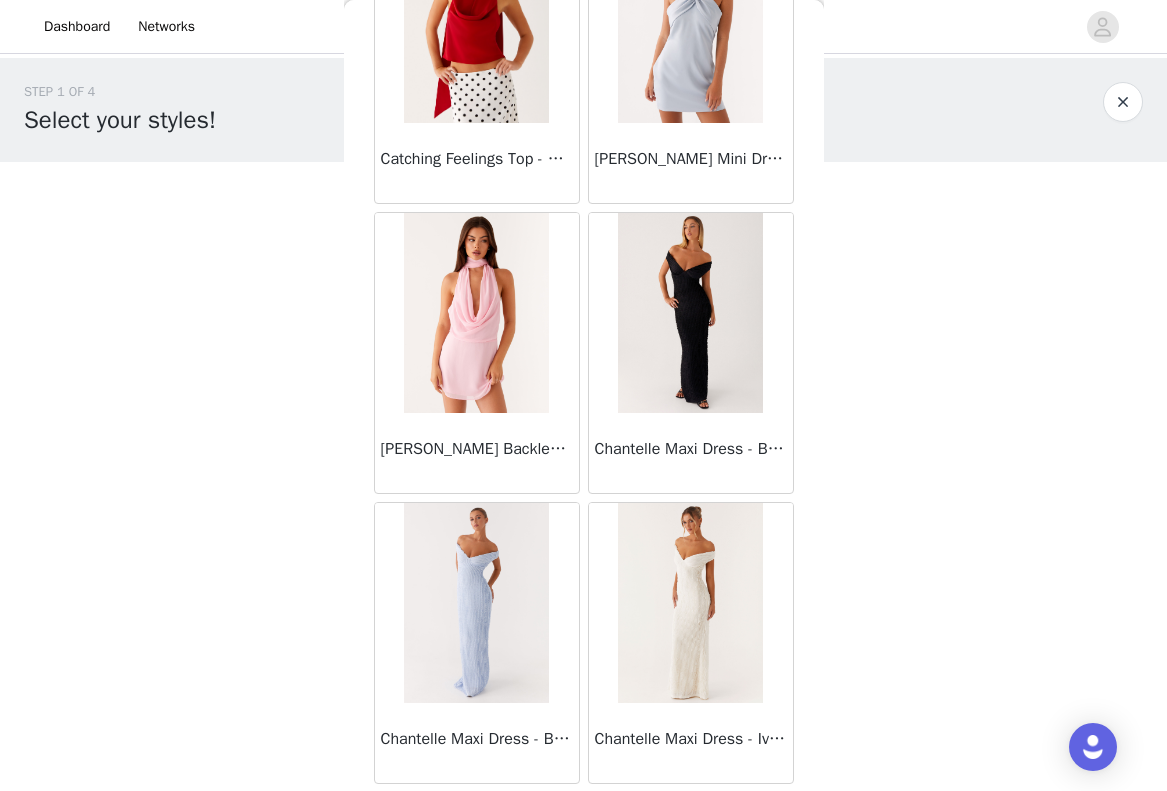 scroll, scrollTop: 13869, scrollLeft: 0, axis: vertical 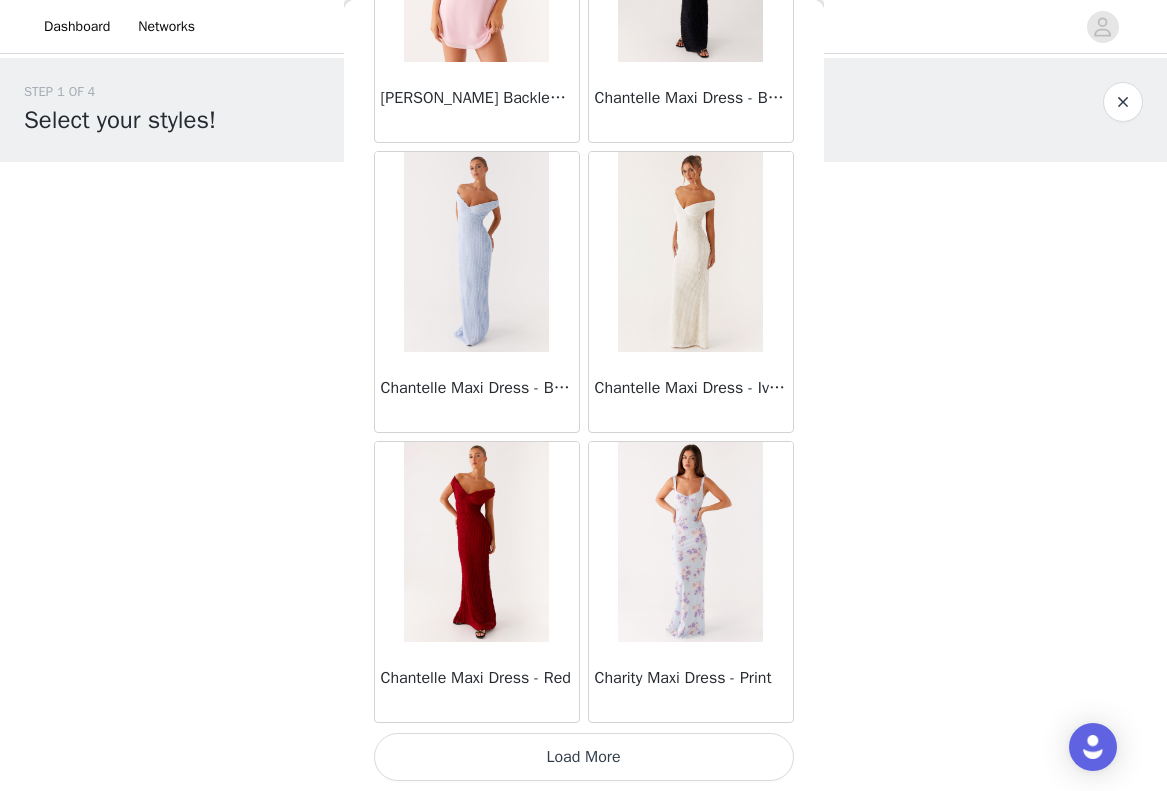 click on "Load More" at bounding box center [584, 757] 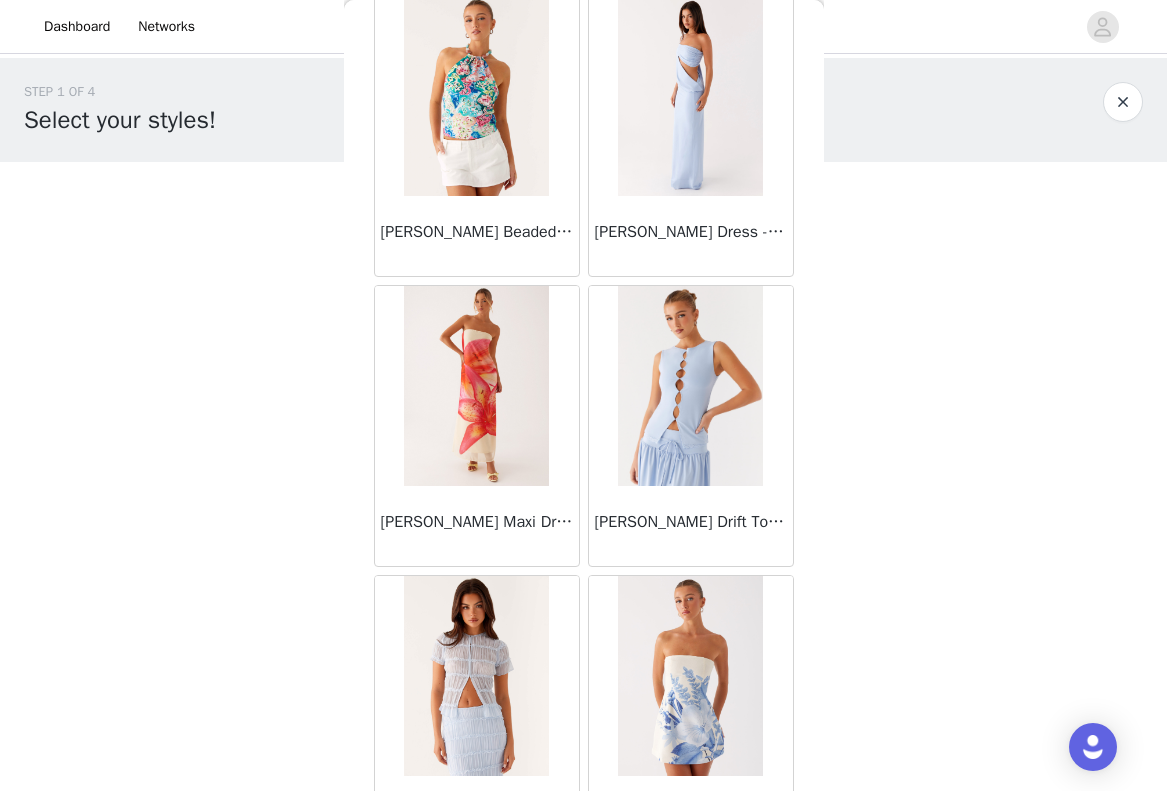 scroll, scrollTop: 16769, scrollLeft: 0, axis: vertical 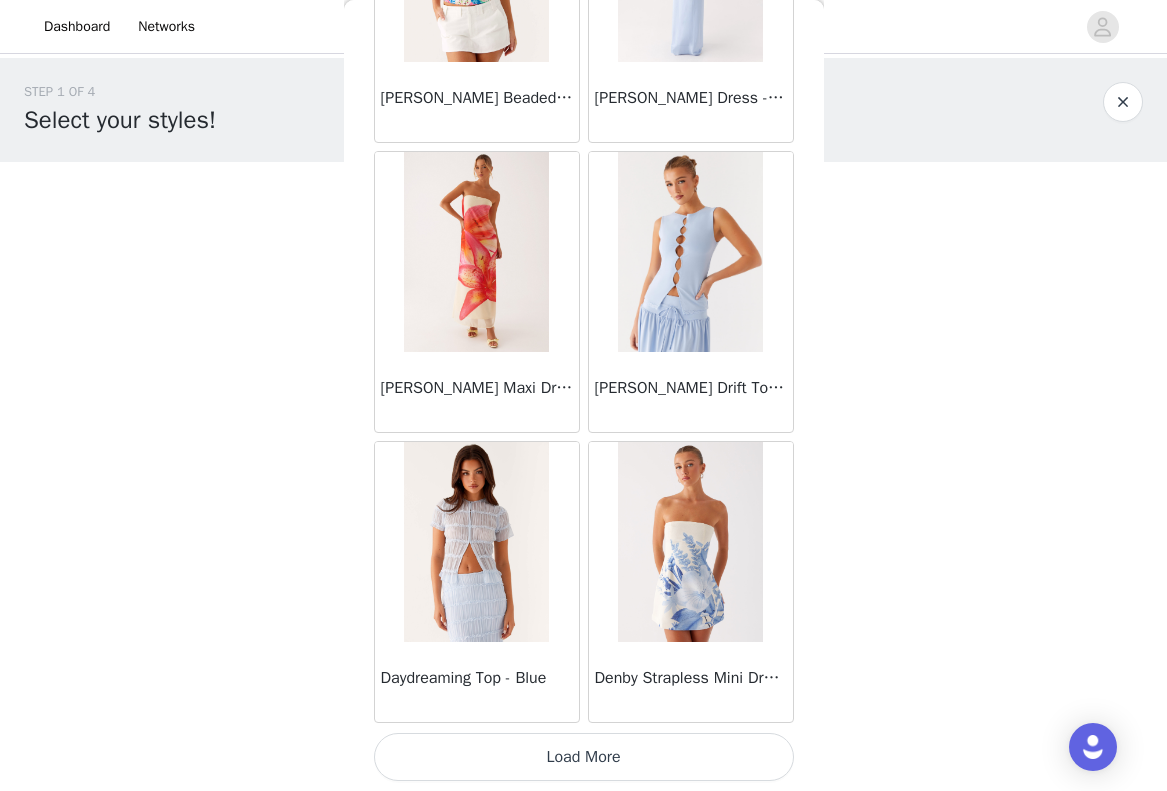 click on "Load More" at bounding box center (584, 757) 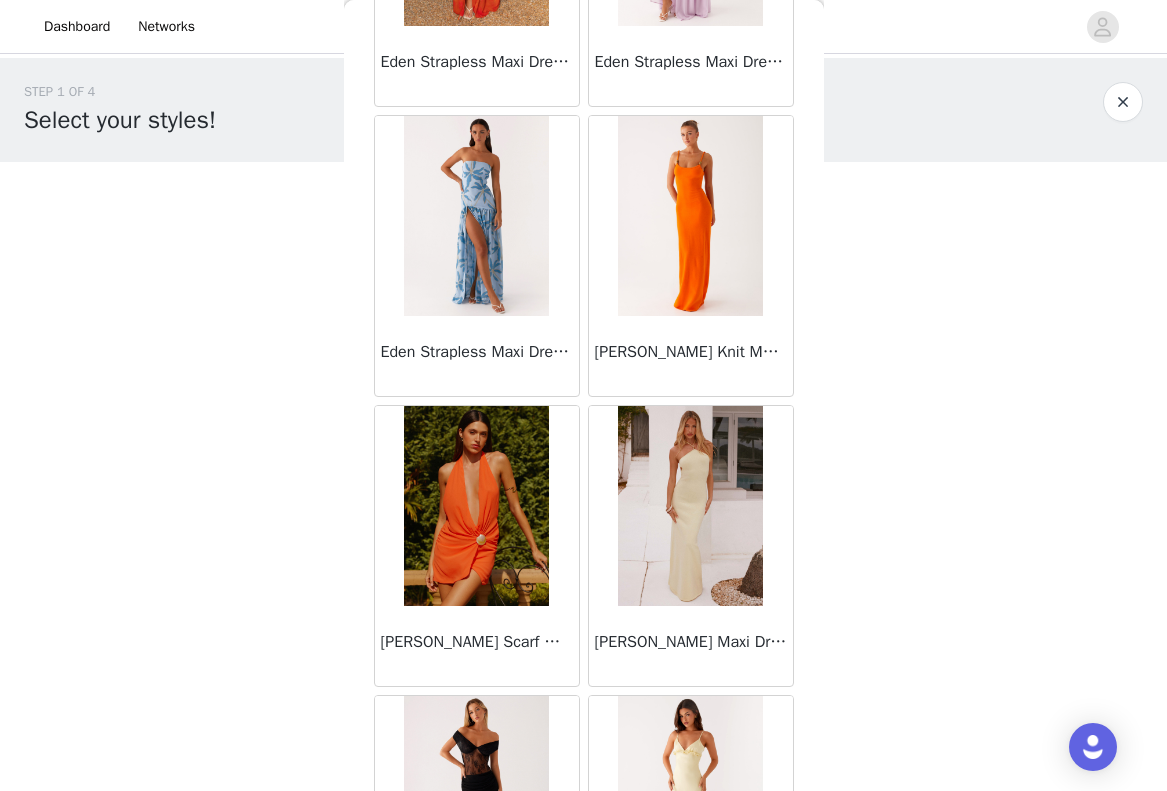 scroll, scrollTop: 19669, scrollLeft: 0, axis: vertical 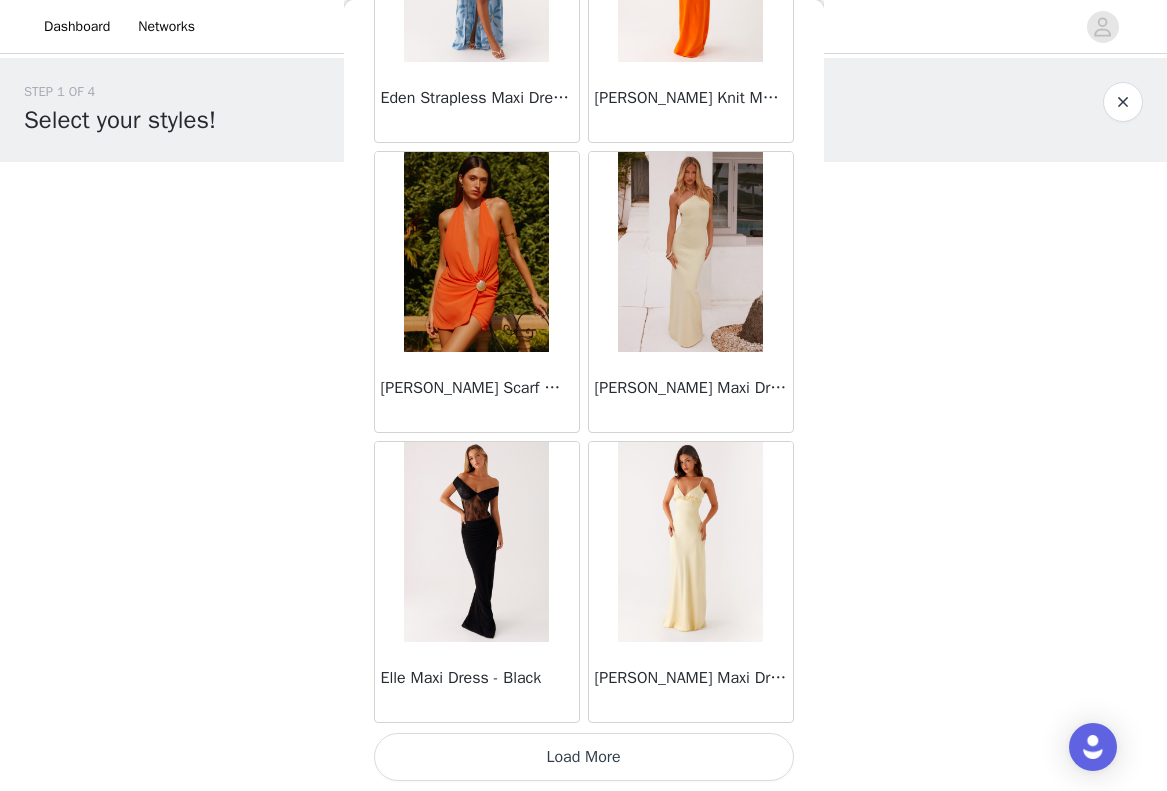 click on "Load More" at bounding box center [584, 757] 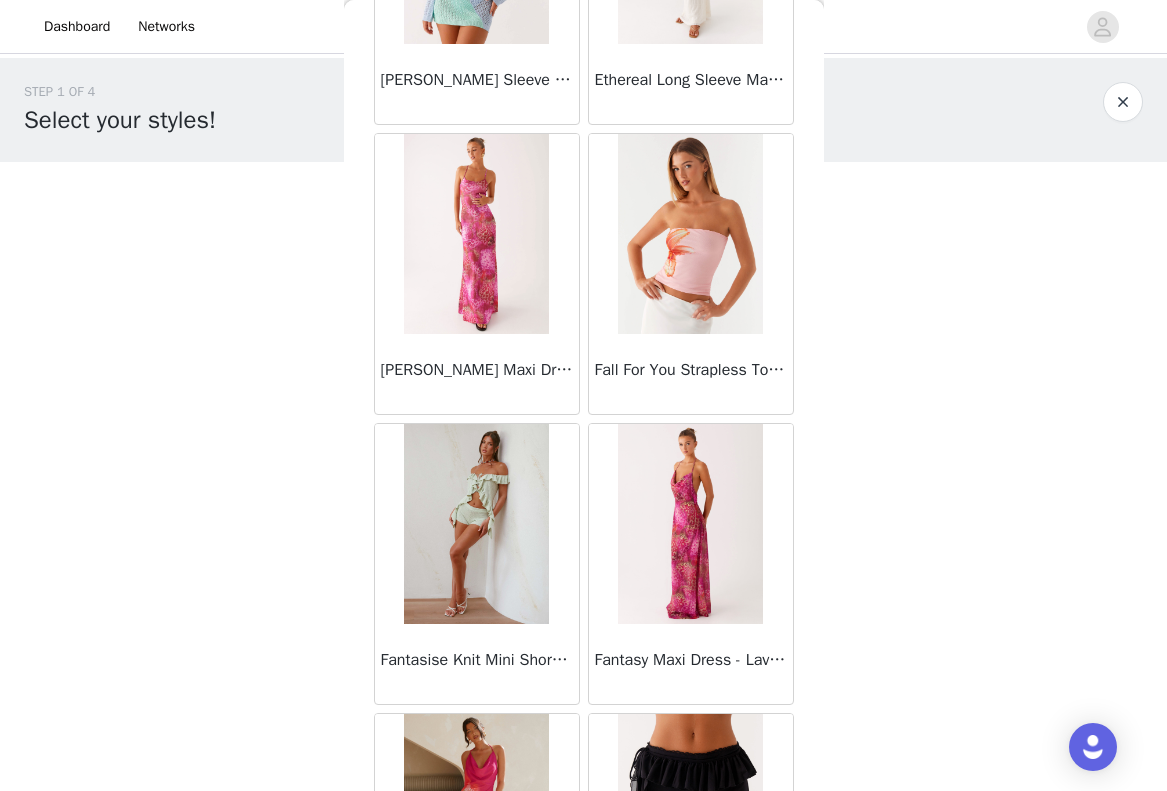 scroll, scrollTop: 22569, scrollLeft: 0, axis: vertical 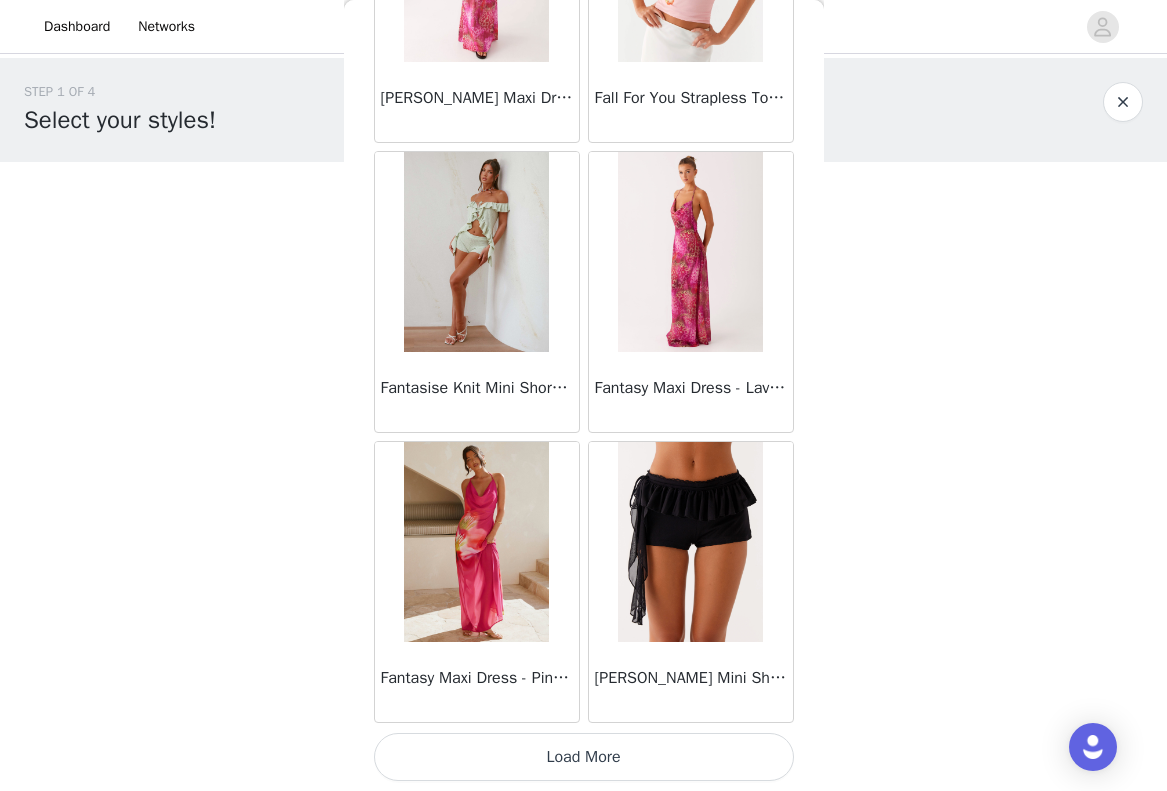 click on "Load More" at bounding box center [584, 757] 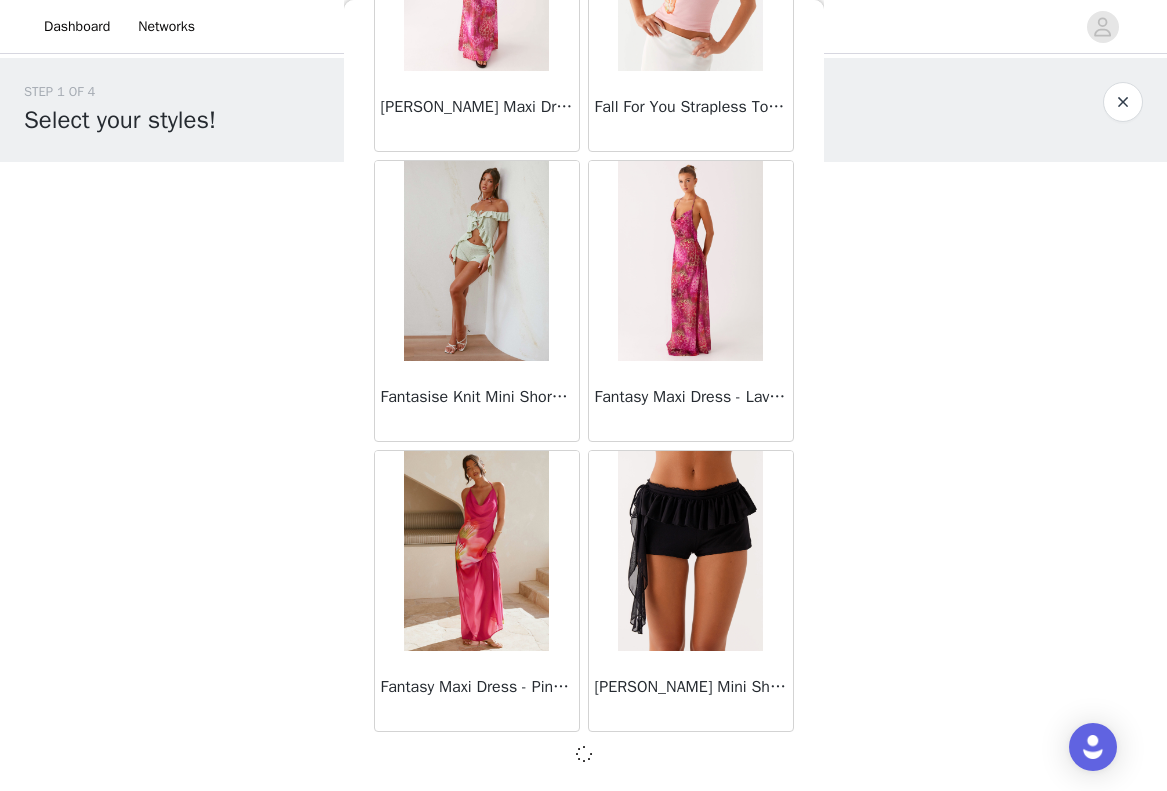 scroll, scrollTop: 22560, scrollLeft: 0, axis: vertical 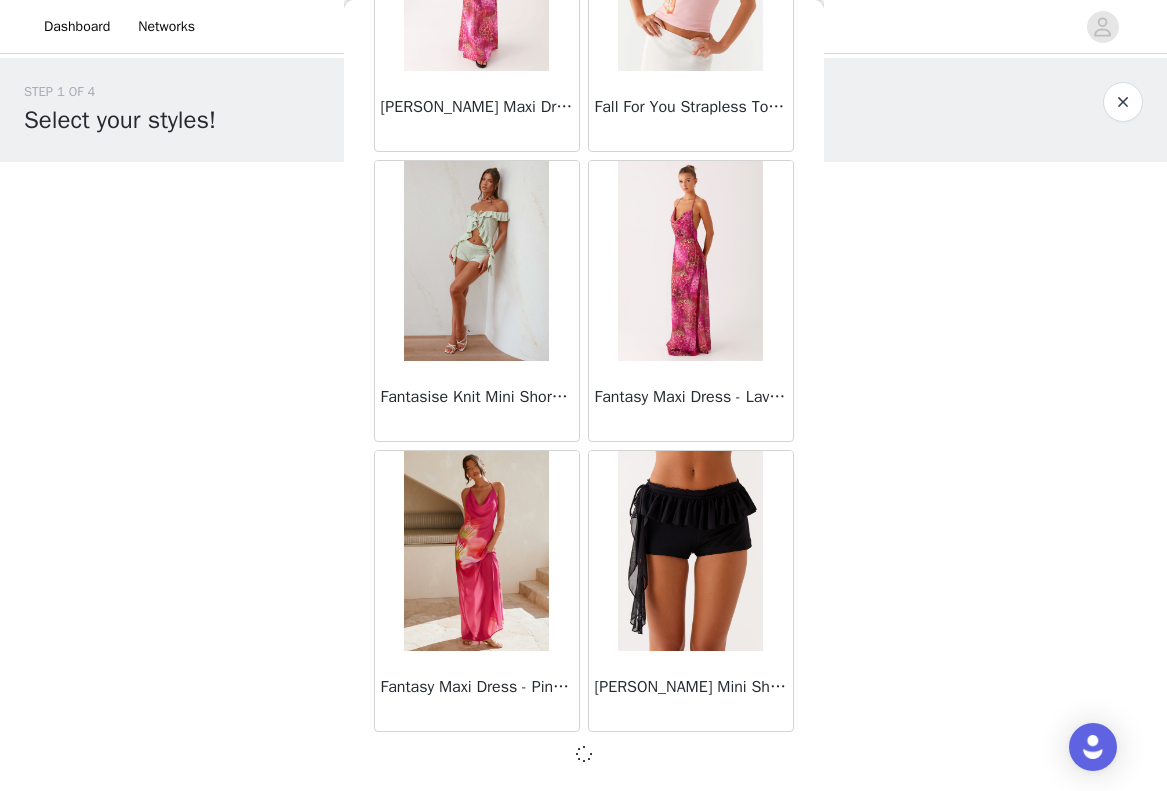 click on "STEP 1 OF 4
Select your styles!
You will receive 4 products.       1/4 Selected           Sunriser Crochet Mini Dress - Red           Red, XS-S       Edit   Remove     Add Product       Back       Mariella Linen Maxi Skirt - Pink       Aamari Maxi Dress - Red       Abby Mini Dress - Floral Print       Adrina Ruffle Mini Dress - Pink Floral Print       Aiva Mini Dress - Yellow Floral       Alberta Maxi Dress - Mulberry       Alden Mini Dress - Floral Print       Alexia Knit Maxi Dress - Multi       Aliah Knit Shorts - Yellow       Alicia Satin Halter Maxi Dress - Yellow       Alicia Satin Halter Mini Dress - Black       Alicia Satin Halter Mini Dress - Pastel Yellow       Alivia Mini Dress - Pink       Amerie Maxi Dress - Chocolate       Amerie Maxi Dress - Maroon       Anastasia Knit Maxi Skirt - Blue       Anastasia Maxi Dress - Blue       Anastasia Maxi Dress - Ivory       Anastasia Maxi Dress - Pink" at bounding box center (583, 377) 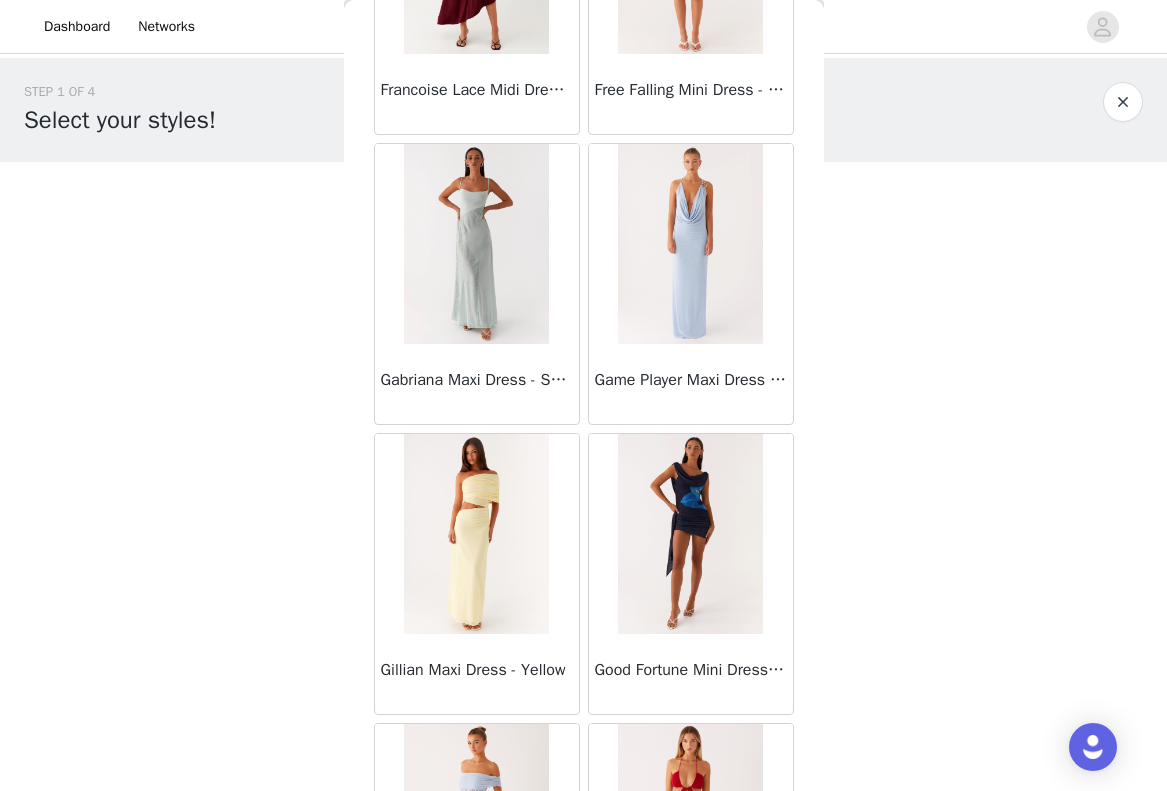 scroll, scrollTop: 25469, scrollLeft: 0, axis: vertical 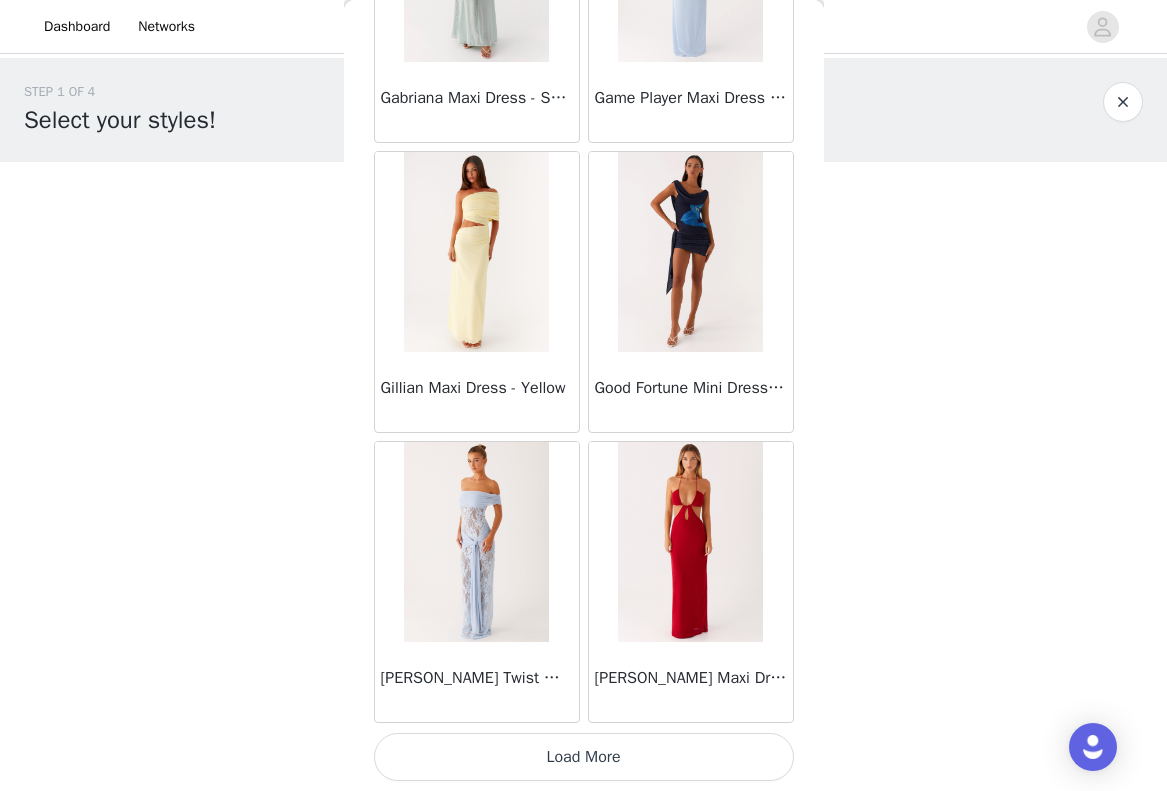 click on "Load More" at bounding box center (584, 757) 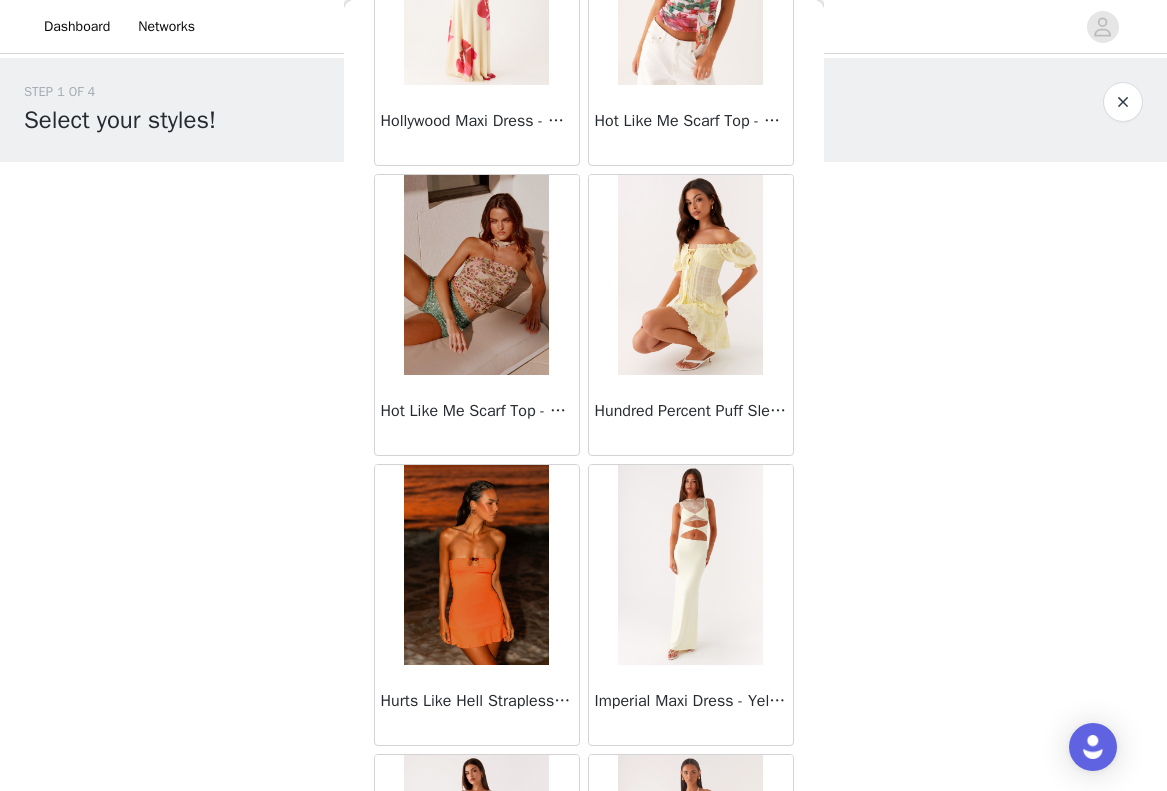 scroll, scrollTop: 28211, scrollLeft: 0, axis: vertical 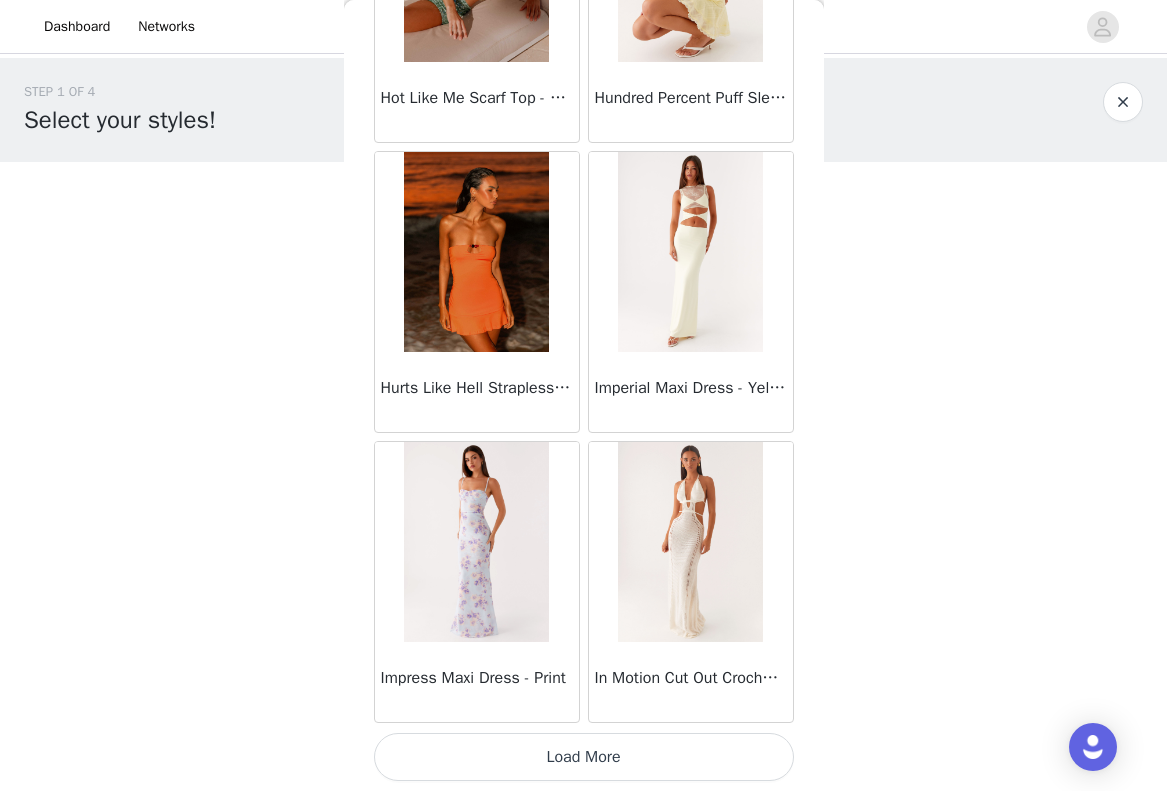 click on "Load More" at bounding box center [584, 757] 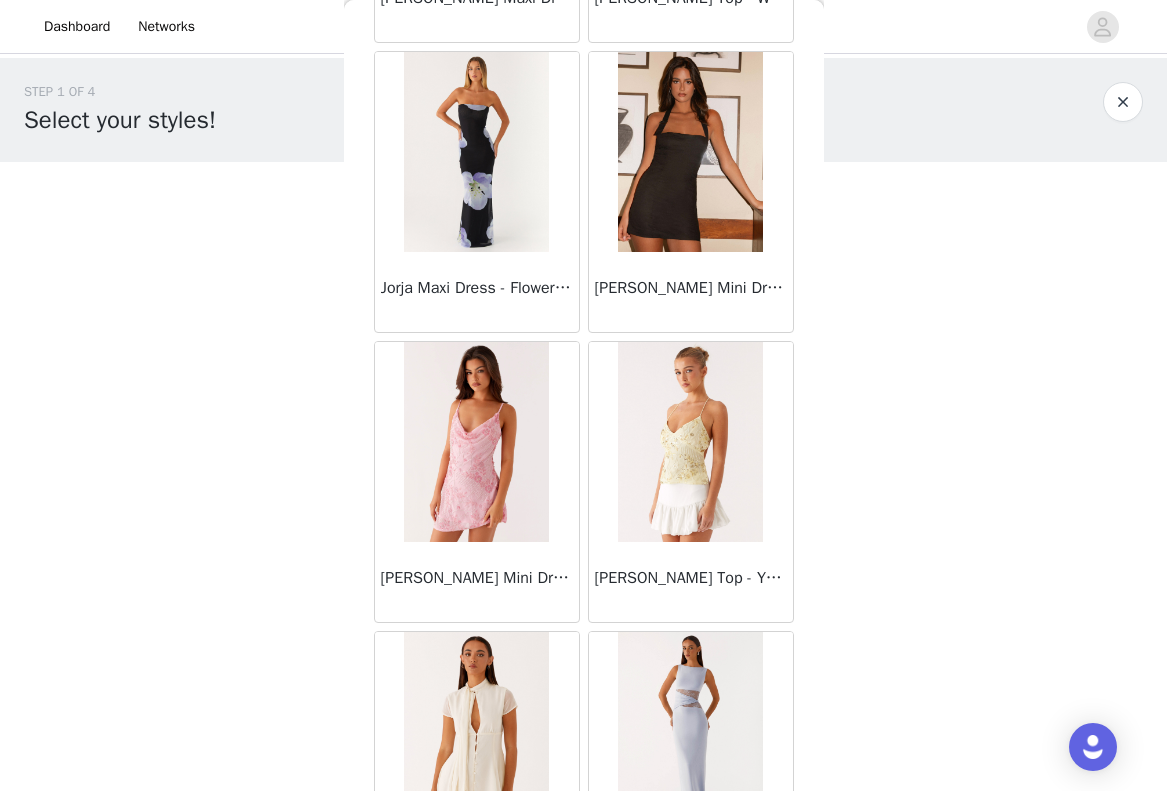 scroll, scrollTop: 31269, scrollLeft: 0, axis: vertical 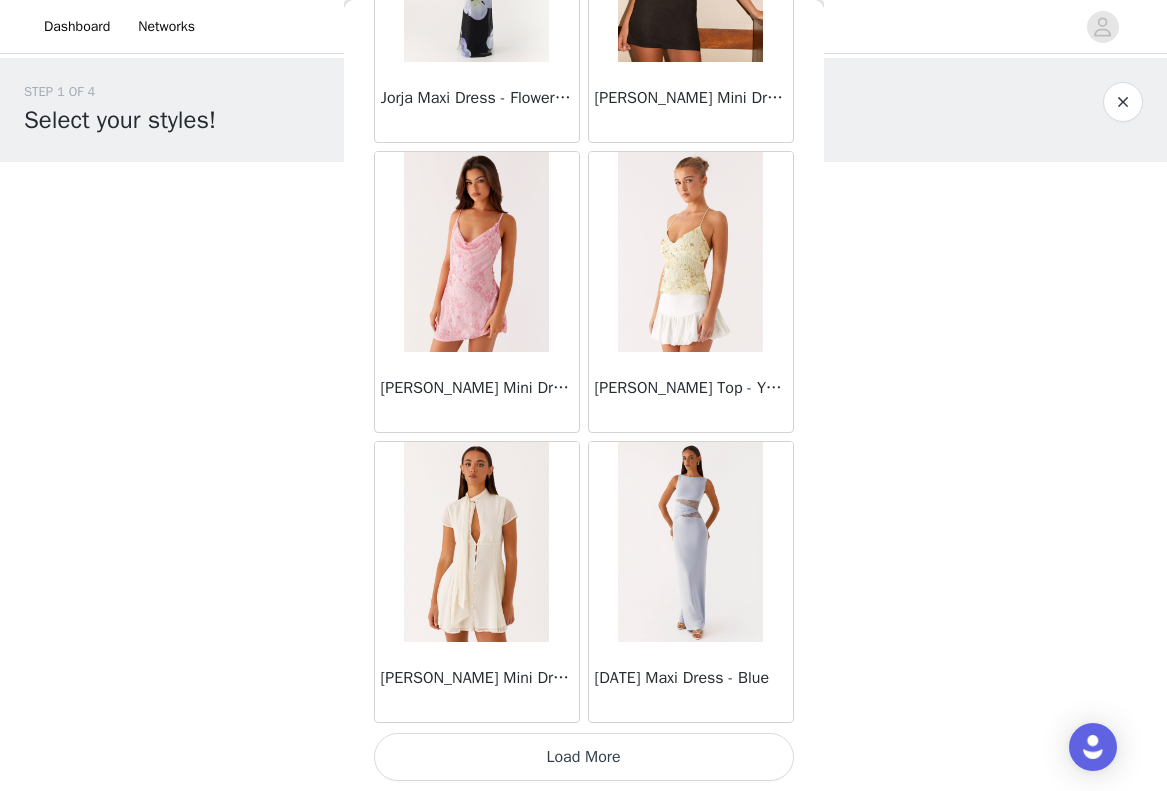 click on "Load More" at bounding box center [584, 757] 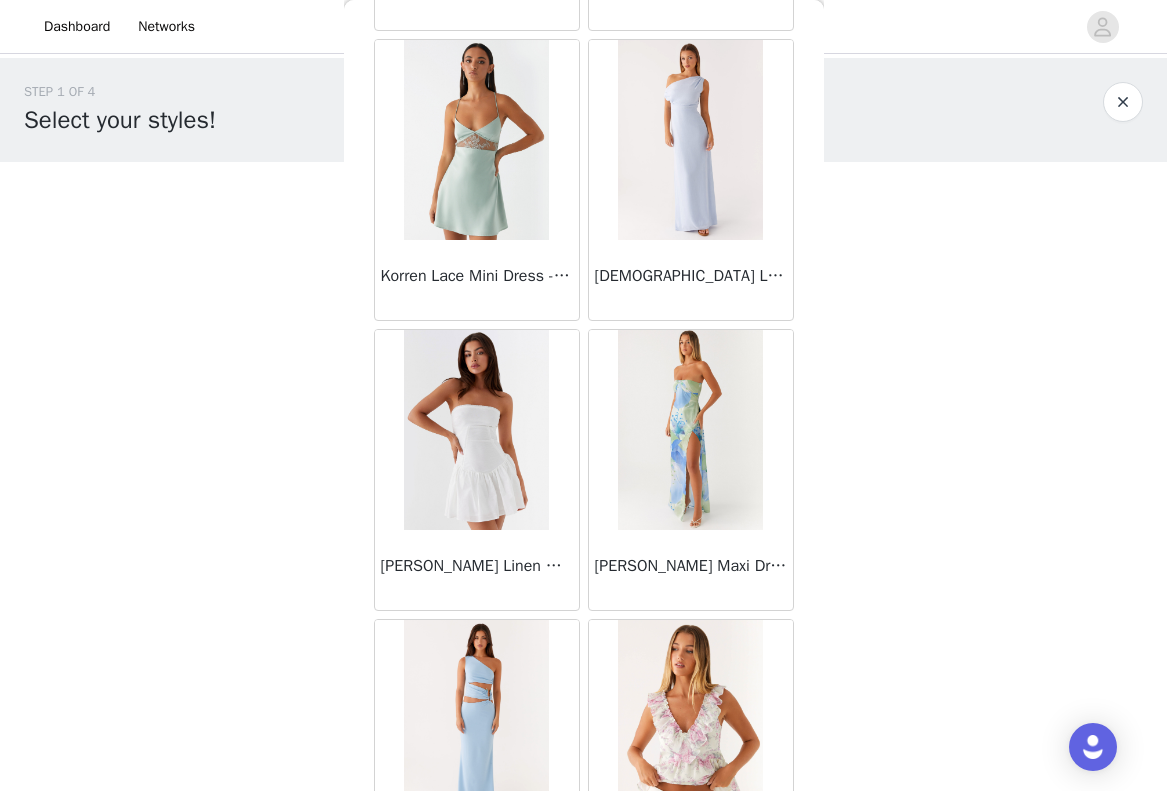 scroll, scrollTop: 34169, scrollLeft: 0, axis: vertical 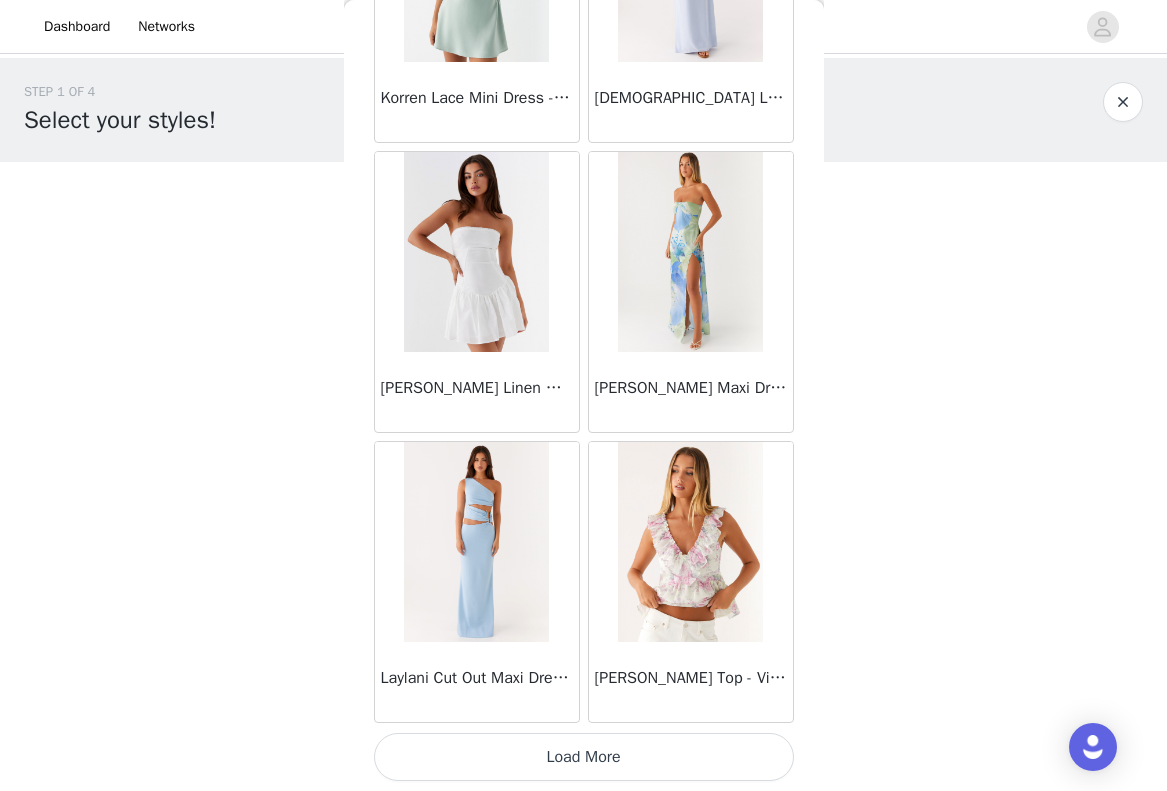 click on "Load More" at bounding box center [584, 757] 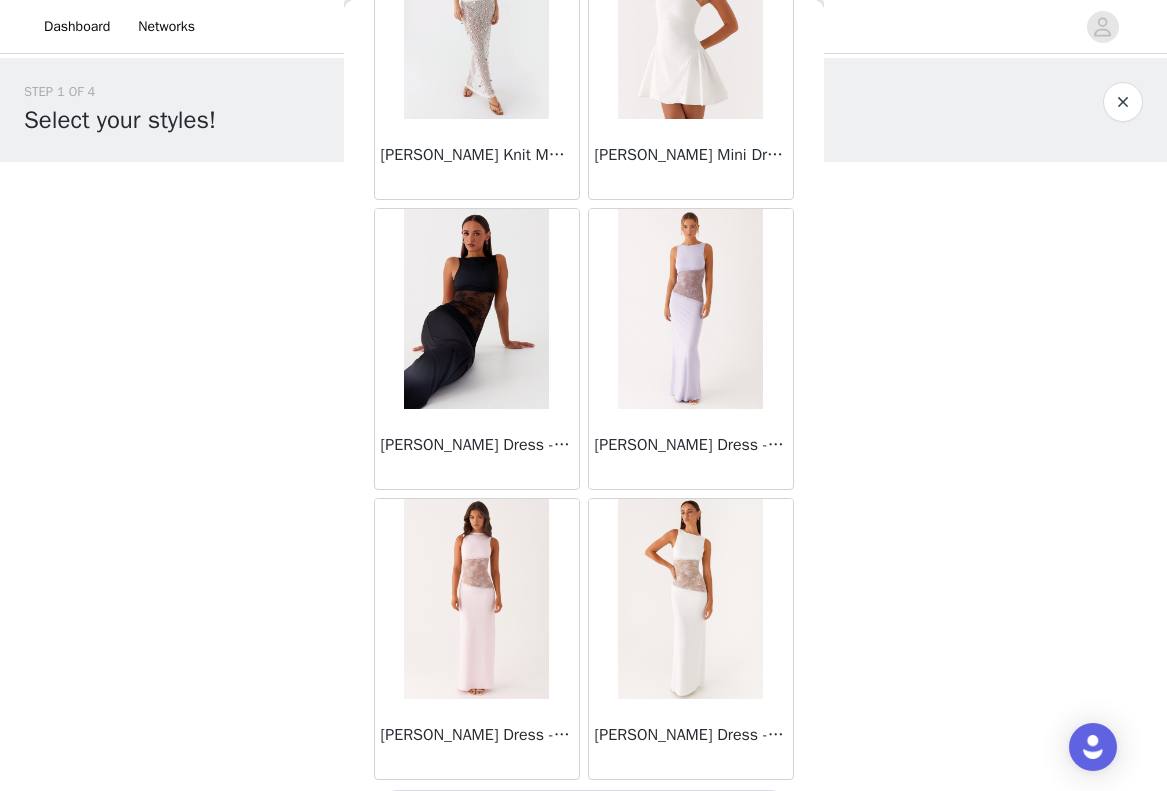 scroll, scrollTop: 37069, scrollLeft: 0, axis: vertical 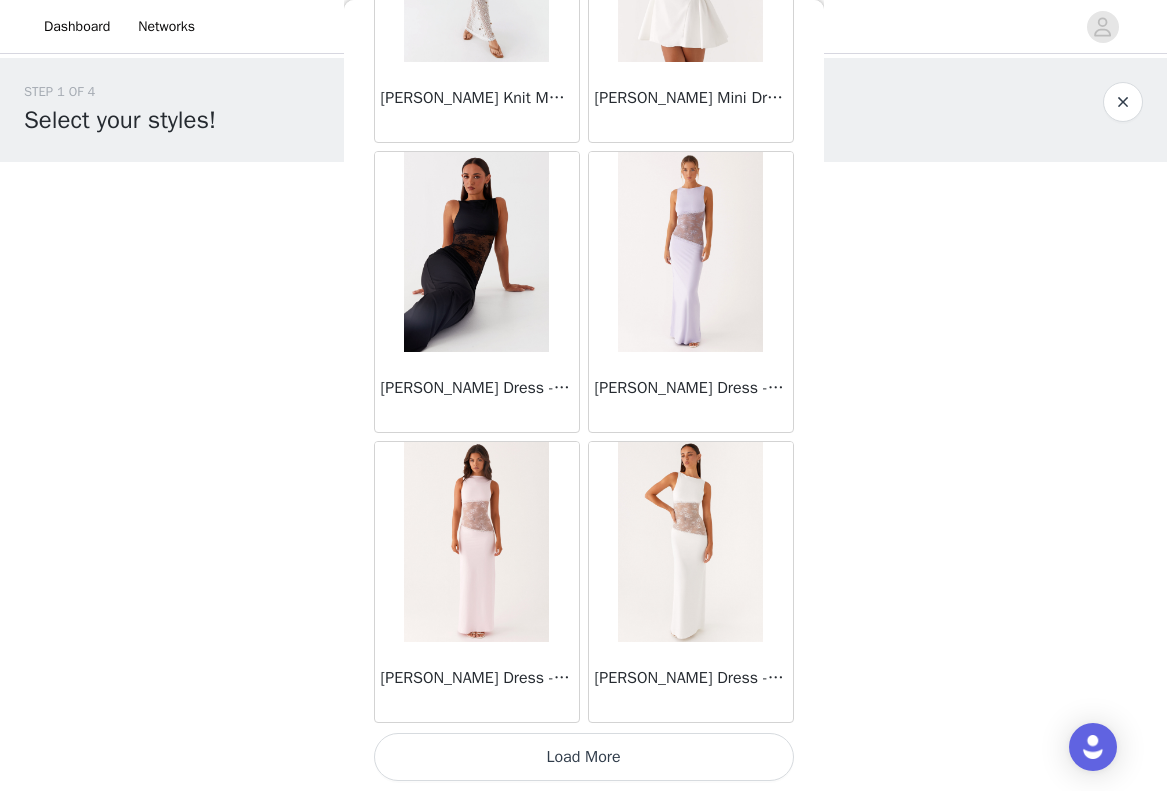 click on "Load More" at bounding box center [584, 757] 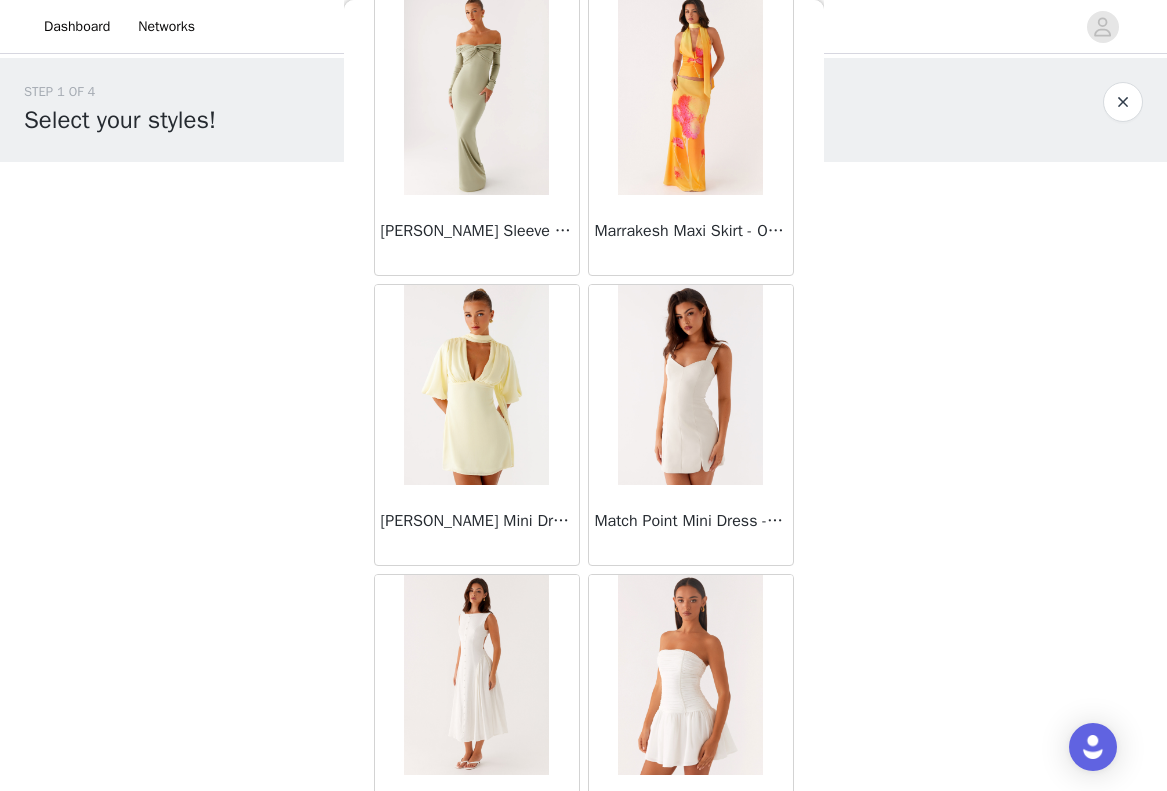 scroll, scrollTop: 39969, scrollLeft: 0, axis: vertical 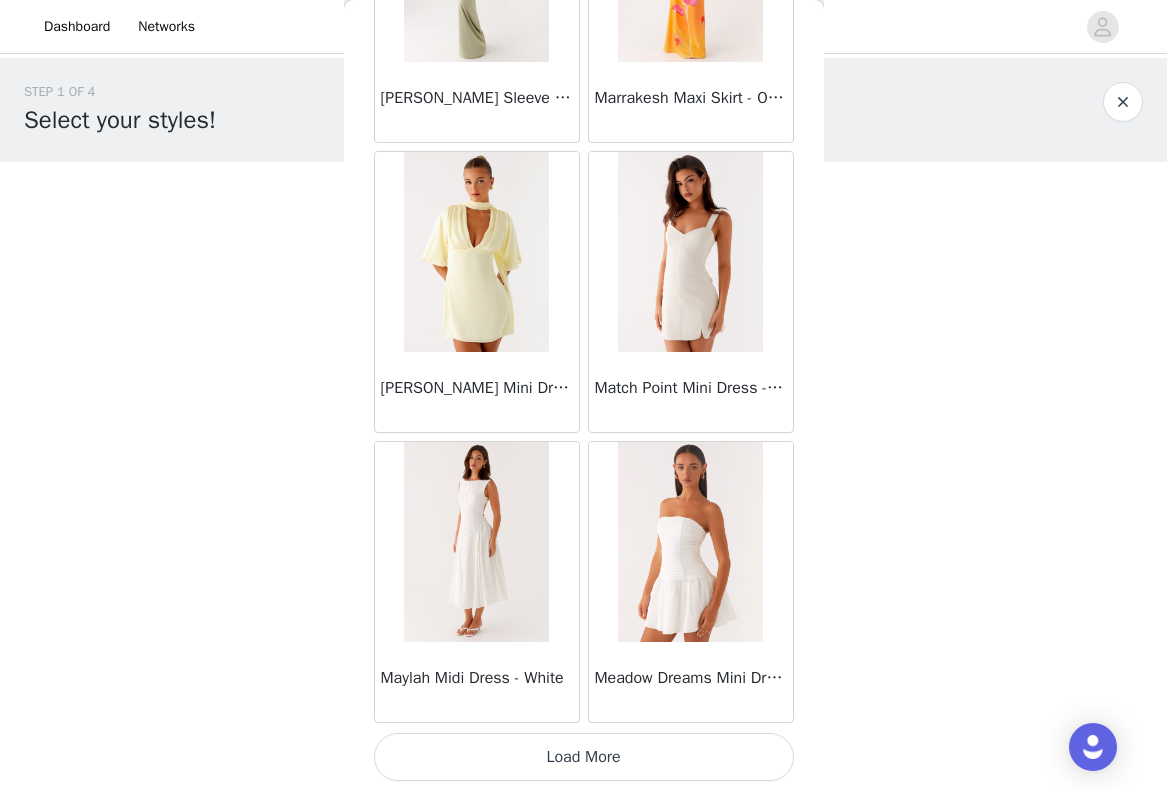 click on "Load More" at bounding box center (584, 757) 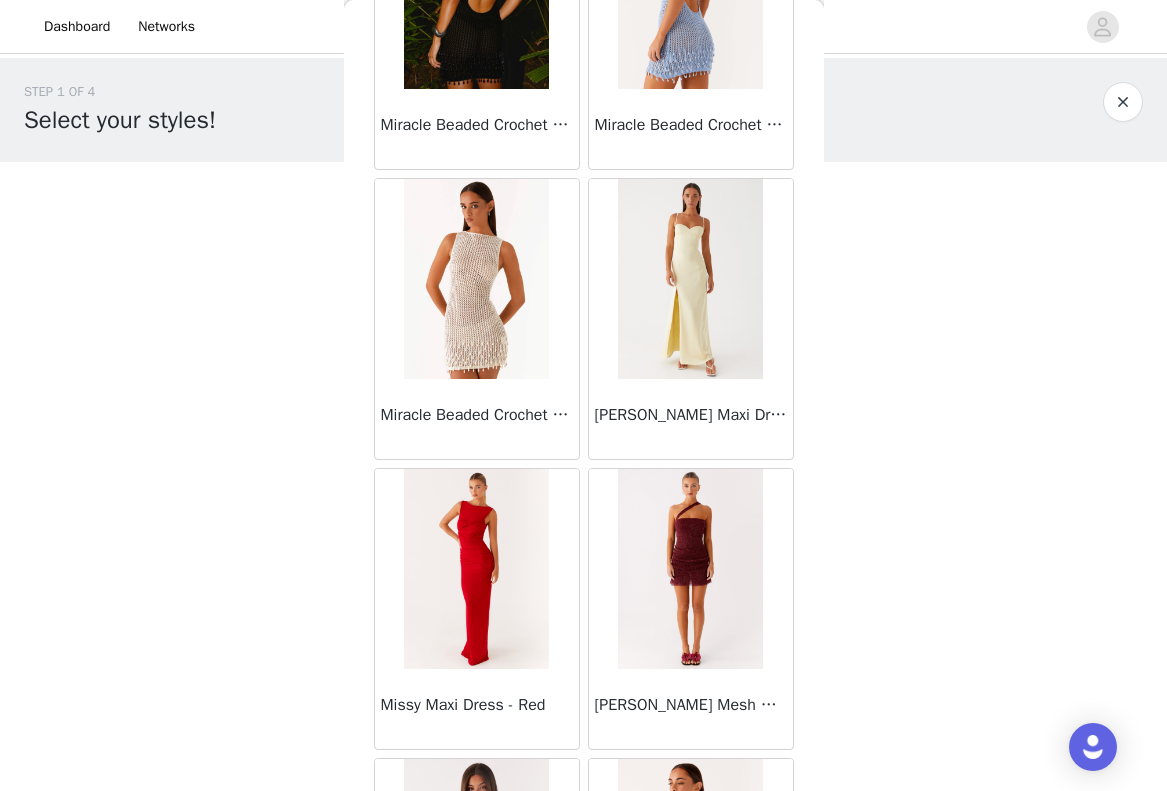 scroll, scrollTop: 42869, scrollLeft: 0, axis: vertical 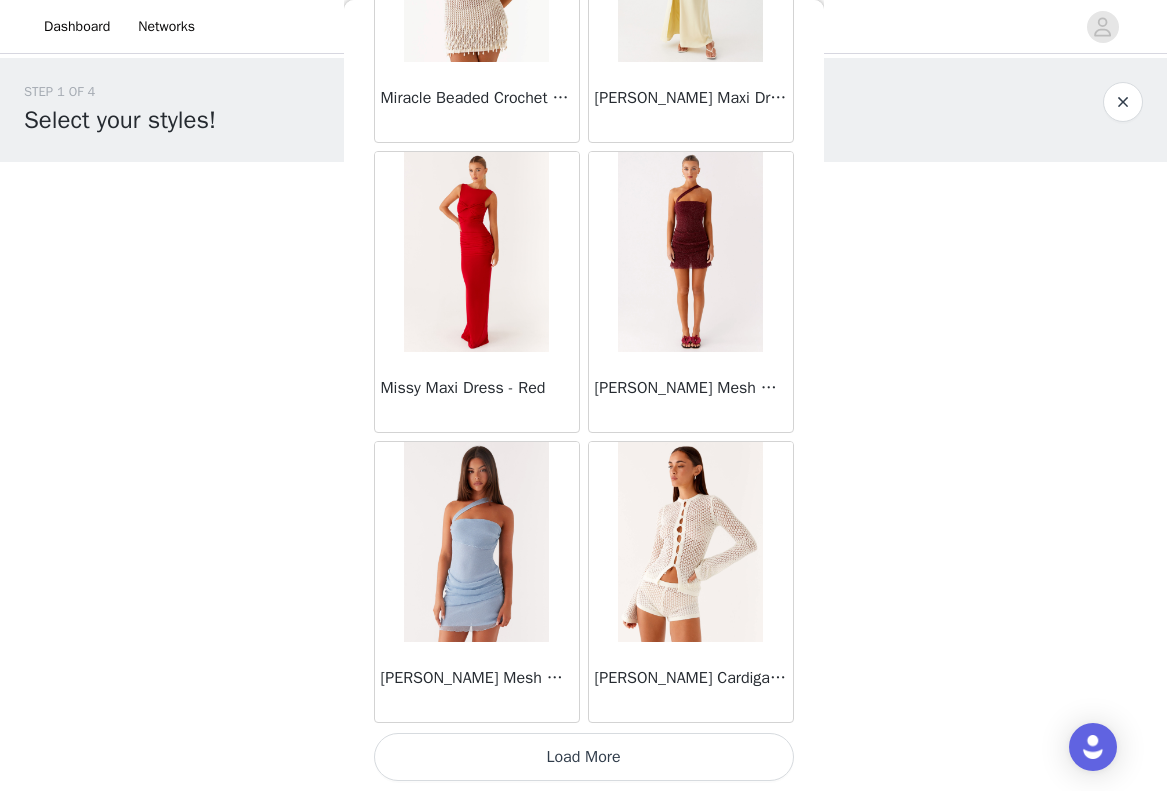 click on "Load More" at bounding box center (584, 757) 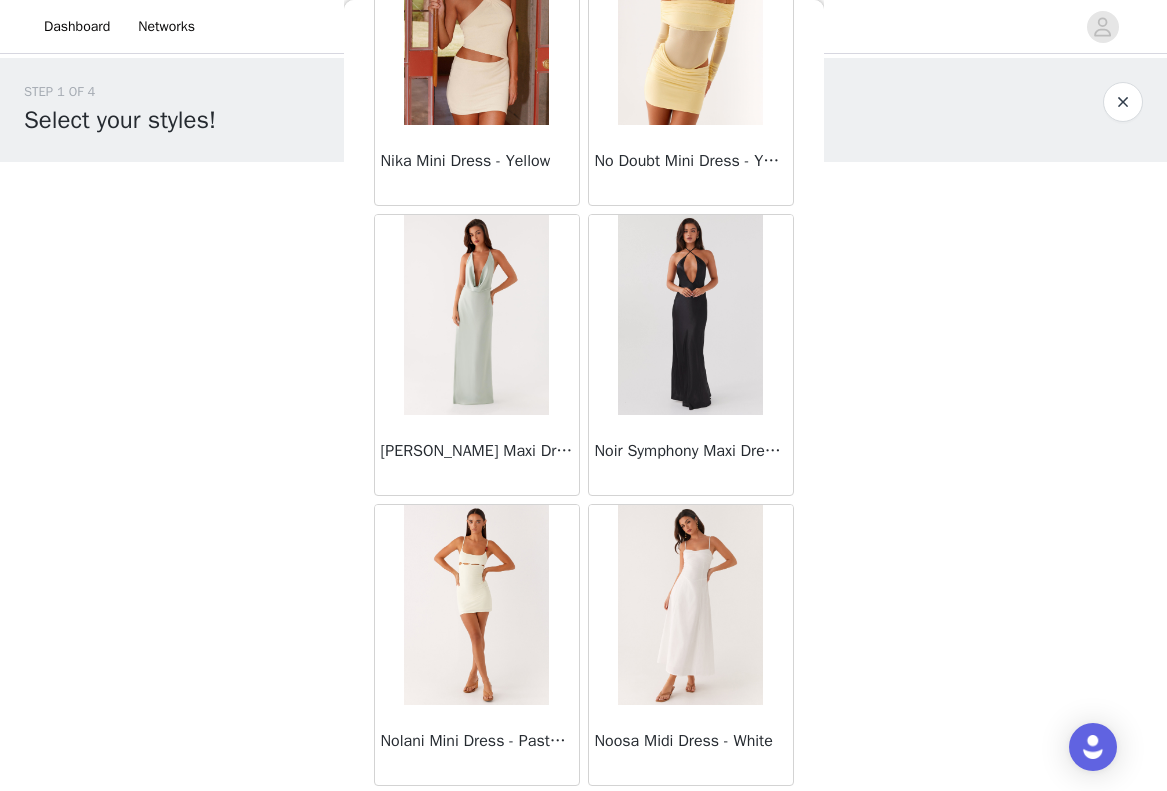 scroll, scrollTop: 45769, scrollLeft: 0, axis: vertical 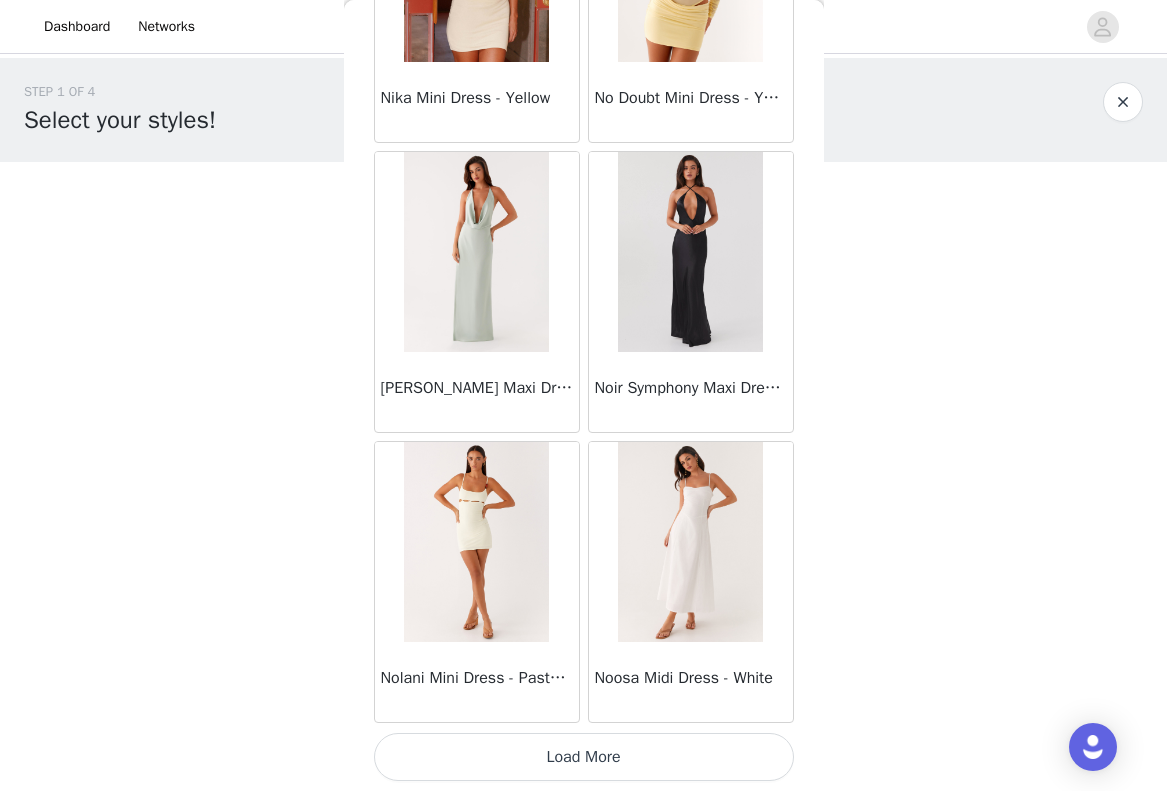 click on "Load More" at bounding box center [584, 757] 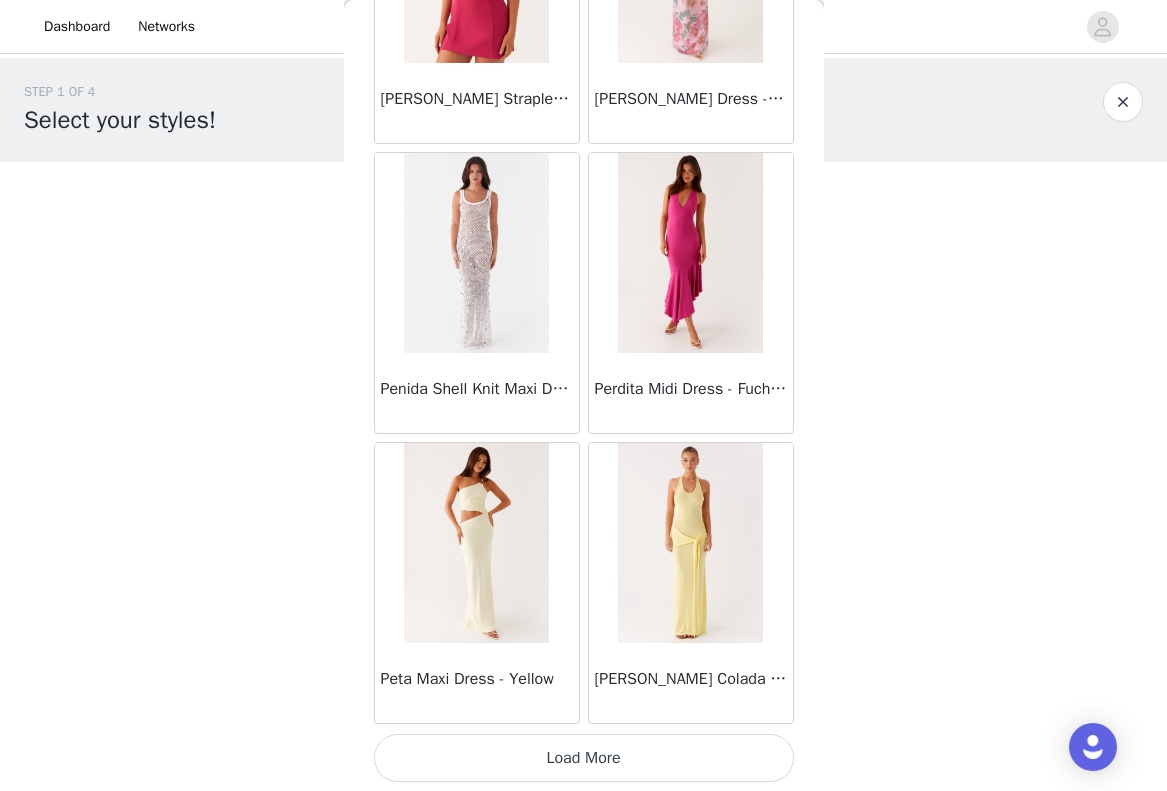 scroll, scrollTop: 48669, scrollLeft: 0, axis: vertical 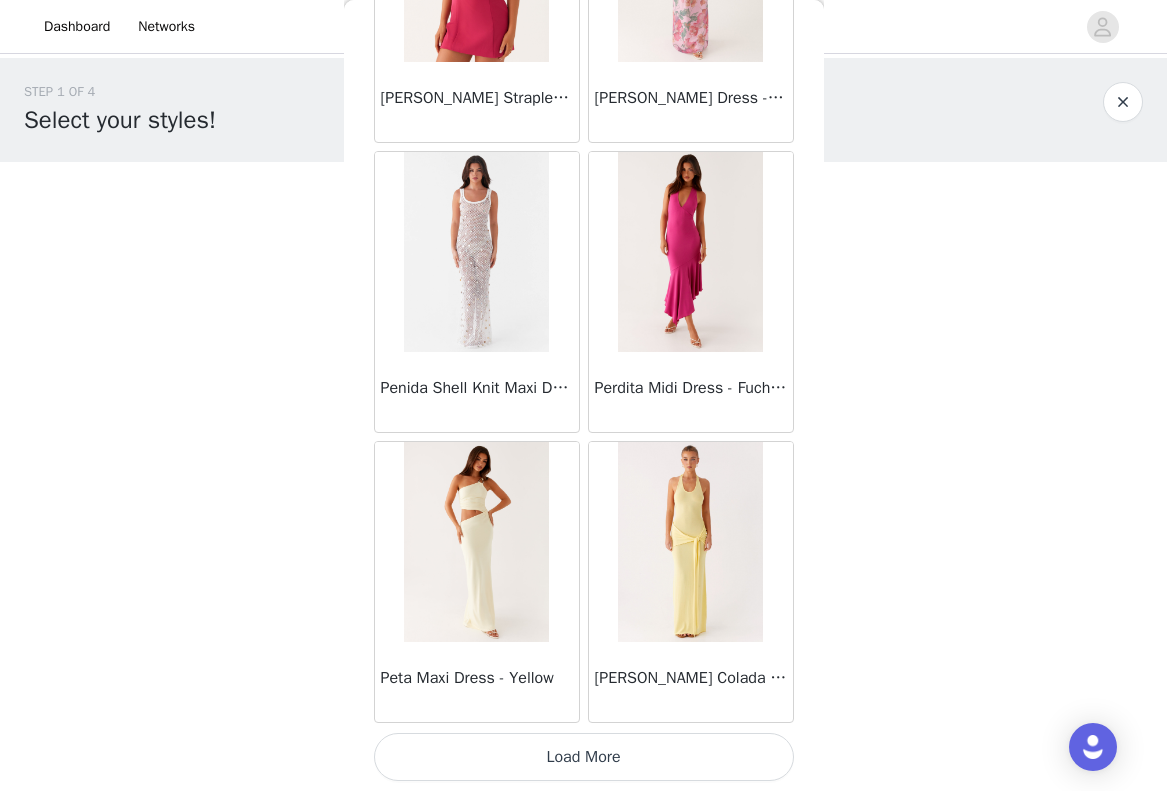 click on "Load More" at bounding box center (584, 757) 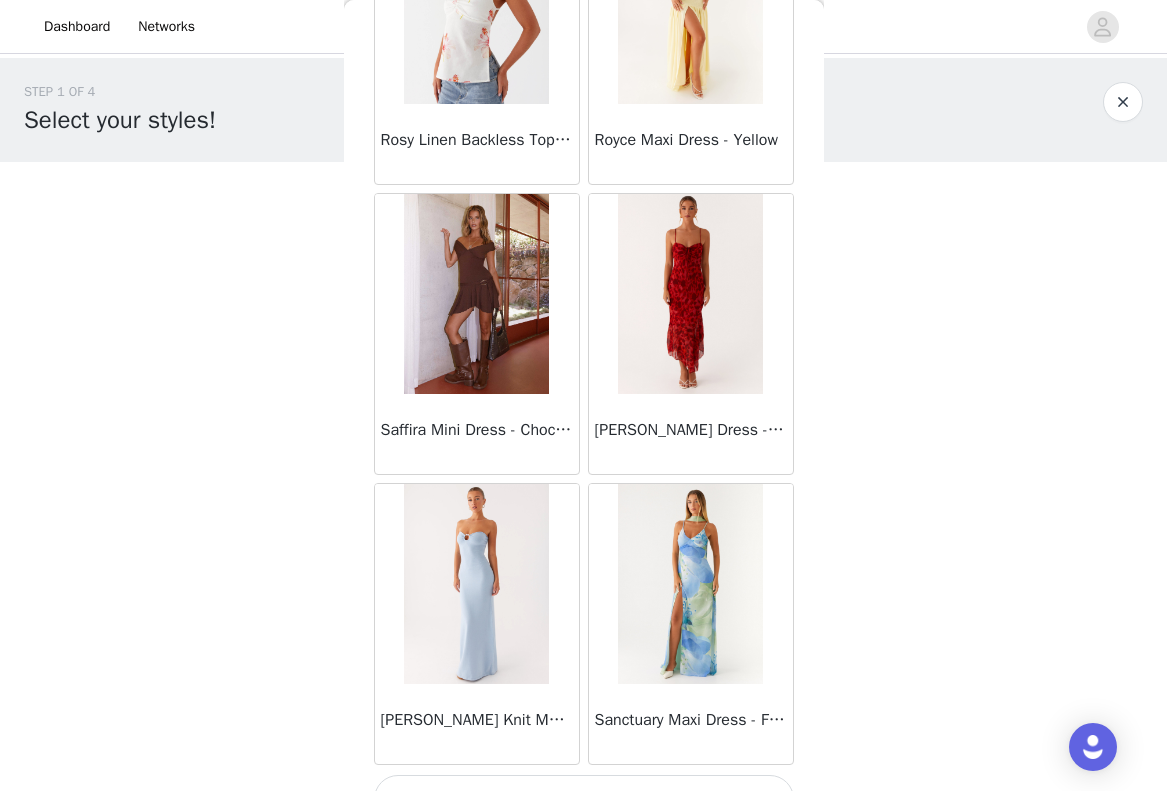 scroll, scrollTop: 51569, scrollLeft: 0, axis: vertical 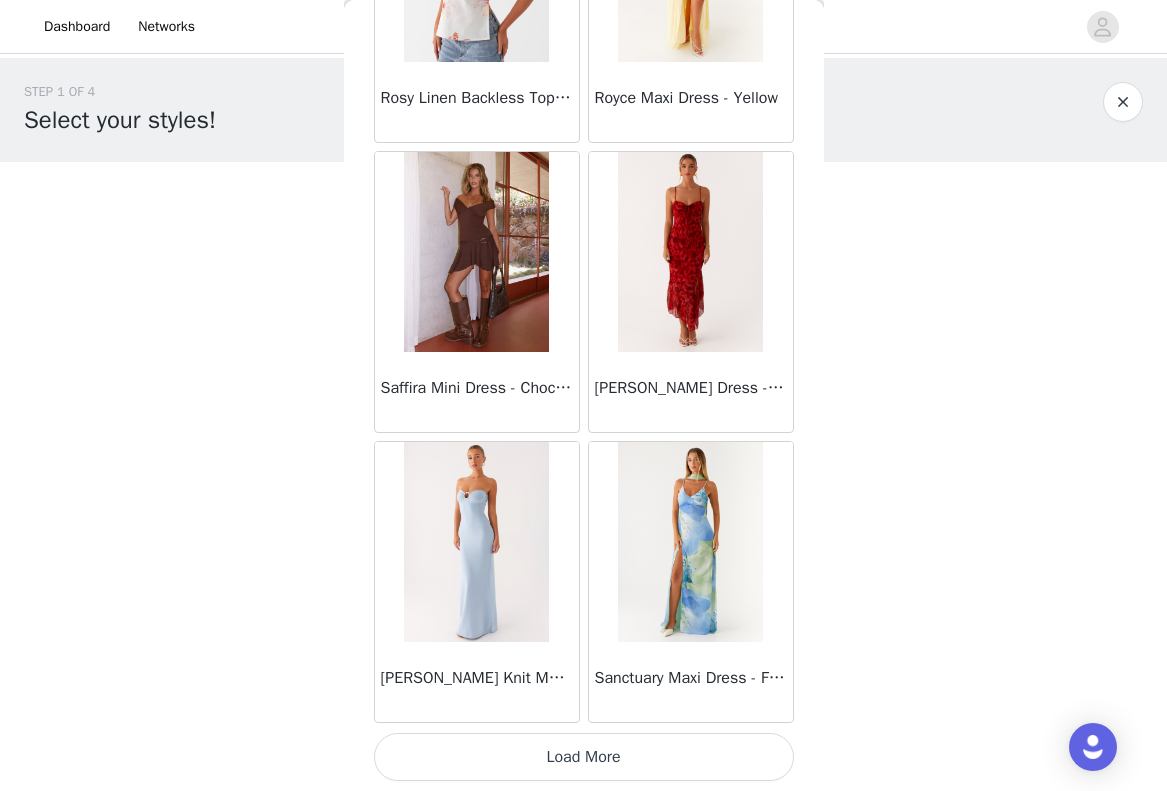 click on "Load More" at bounding box center [584, 757] 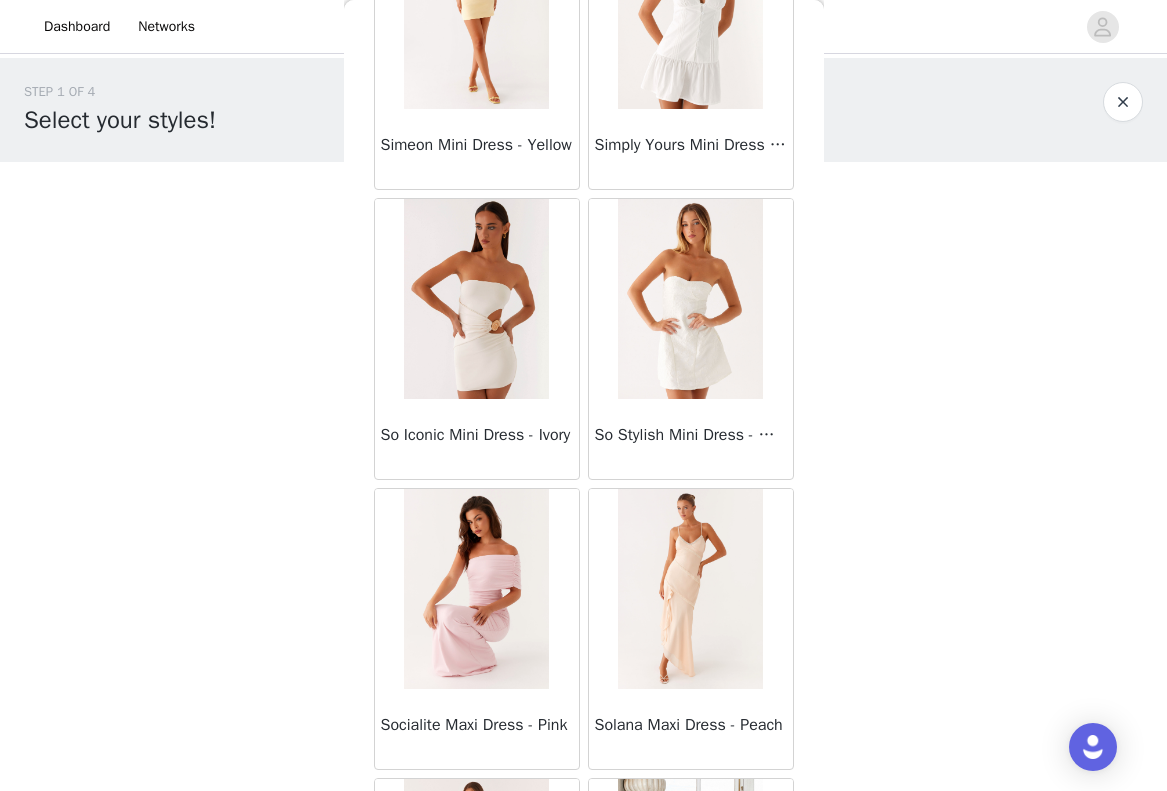 scroll, scrollTop: 54469, scrollLeft: 0, axis: vertical 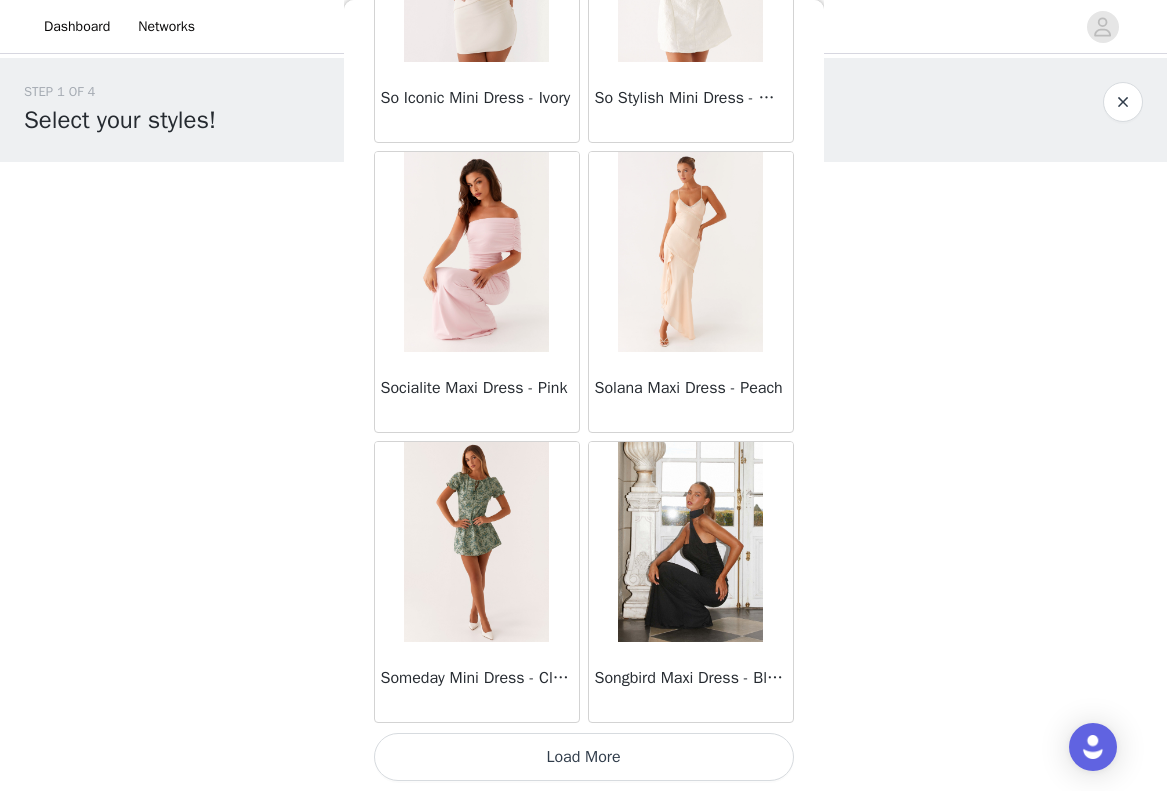 click on "Load More" at bounding box center [584, 757] 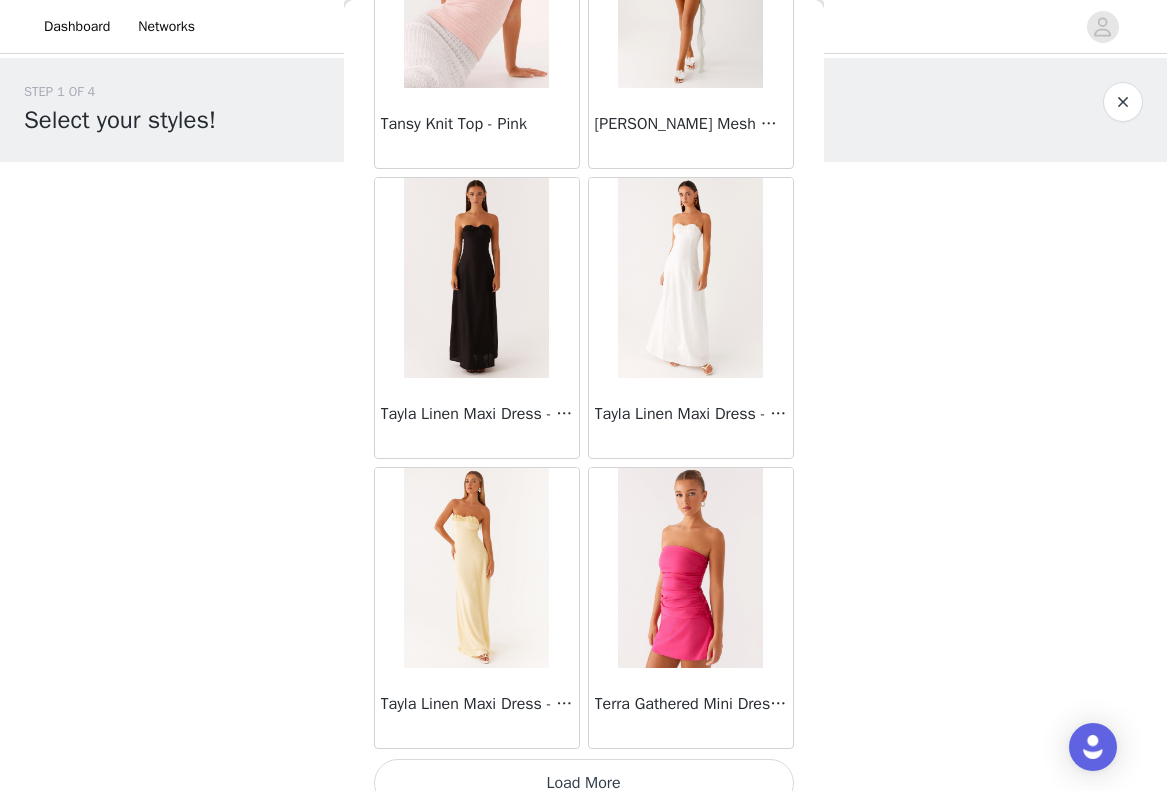 scroll, scrollTop: 57369, scrollLeft: 0, axis: vertical 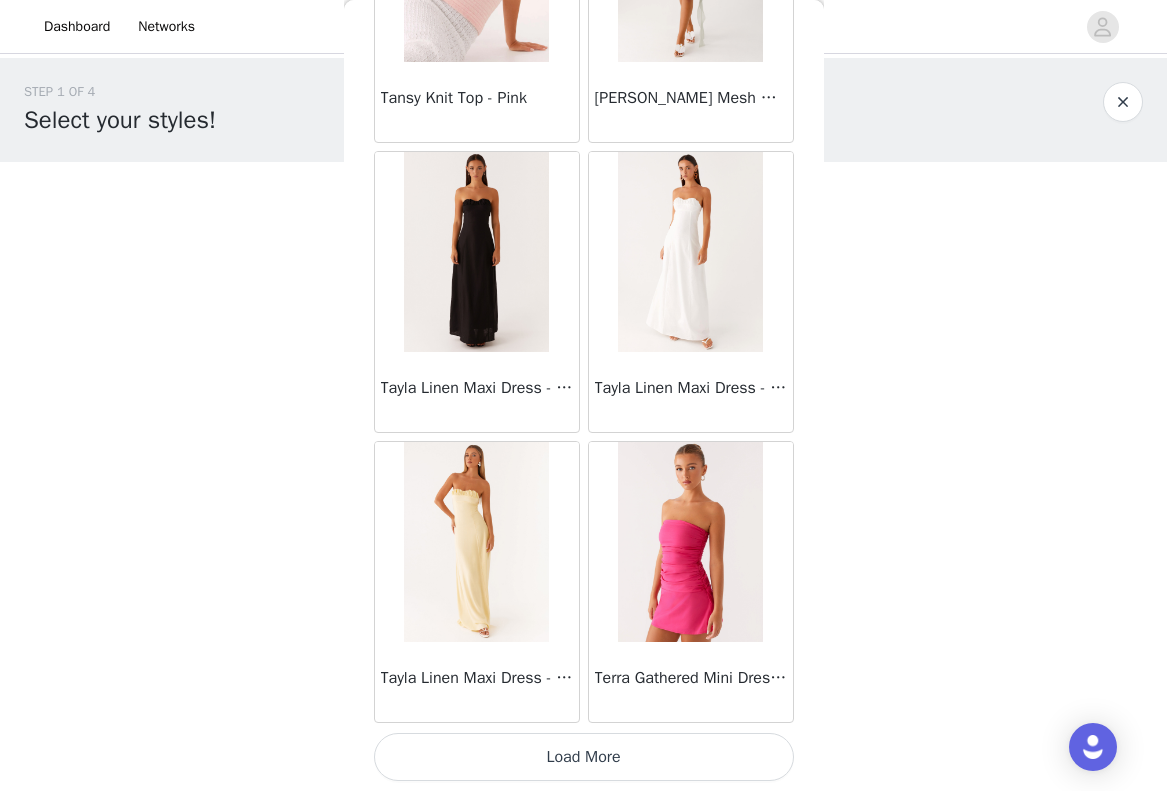 click on "Load More" at bounding box center (584, 757) 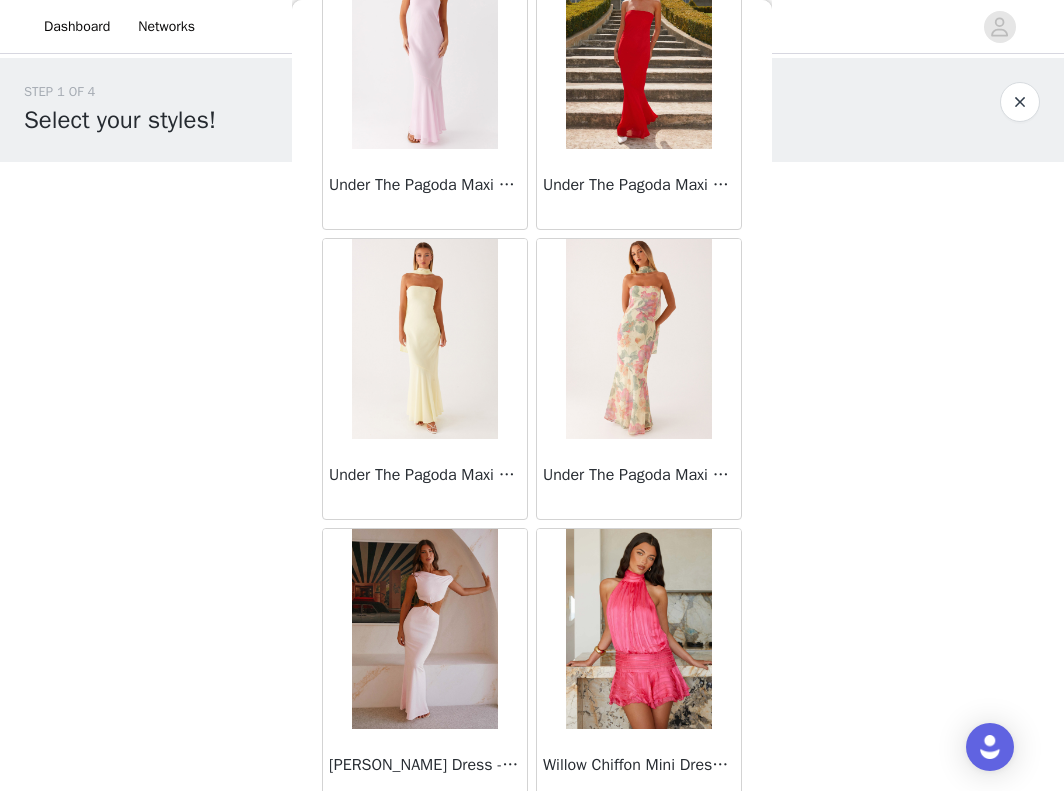 scroll, scrollTop: 60269, scrollLeft: 0, axis: vertical 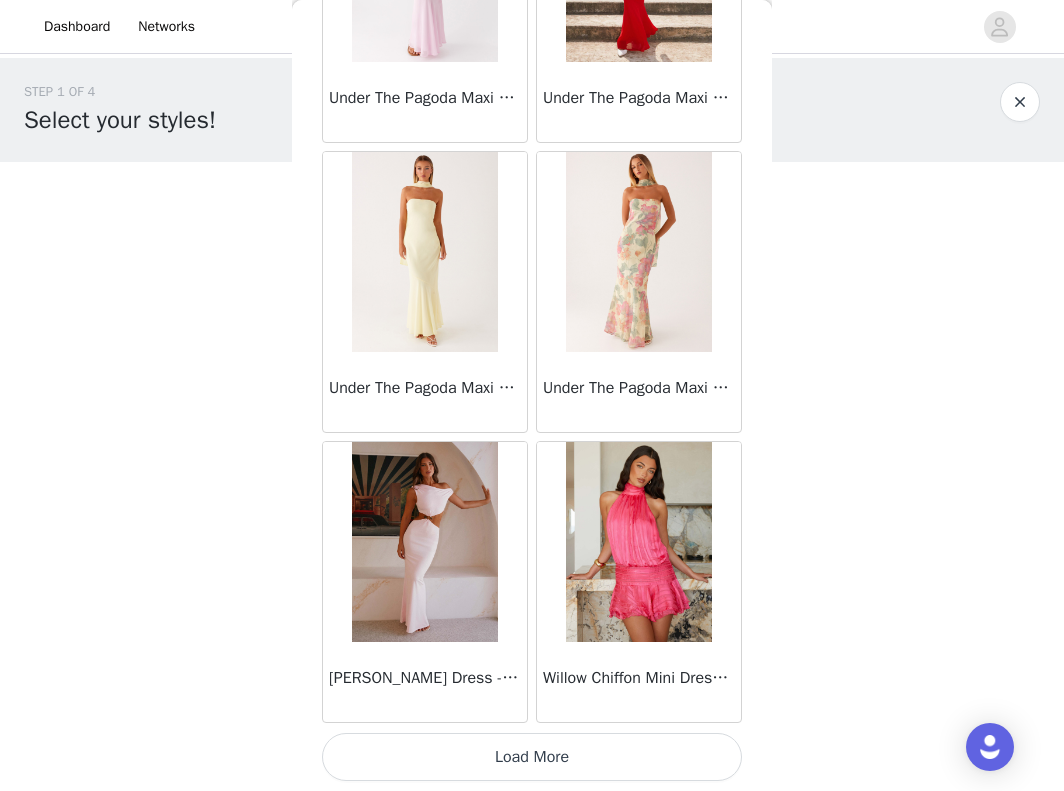 click on "Load More" at bounding box center (532, 757) 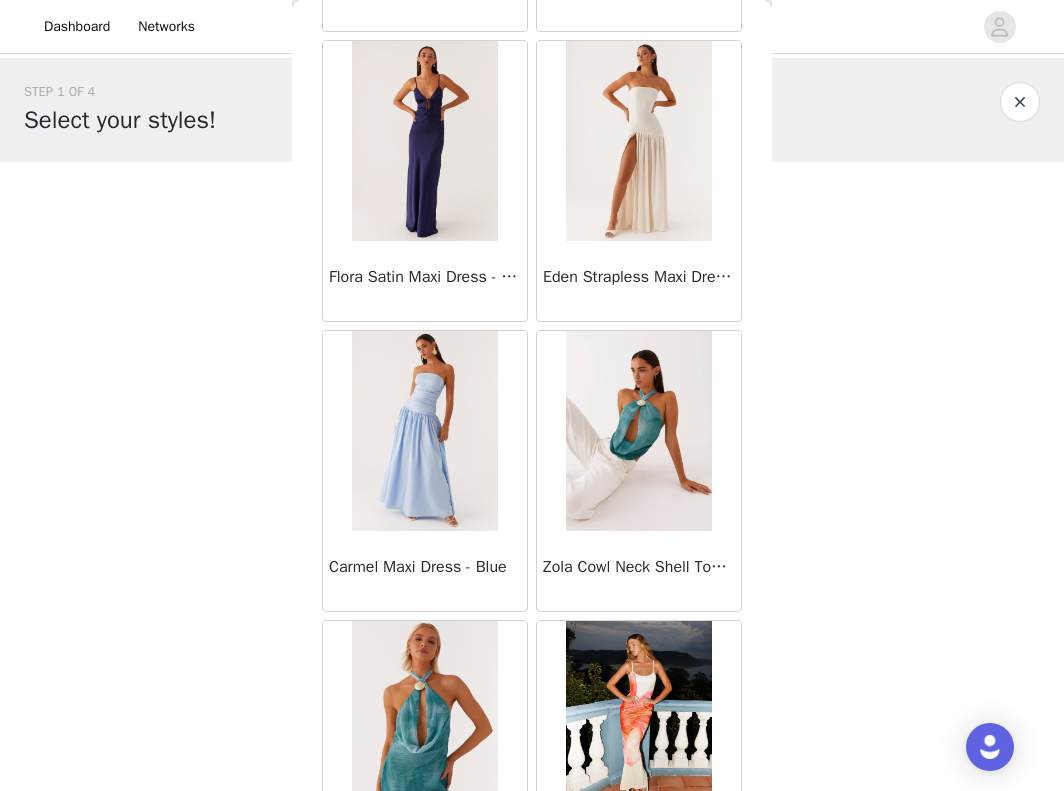 scroll, scrollTop: 63169, scrollLeft: 0, axis: vertical 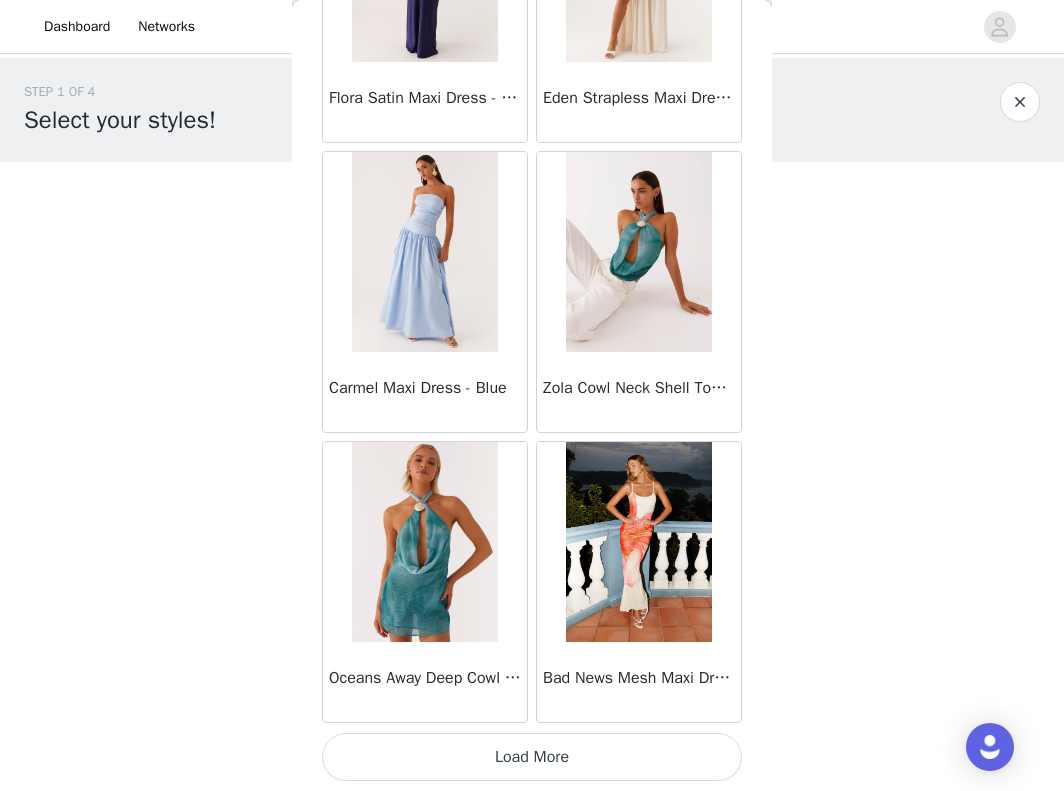 click on "Load More" at bounding box center [532, 757] 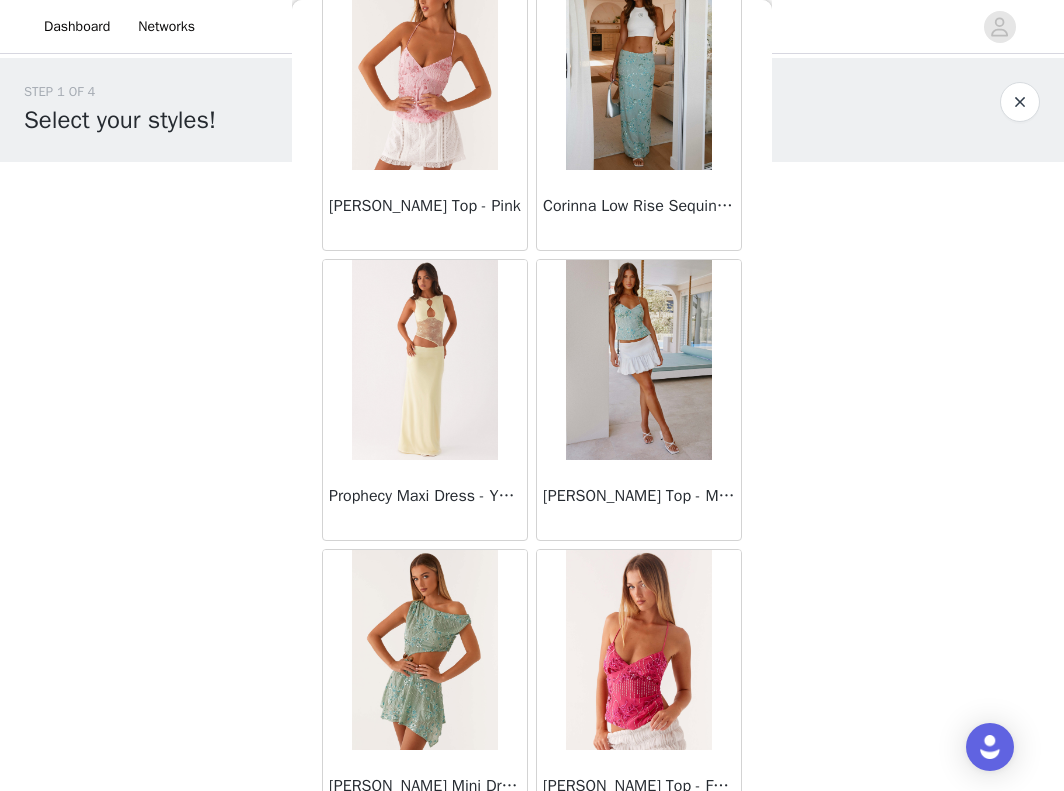 scroll, scrollTop: 66069, scrollLeft: 0, axis: vertical 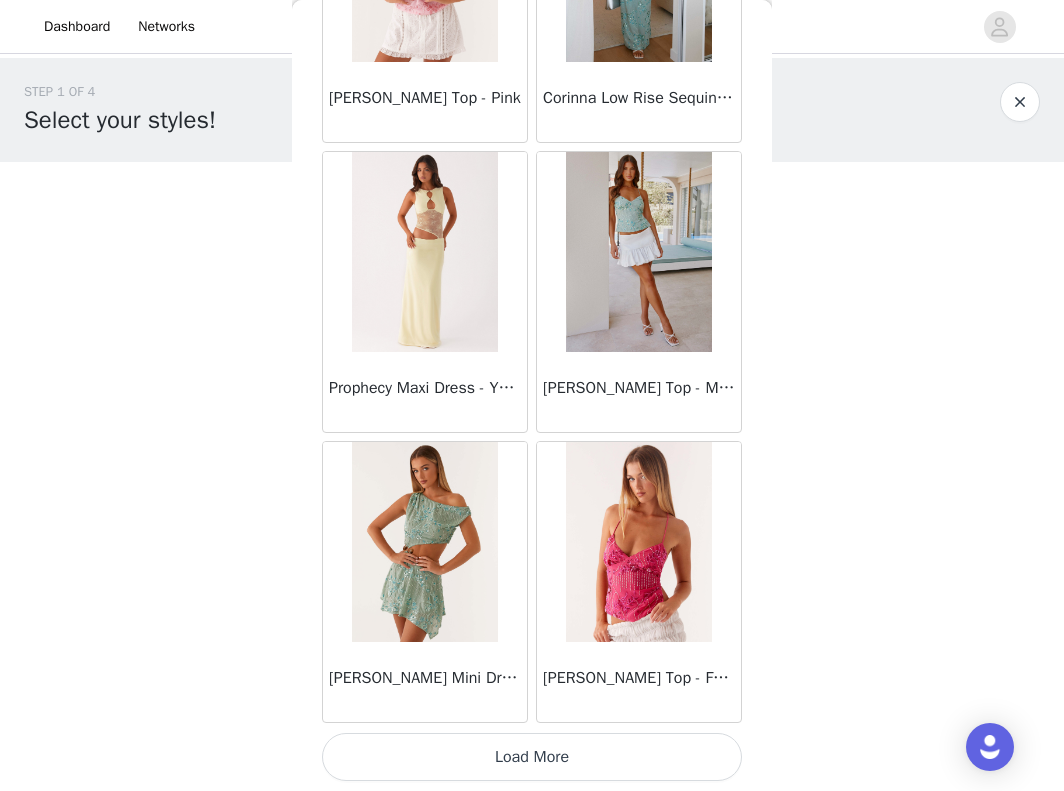 click on "Load More" at bounding box center [532, 757] 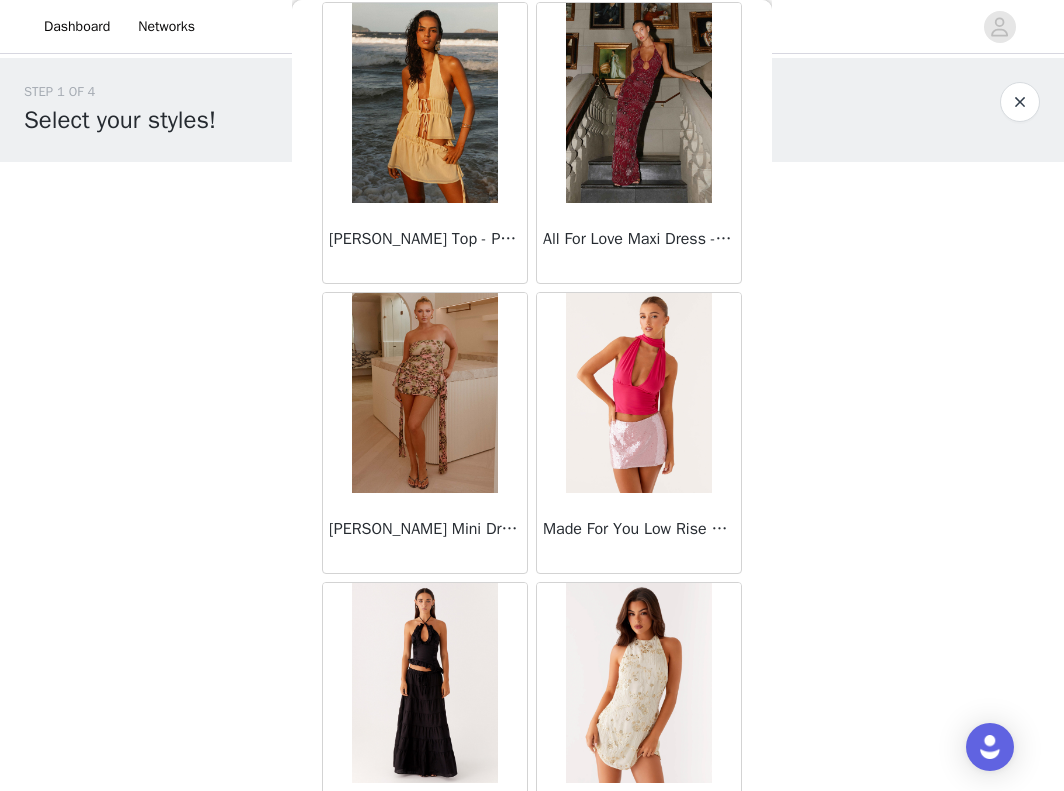 scroll, scrollTop: 68969, scrollLeft: 0, axis: vertical 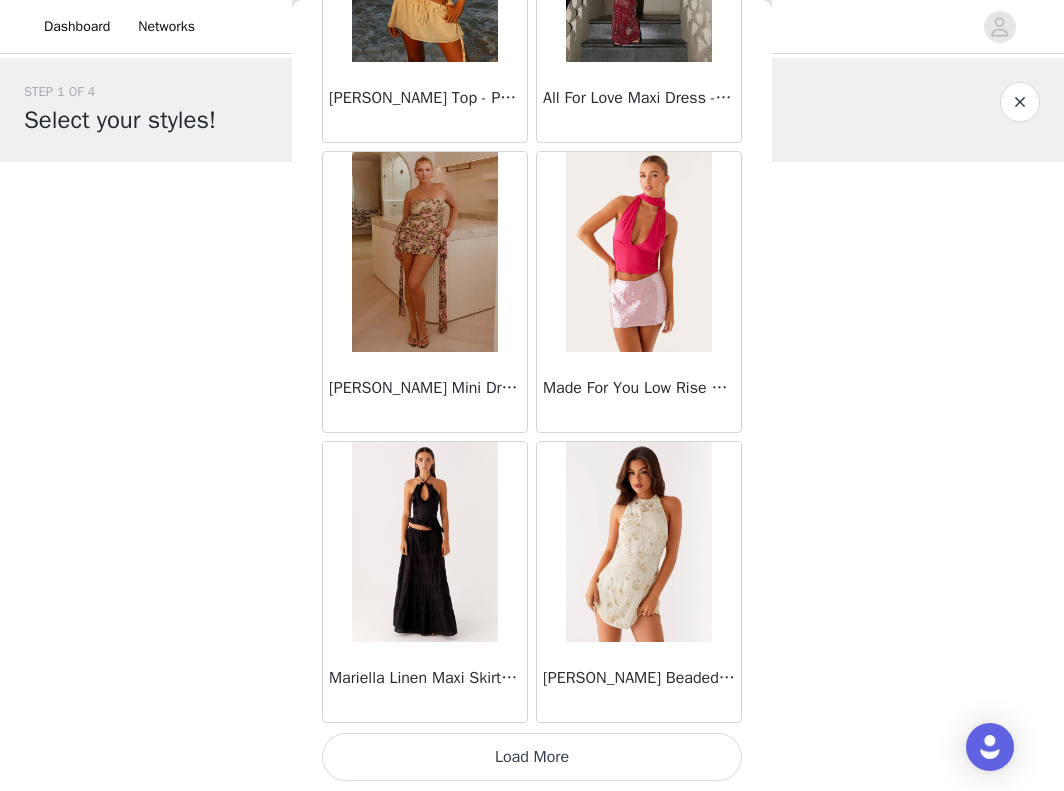 click on "Load More" at bounding box center [532, 757] 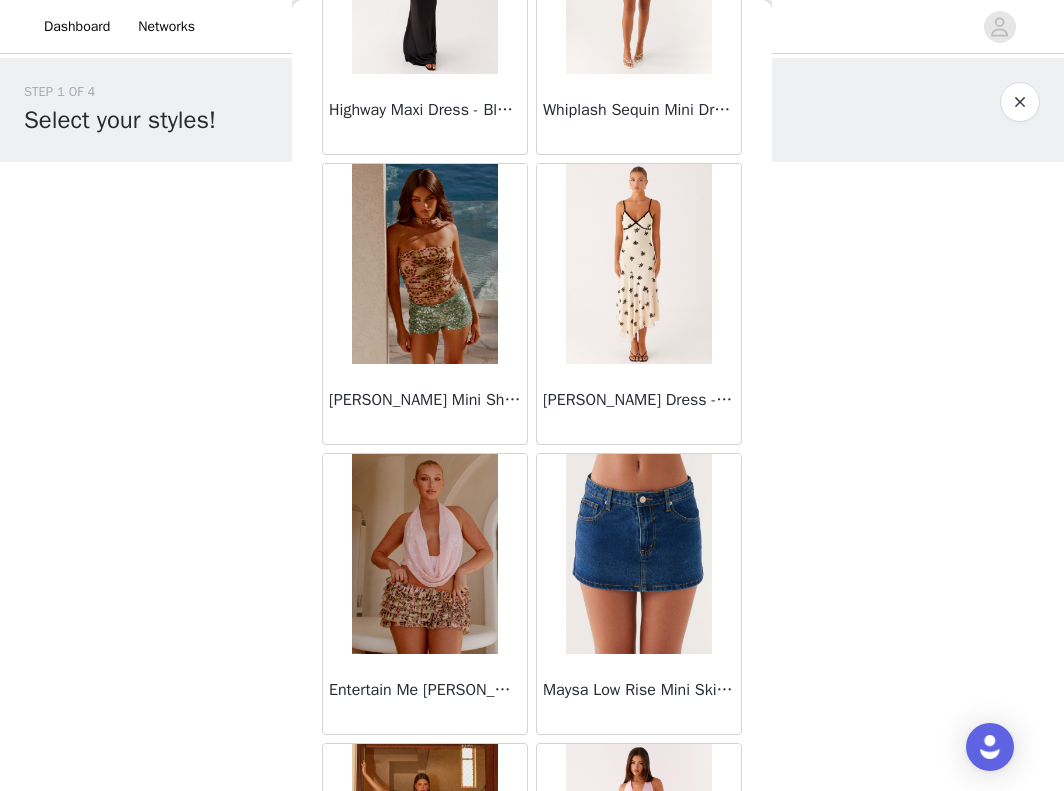 scroll, scrollTop: 71869, scrollLeft: 0, axis: vertical 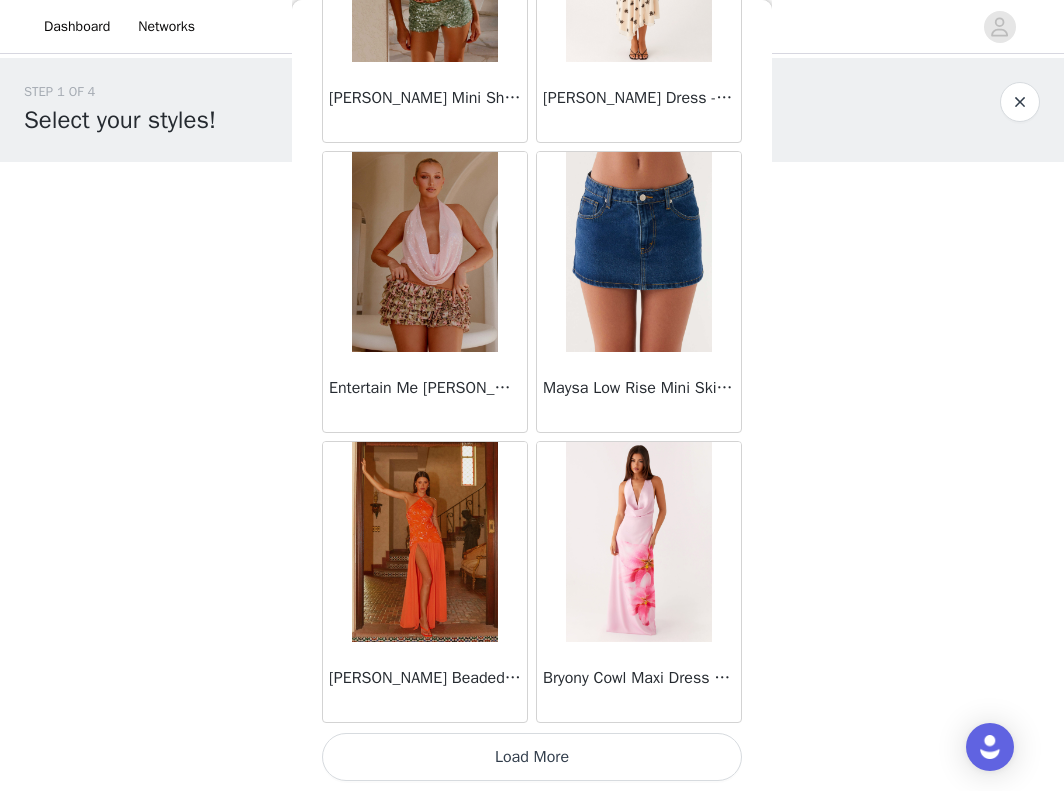 click on "Load More" at bounding box center [532, 757] 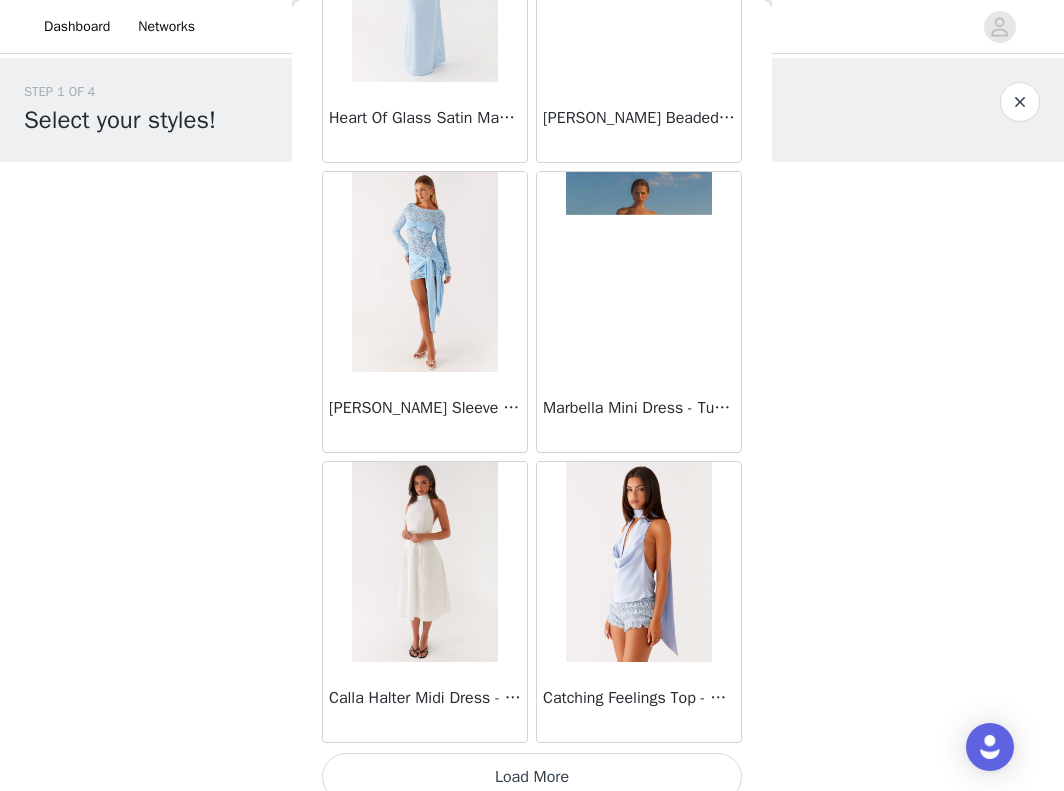 scroll, scrollTop: 74769, scrollLeft: 0, axis: vertical 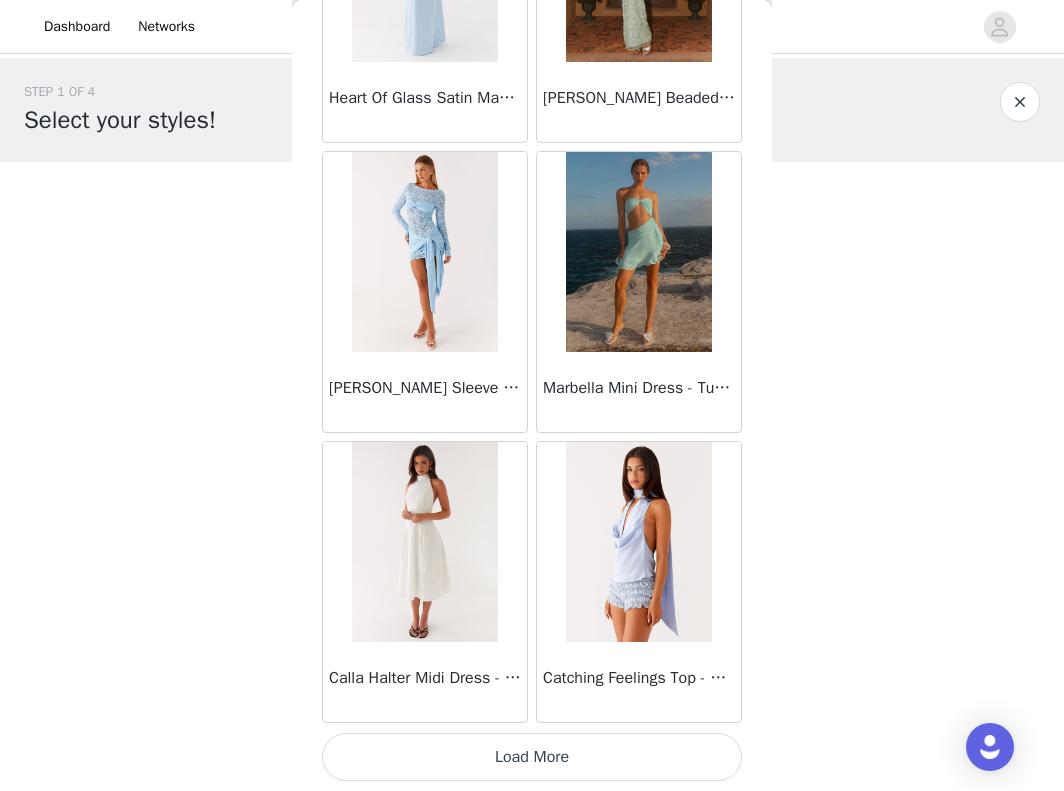 click on "Load More" at bounding box center [532, 757] 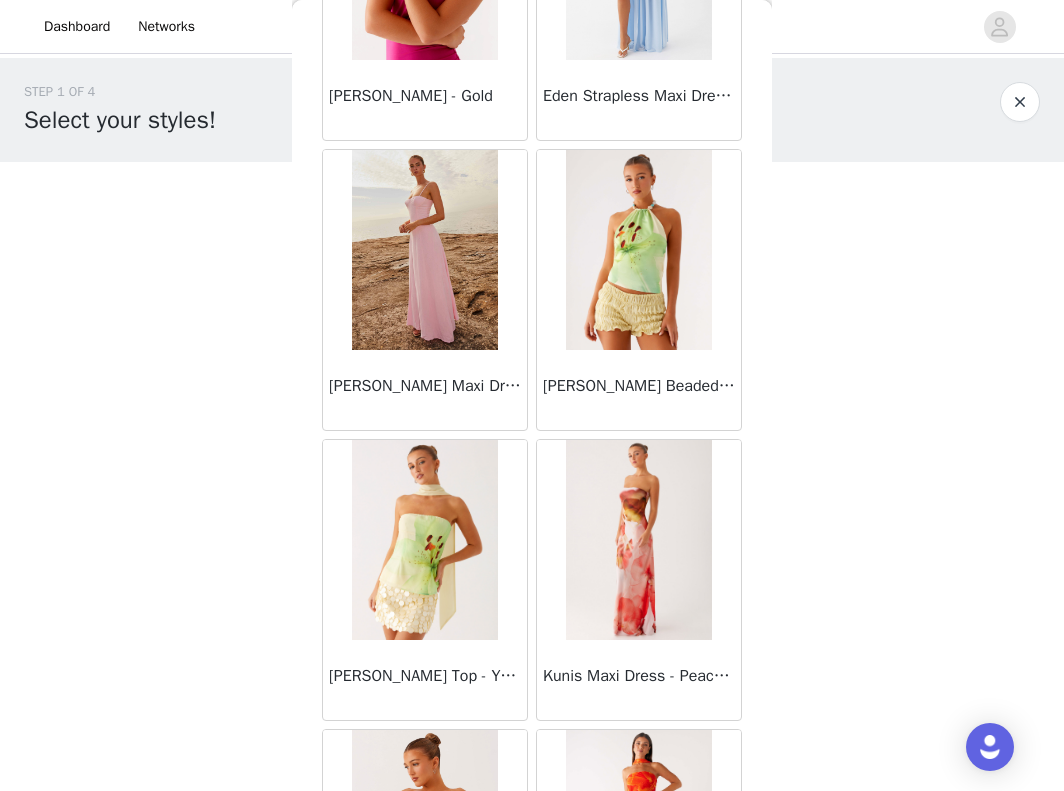 scroll, scrollTop: 77669, scrollLeft: 0, axis: vertical 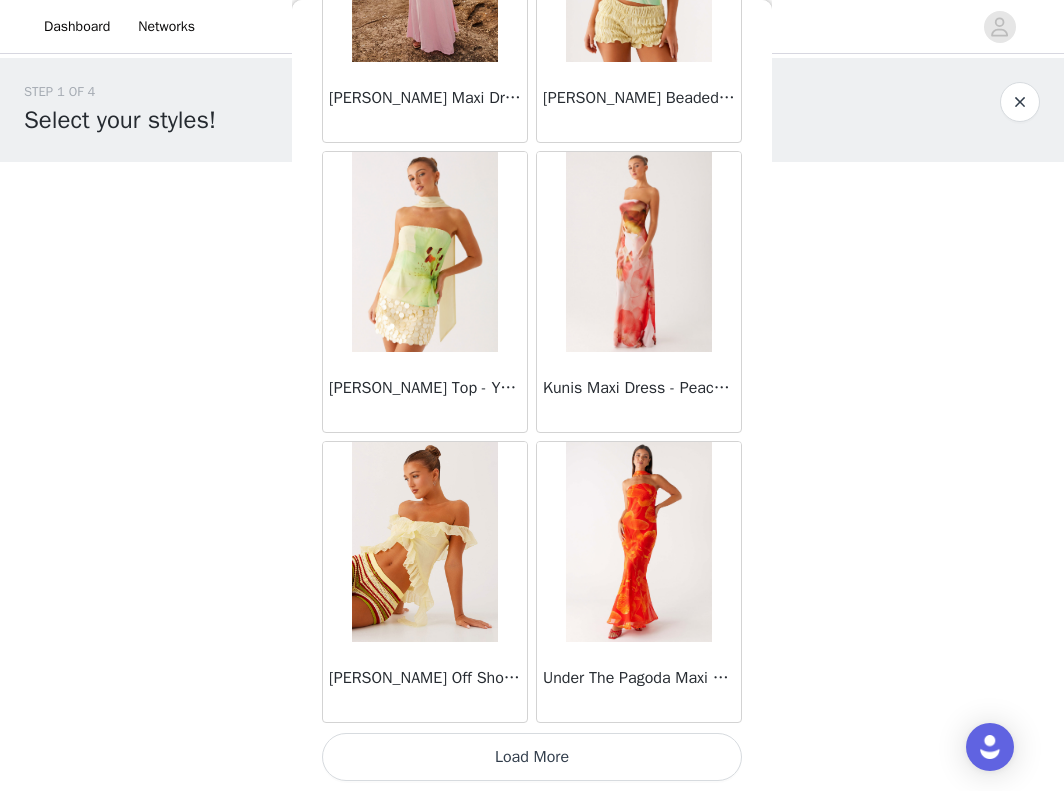 click on "Load More" at bounding box center [532, 757] 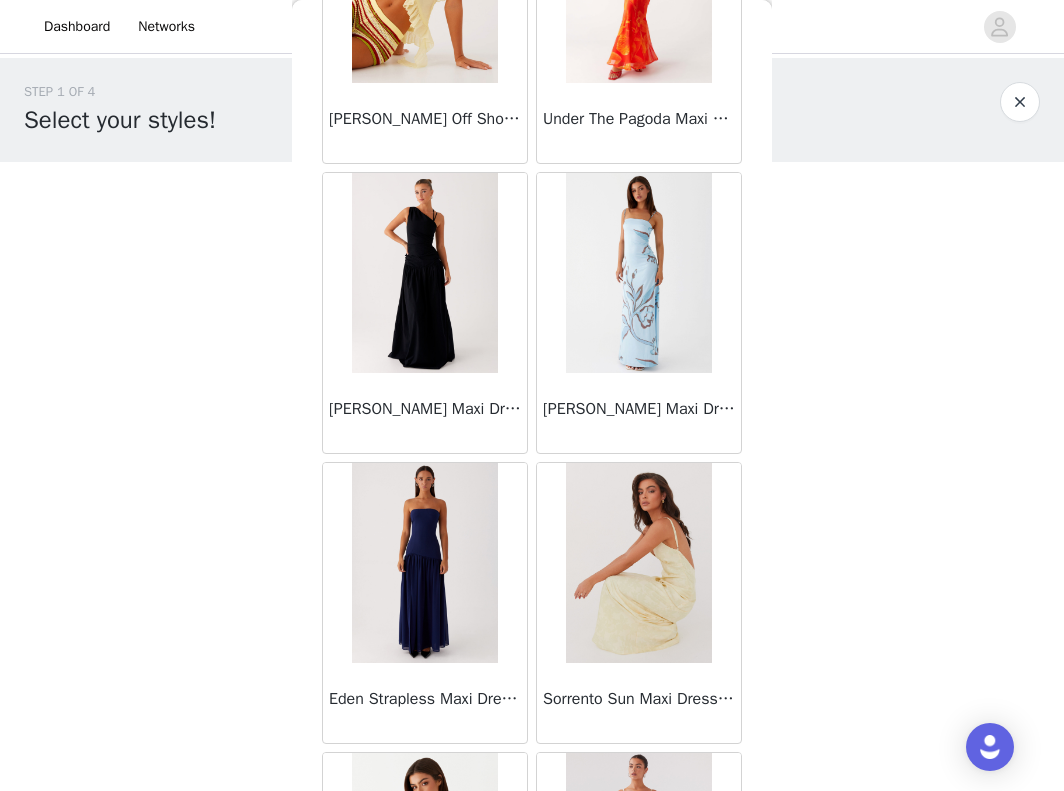 scroll, scrollTop: 78114, scrollLeft: 0, axis: vertical 